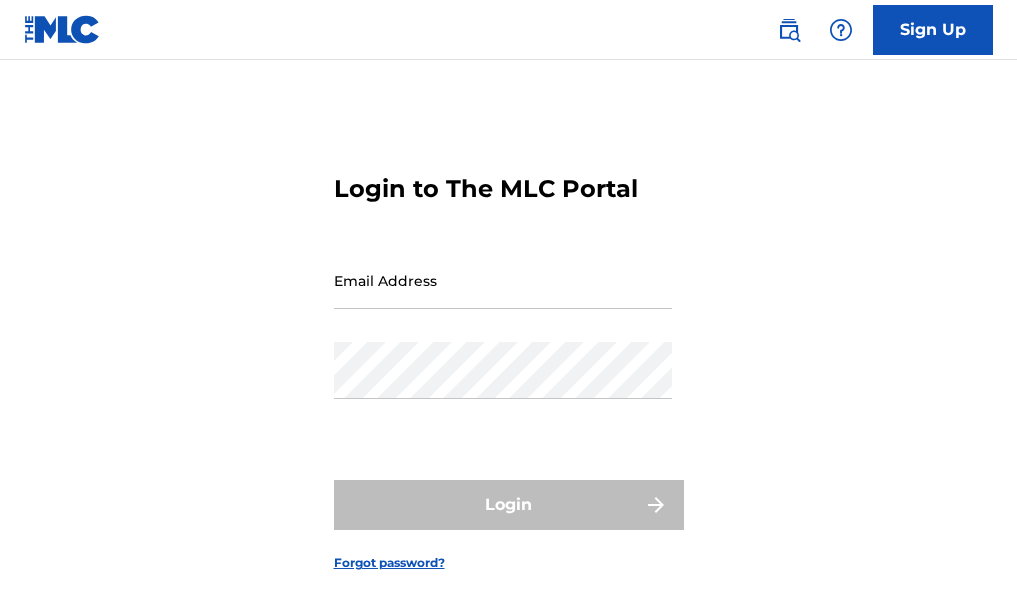 scroll, scrollTop: 0, scrollLeft: 0, axis: both 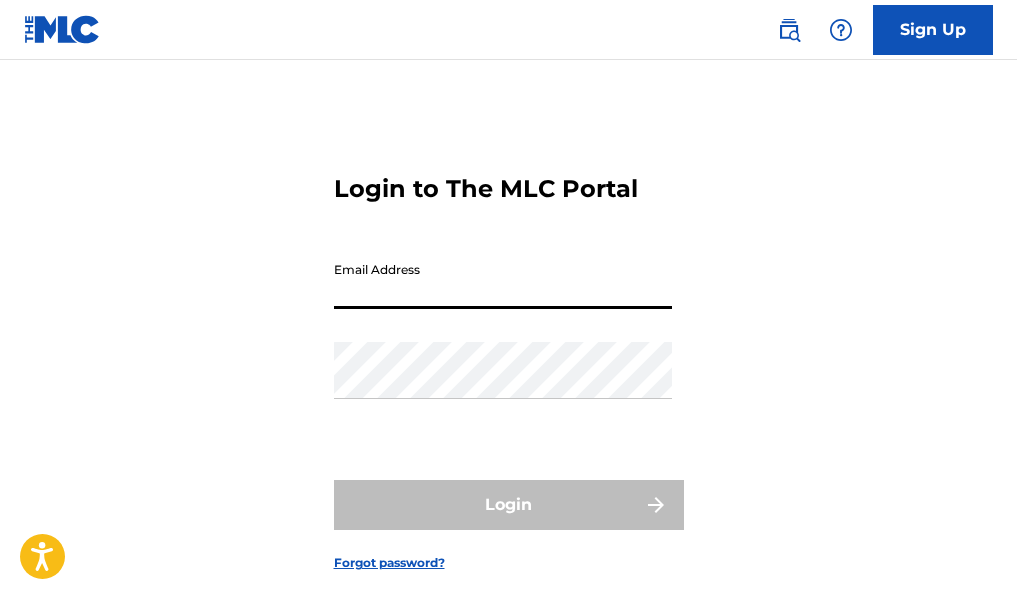 click on "Email Address" at bounding box center [503, 280] 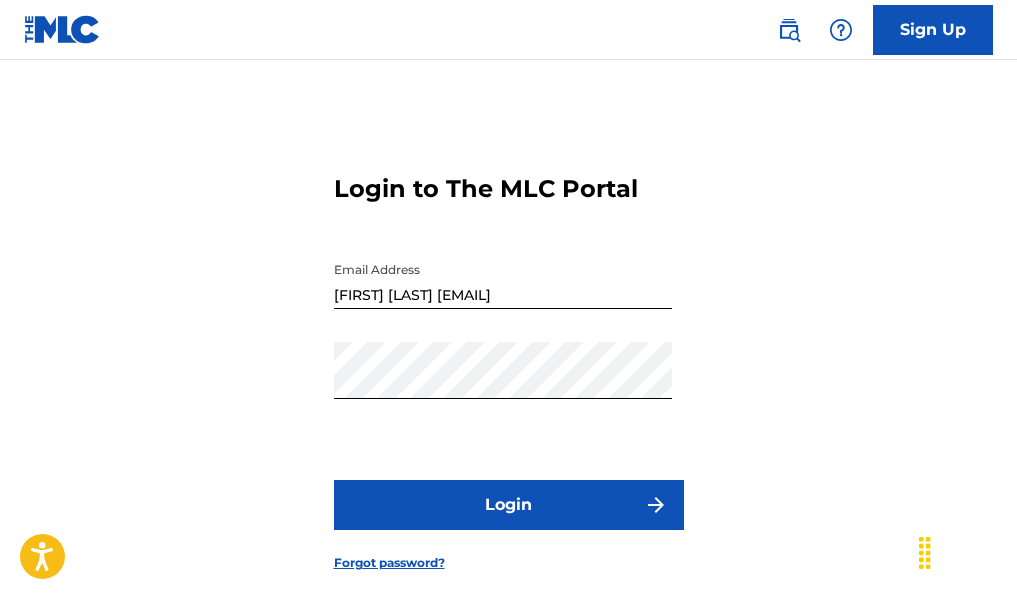 click on "Login" at bounding box center [509, 505] 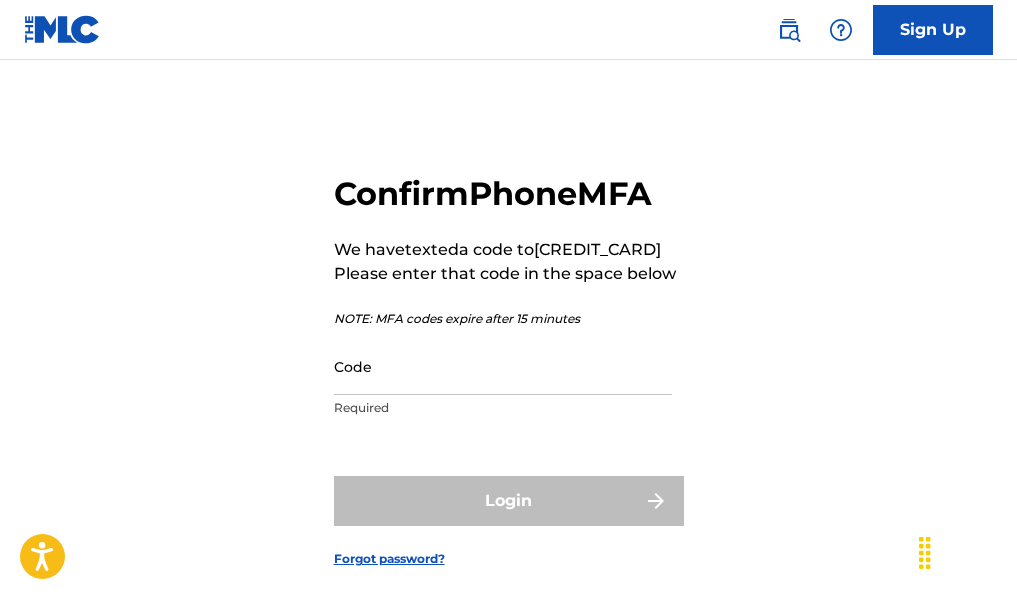 click on "Code" at bounding box center (503, 366) 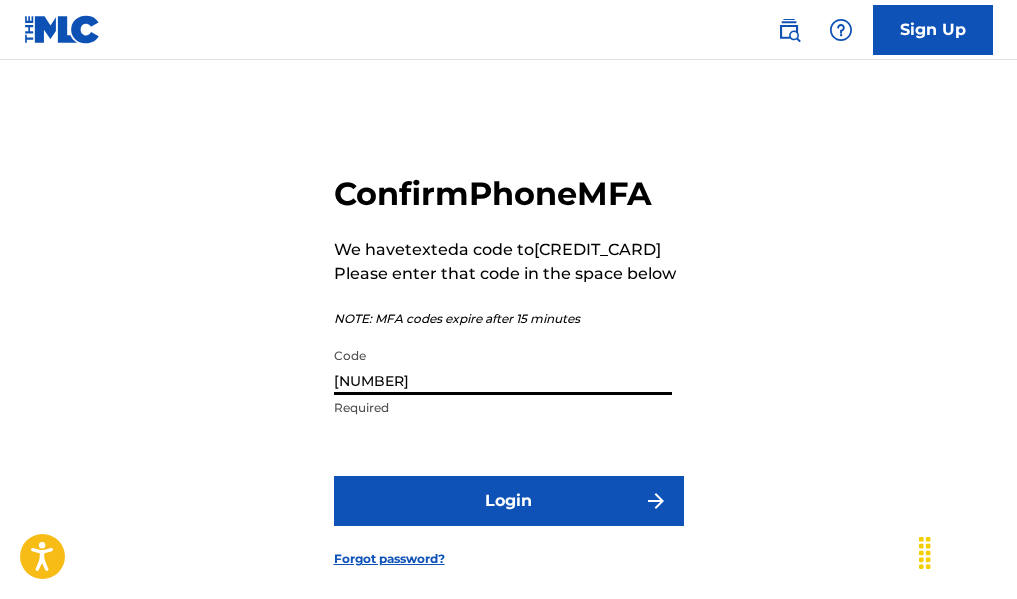 type on "[NUMBER]" 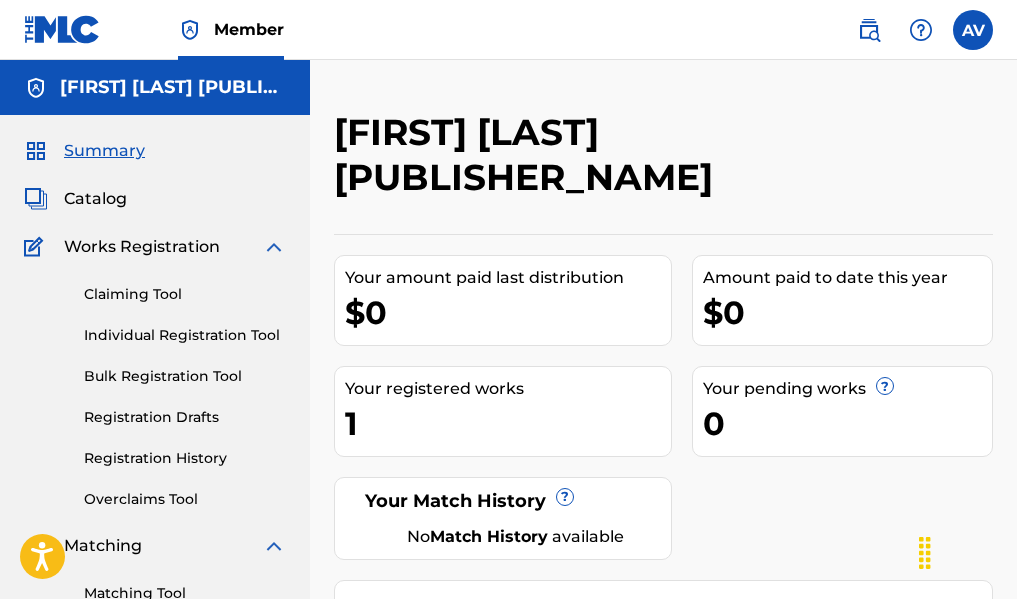 scroll, scrollTop: 0, scrollLeft: 0, axis: both 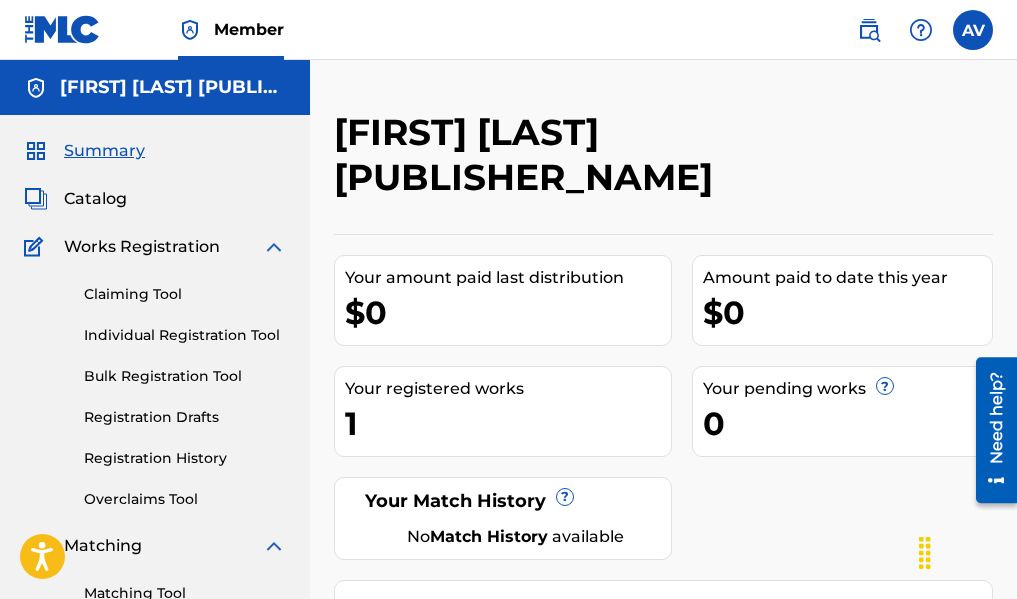 click on "No  Match History   available" at bounding box center (515, 537) 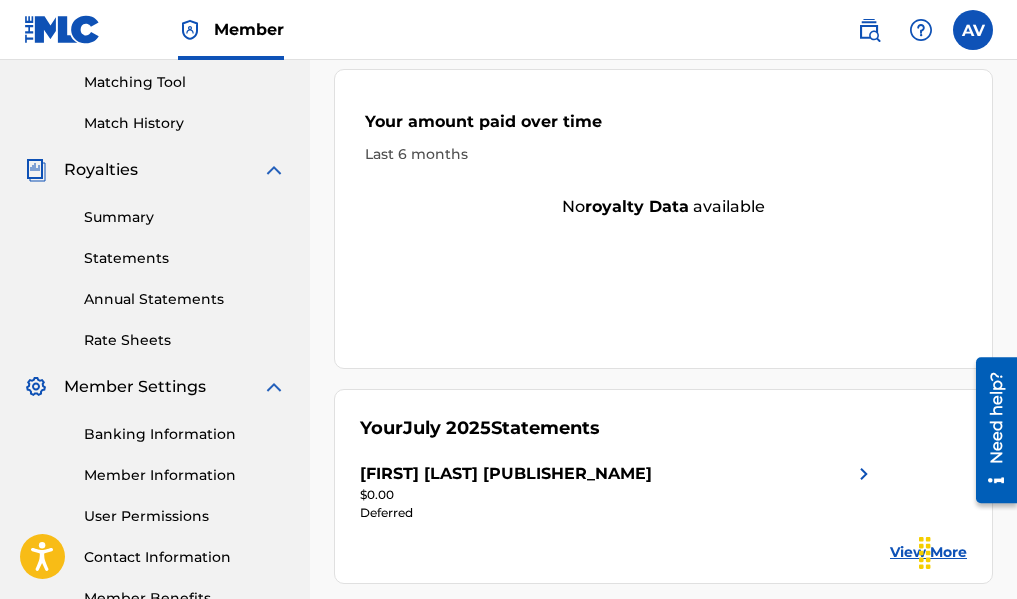 scroll, scrollTop: 641, scrollLeft: 0, axis: vertical 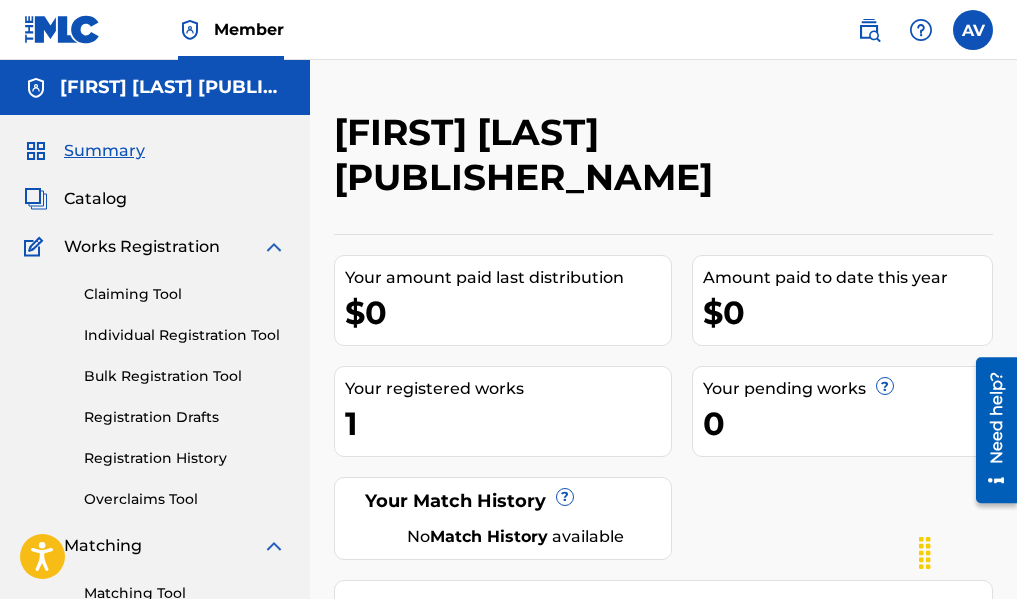 click on "Catalog" at bounding box center (95, 199) 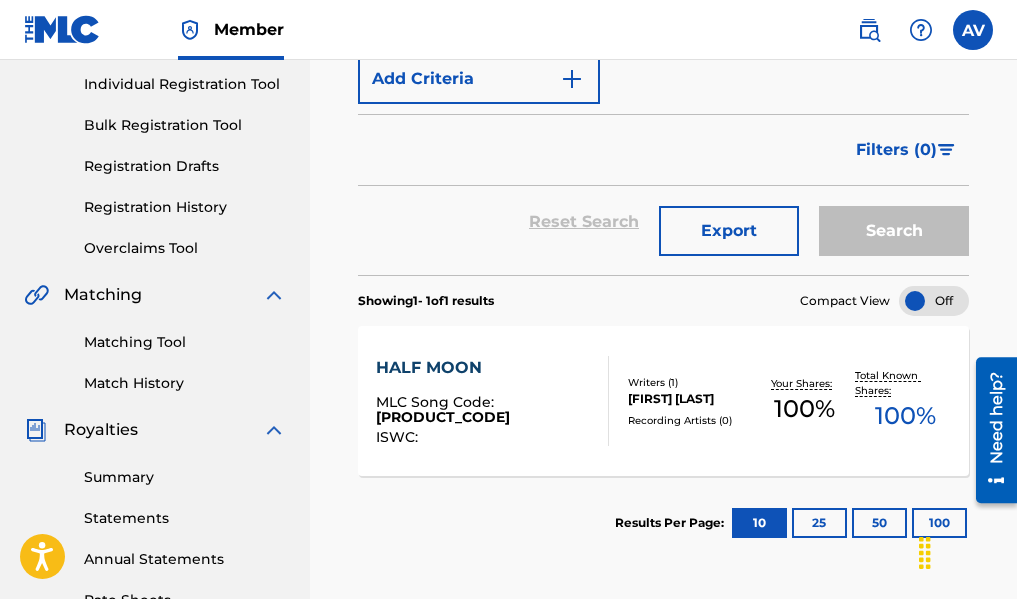 scroll, scrollTop: 300, scrollLeft: 0, axis: vertical 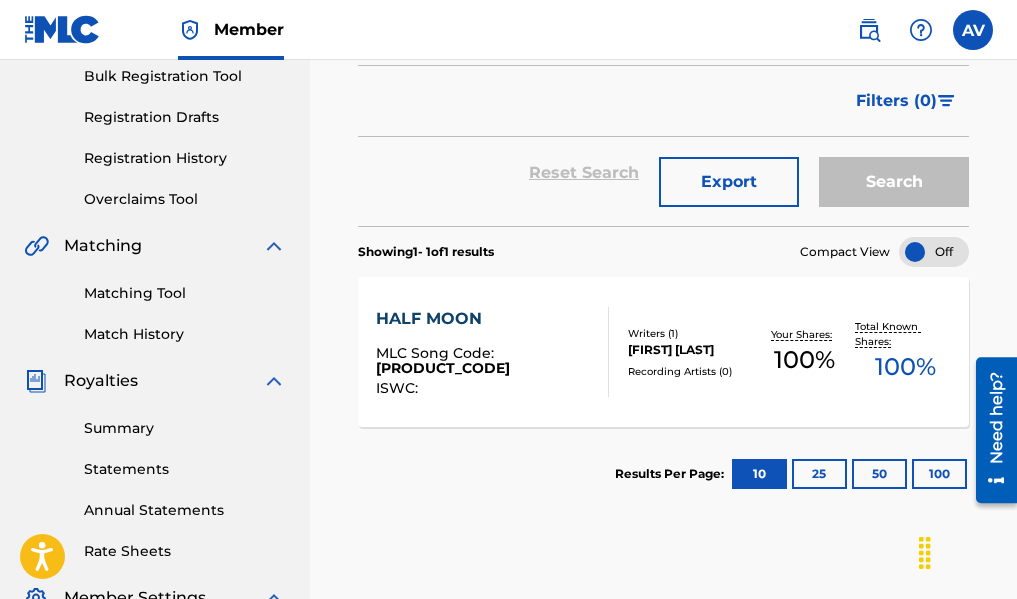 click on "Registration Drafts" at bounding box center [185, 117] 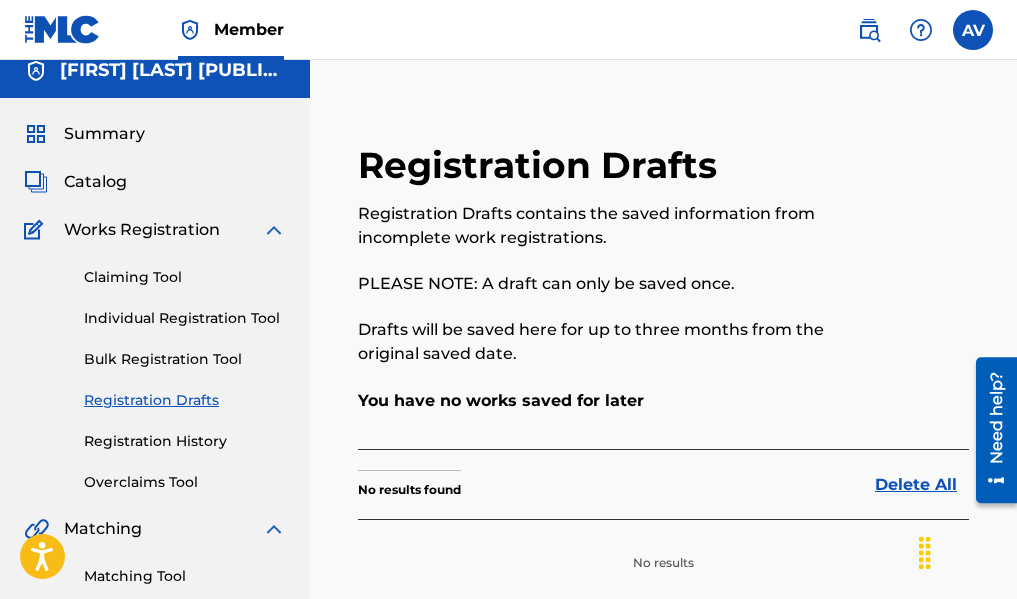scroll, scrollTop: 0, scrollLeft: 0, axis: both 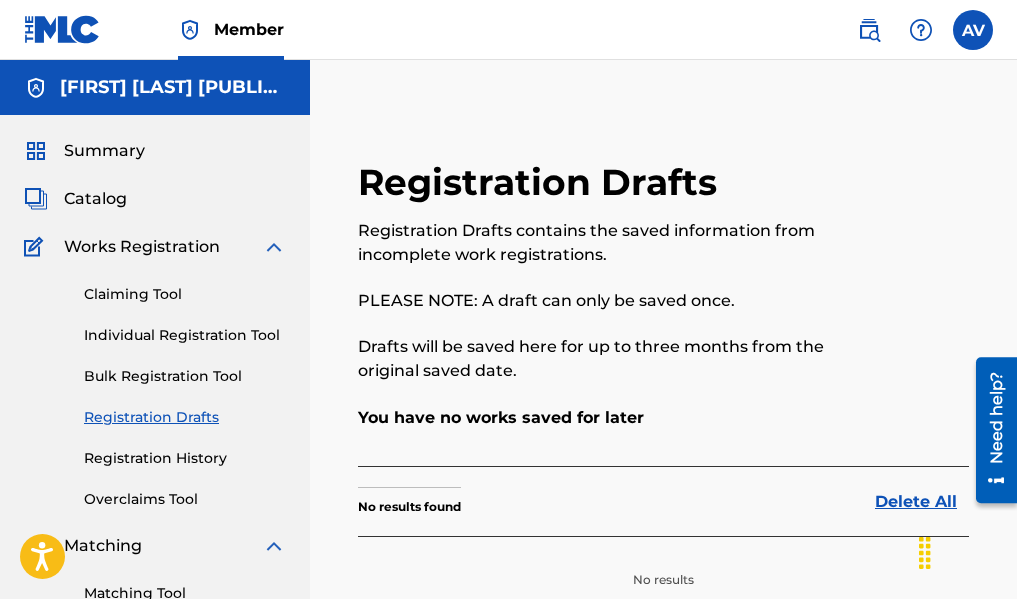 click on "Registration History" at bounding box center (185, 458) 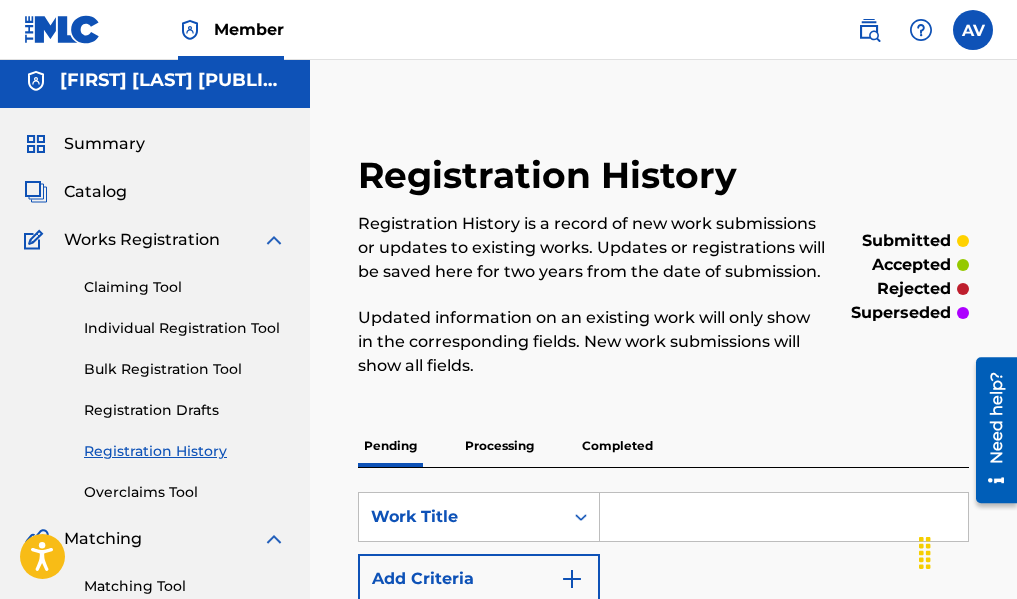 scroll, scrollTop: 0, scrollLeft: 0, axis: both 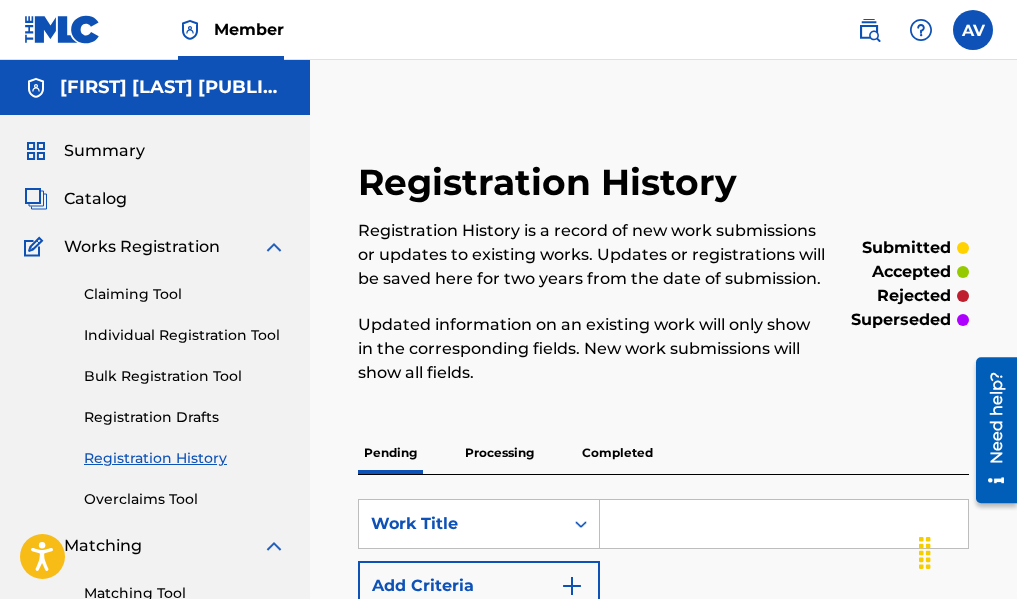 click on "[FIRST] [LAST] [PUBLISHER_NAME]" at bounding box center (173, 87) 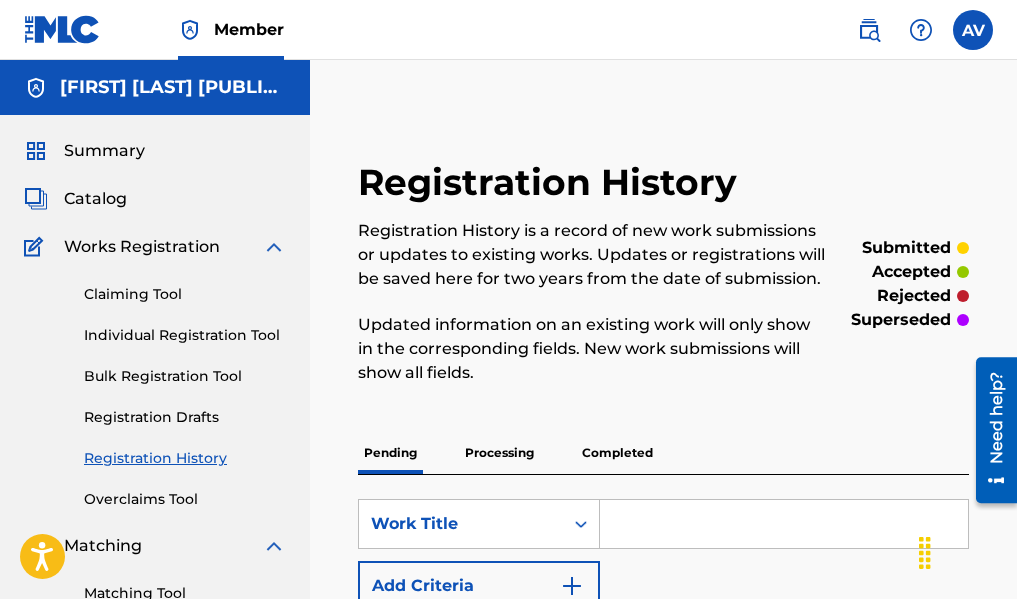 click at bounding box center [973, 30] 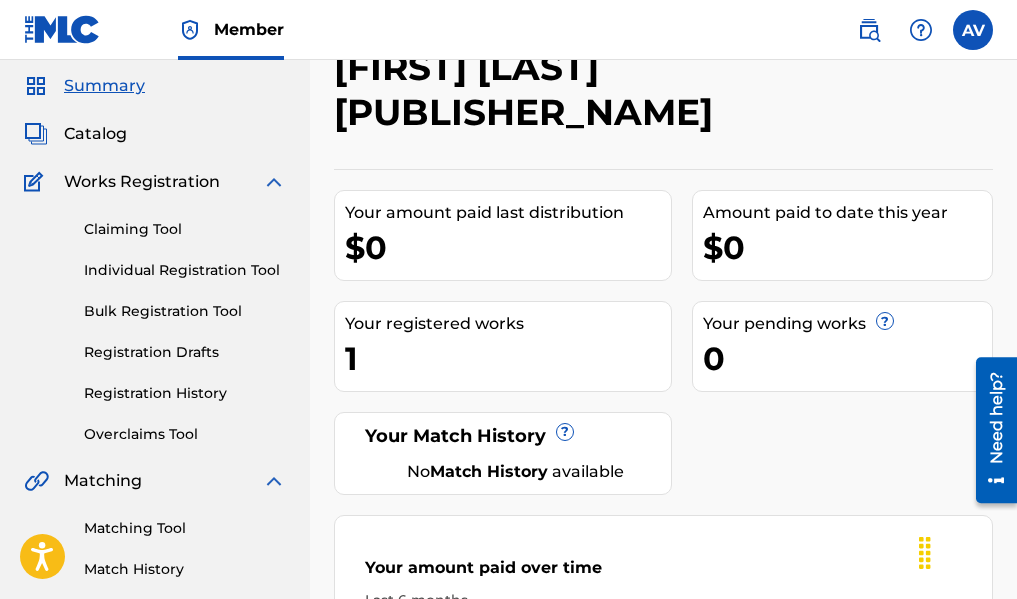 scroll, scrollTop: 100, scrollLeft: 0, axis: vertical 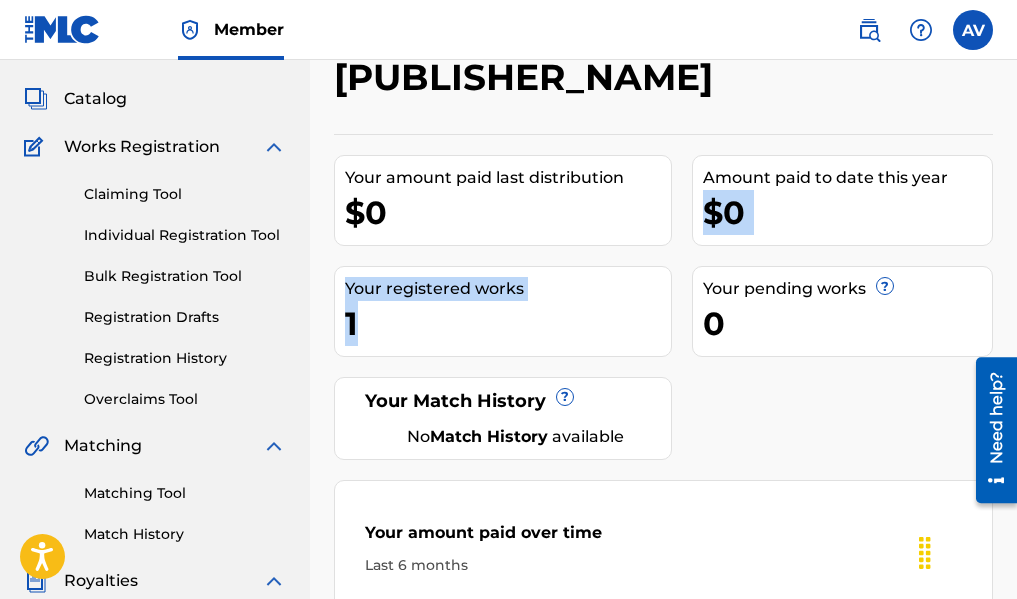 drag, startPoint x: 928, startPoint y: 189, endPoint x: 710, endPoint y: 157, distance: 220.3361 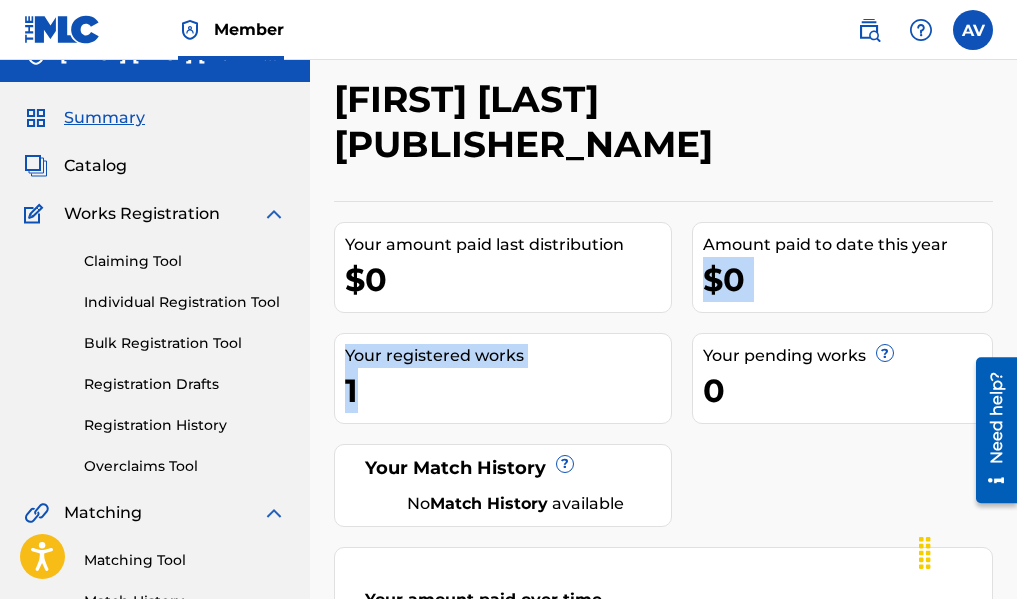 scroll, scrollTop: 0, scrollLeft: 0, axis: both 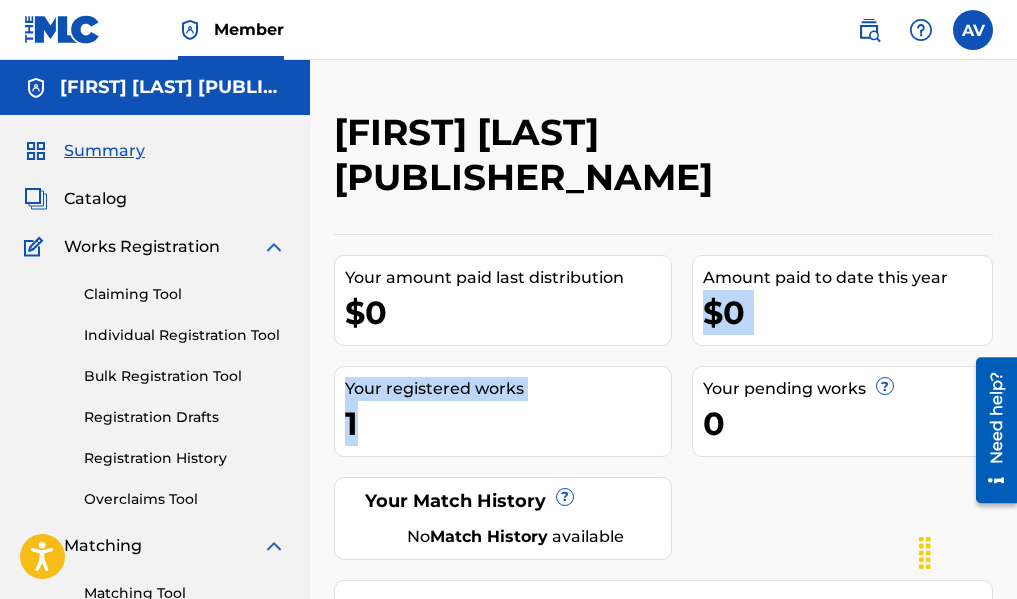 click on "Catalog" at bounding box center [95, 199] 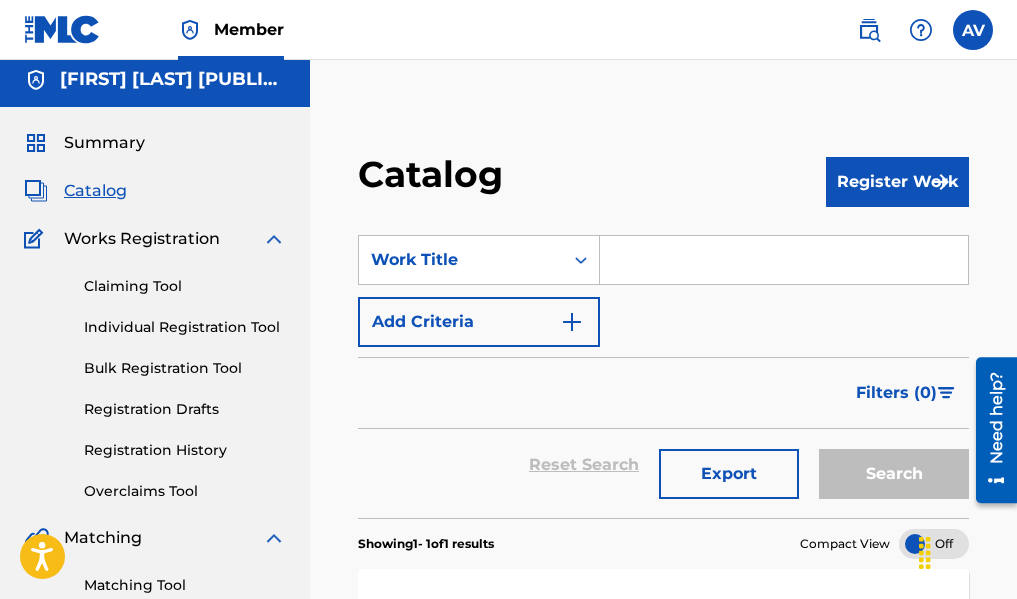 scroll, scrollTop: 0, scrollLeft: 0, axis: both 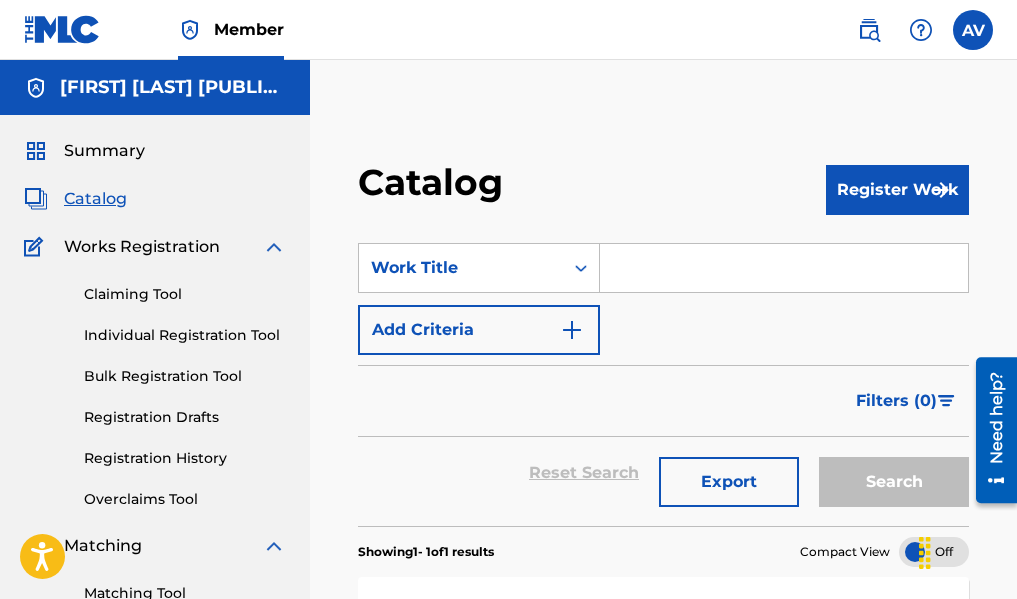 click on "Register Work" at bounding box center [897, 190] 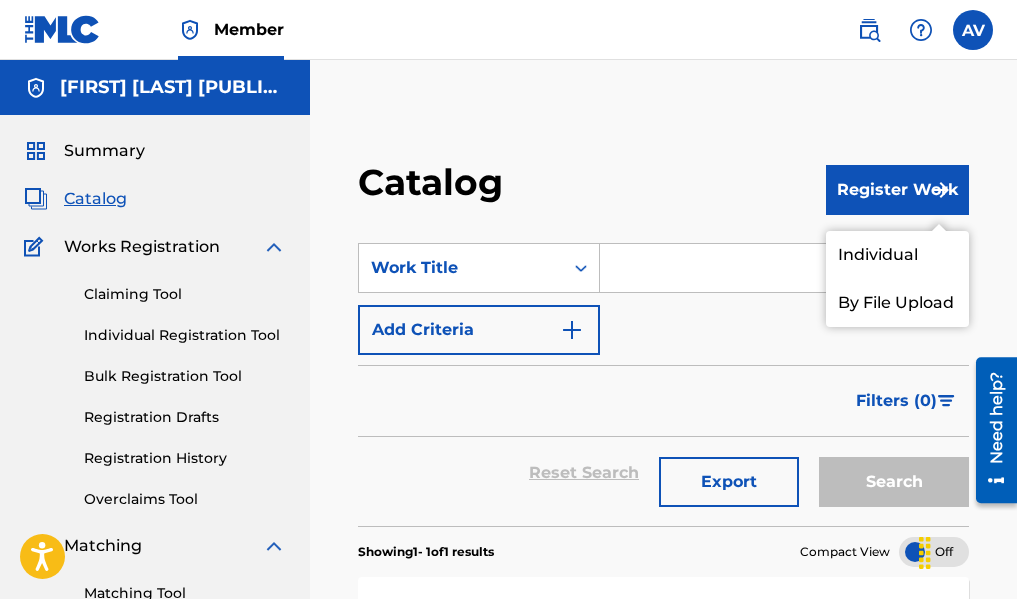 click on "Individual" at bounding box center [897, 255] 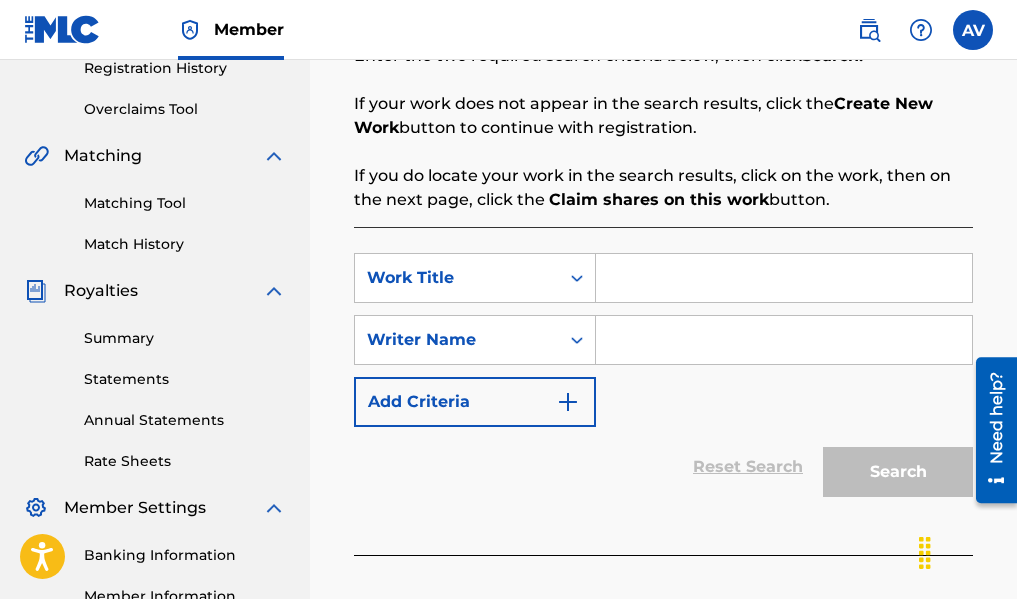 scroll, scrollTop: 400, scrollLeft: 0, axis: vertical 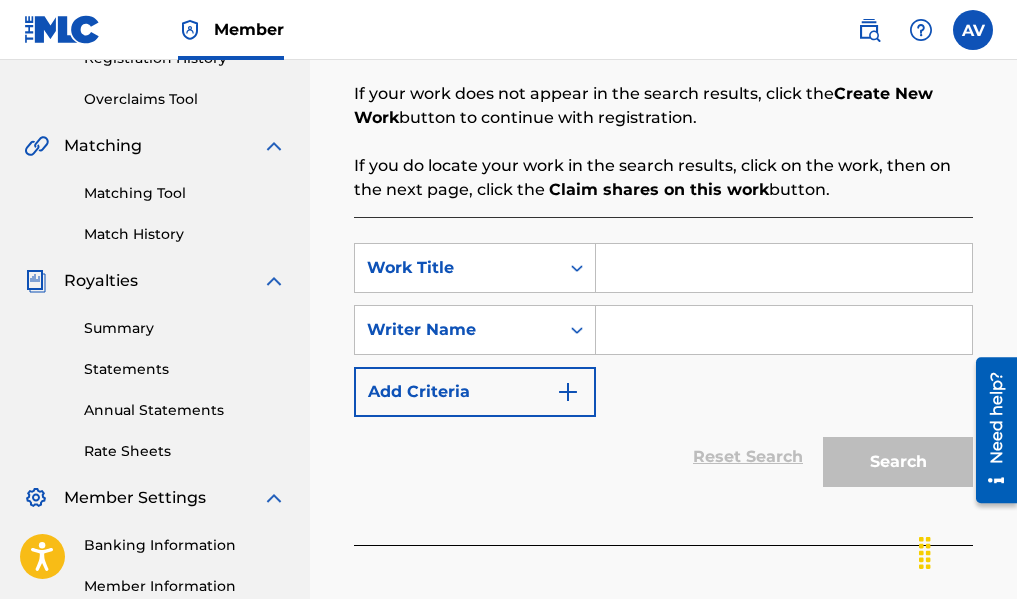 click at bounding box center [784, 268] 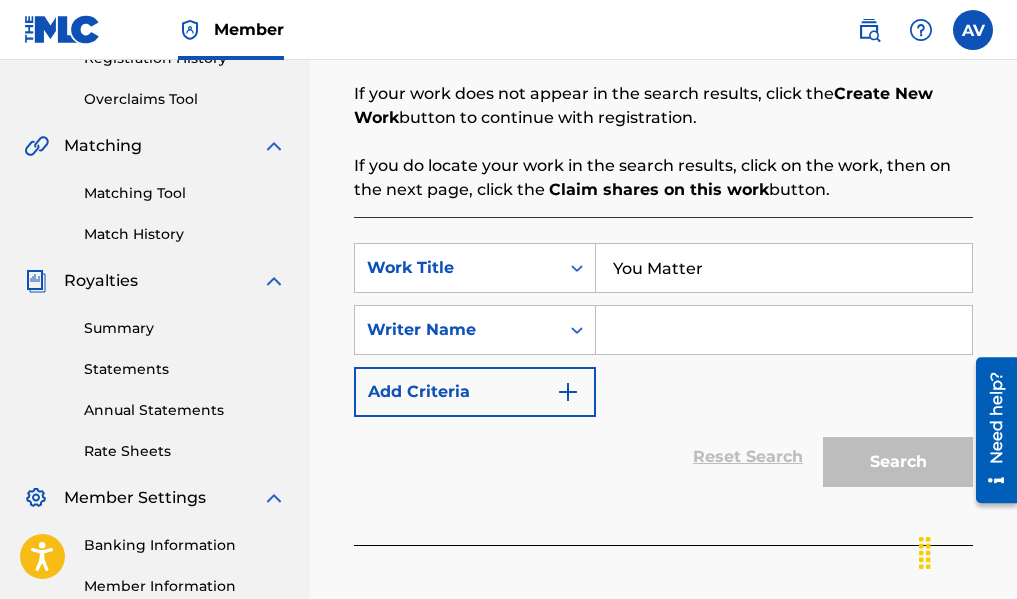 type on "You Matter" 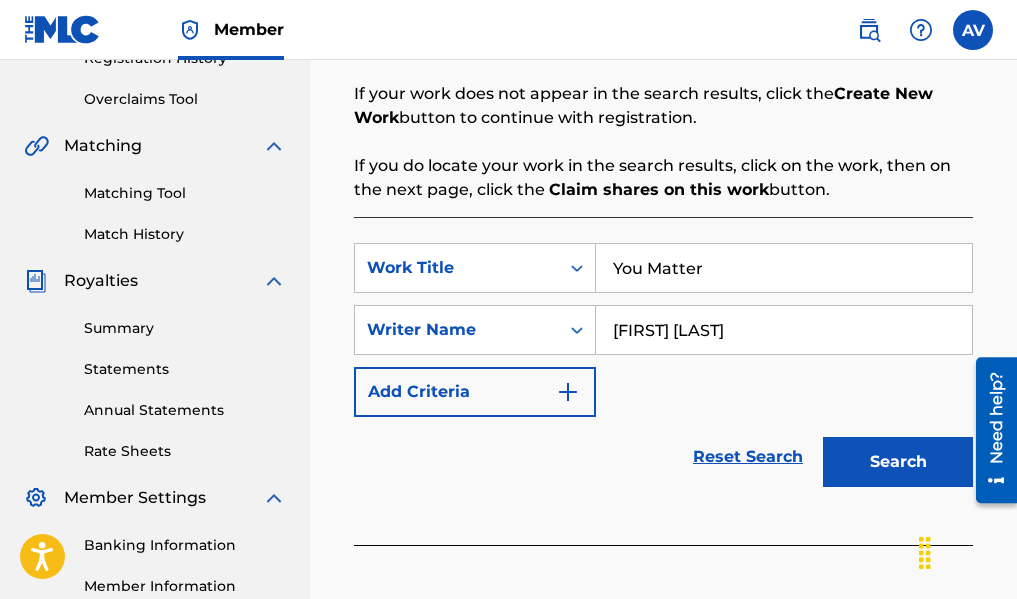 click on "Search" at bounding box center [898, 462] 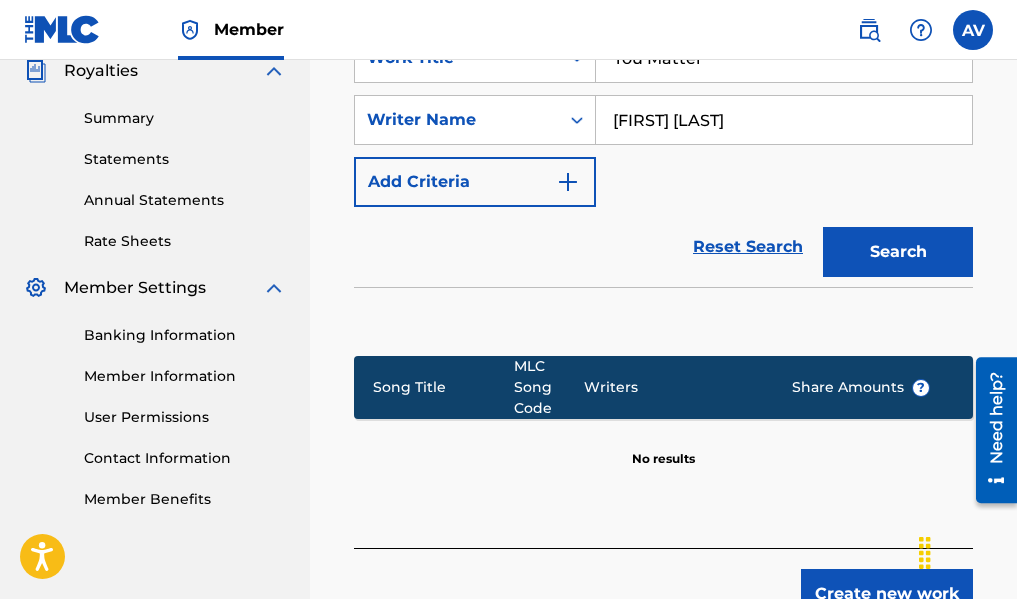 scroll, scrollTop: 700, scrollLeft: 0, axis: vertical 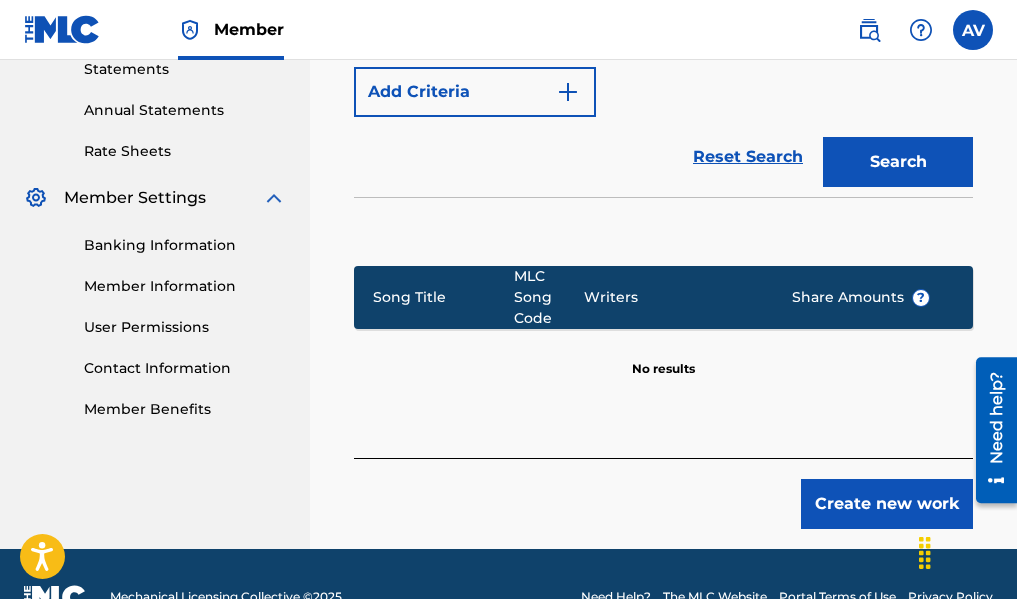 click on "Create new work" at bounding box center [887, 504] 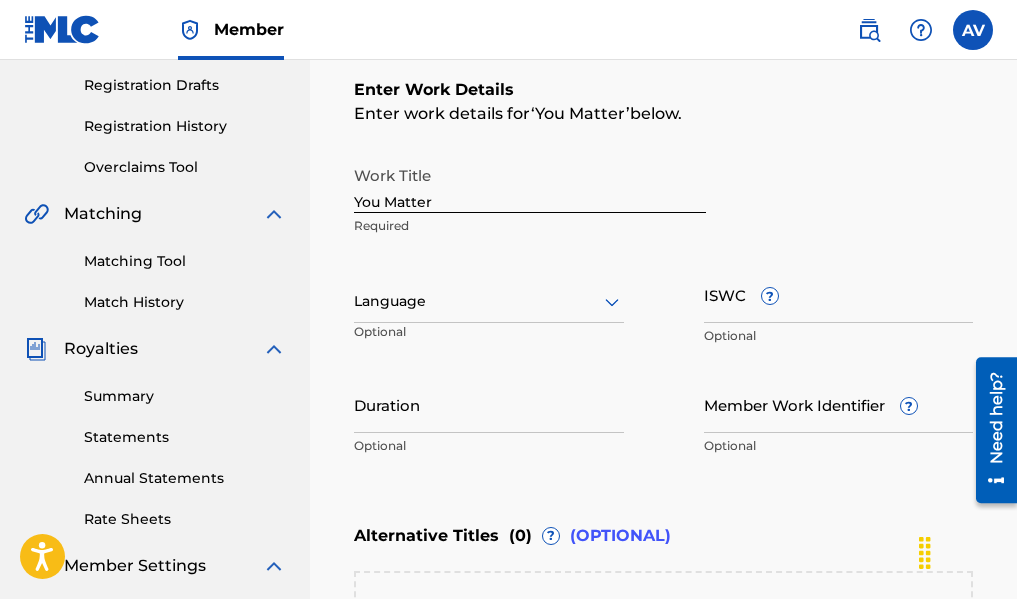 scroll, scrollTop: 294, scrollLeft: 0, axis: vertical 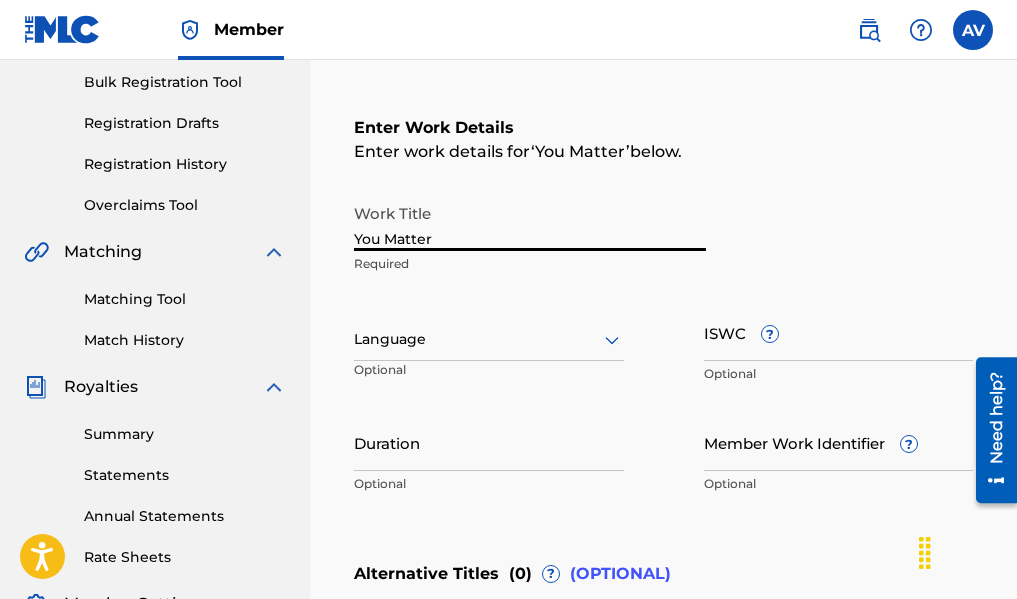 drag, startPoint x: 448, startPoint y: 248, endPoint x: 327, endPoint y: 248, distance: 121 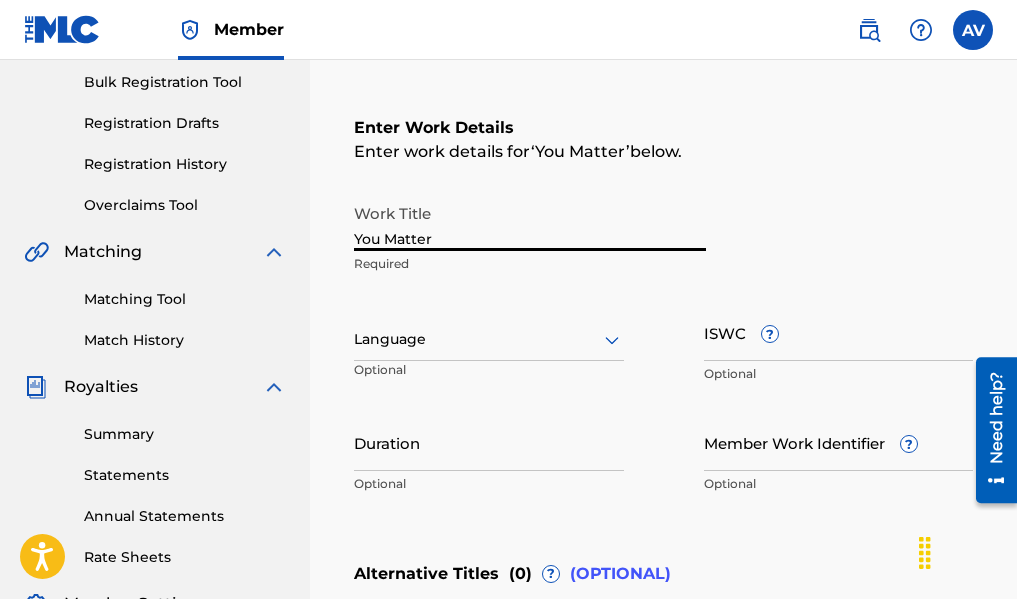 type on "You Matter" 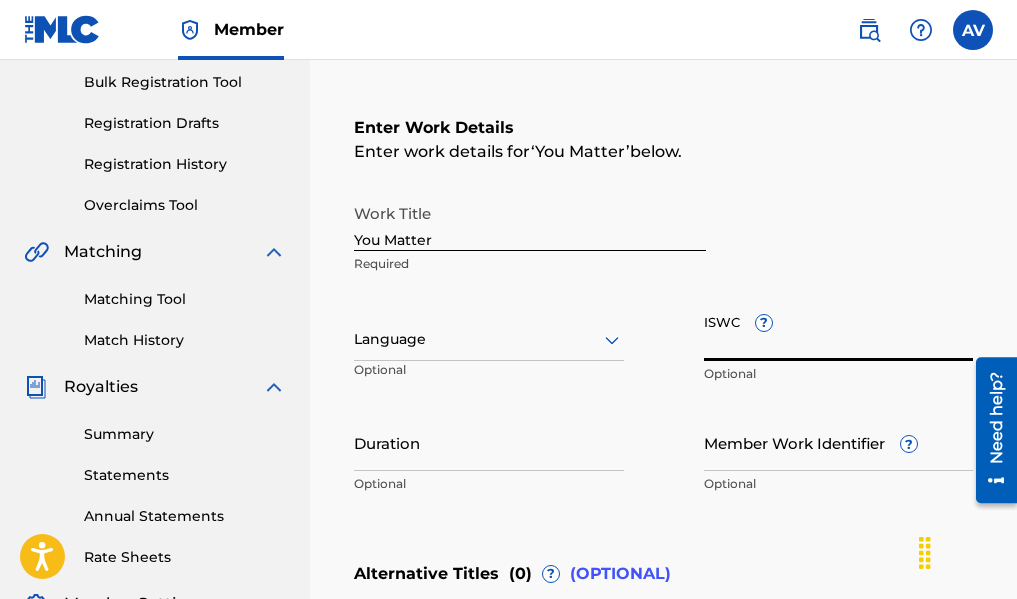 click on "ISWC   ?" at bounding box center (839, 332) 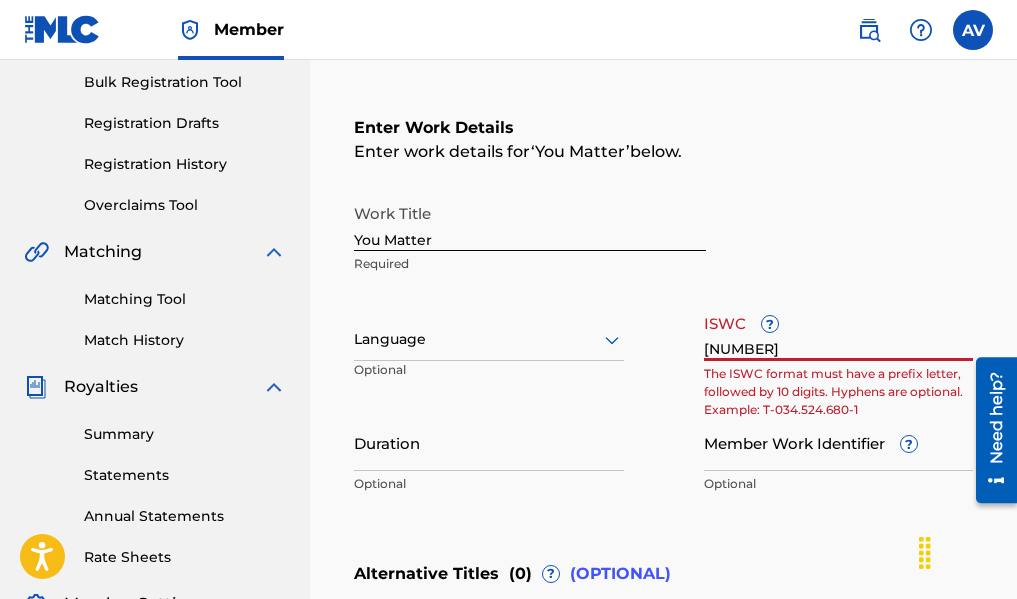 type on "[NUMBER]" 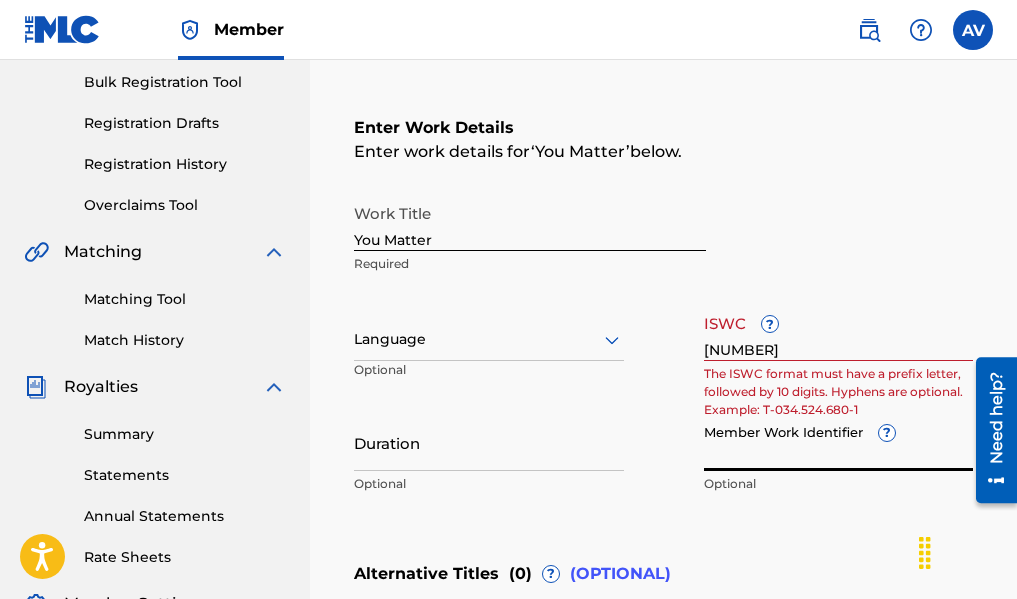click on "Member Work Identifier   ?" at bounding box center (839, 442) 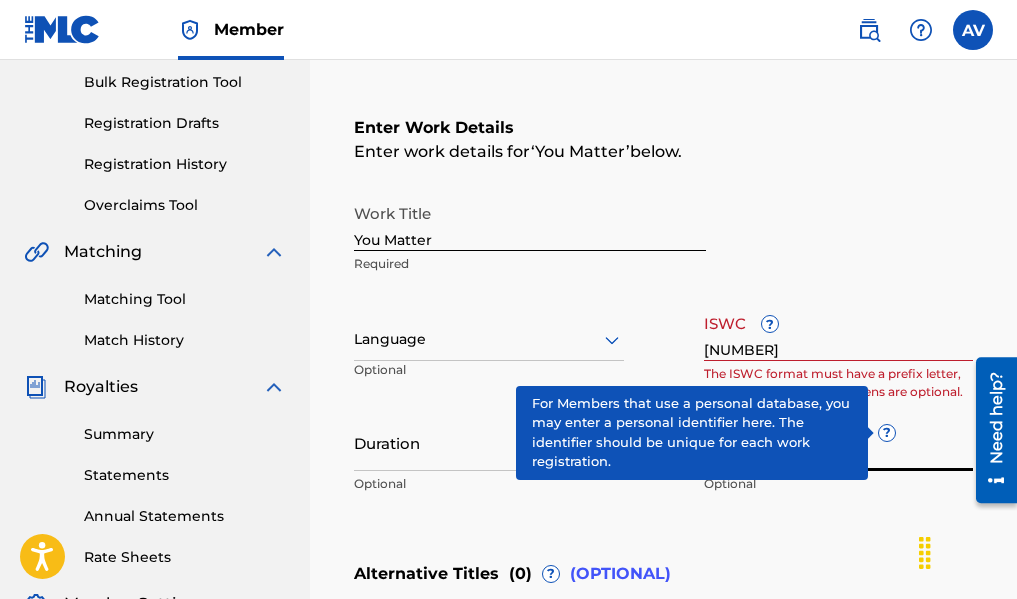 click on "Member Work Identifier   ? Optional" at bounding box center [839, 459] 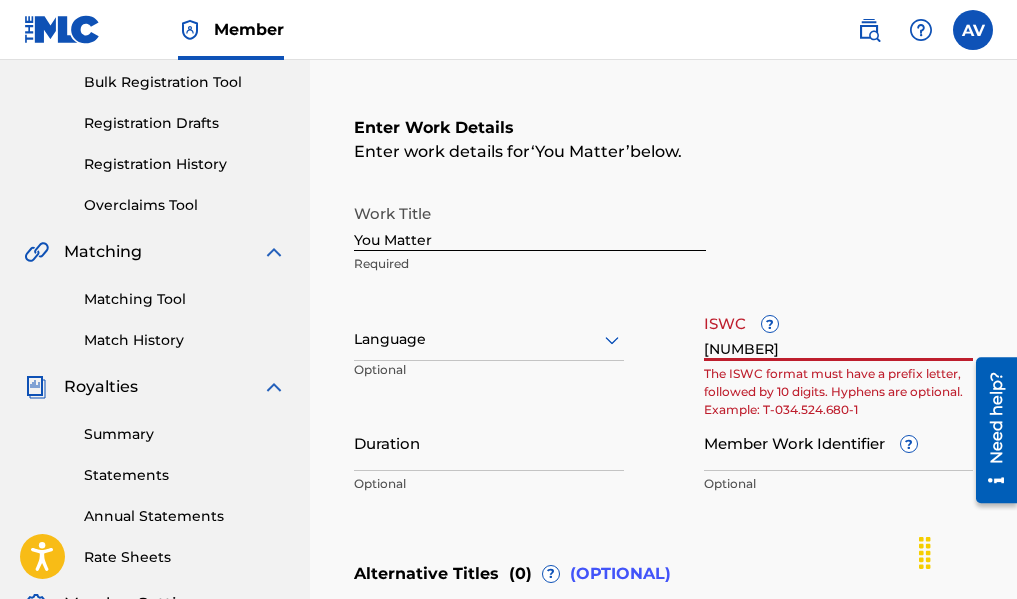 drag, startPoint x: 846, startPoint y: 345, endPoint x: 675, endPoint y: 365, distance: 172.16562 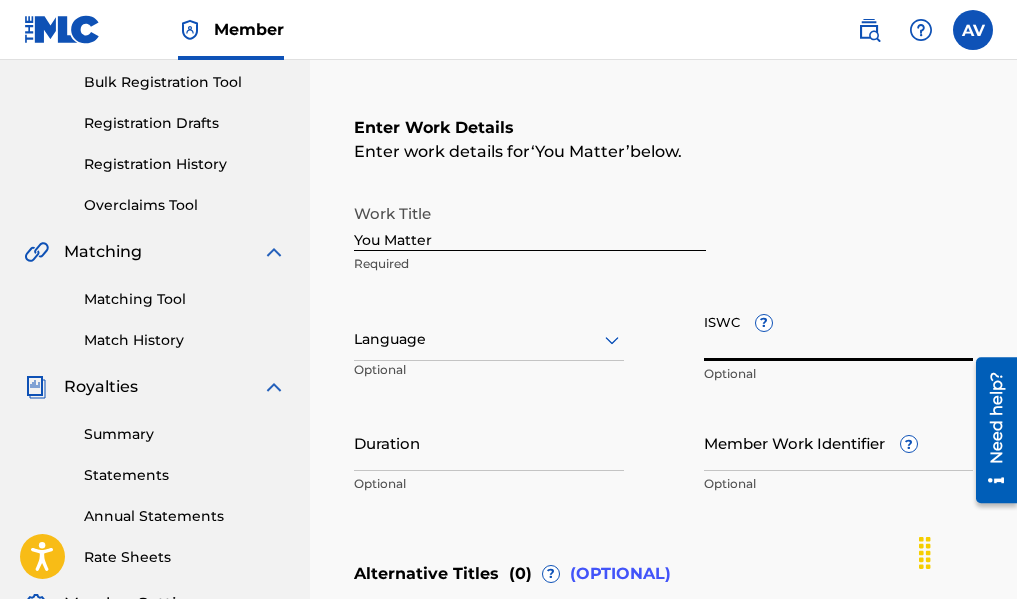 type 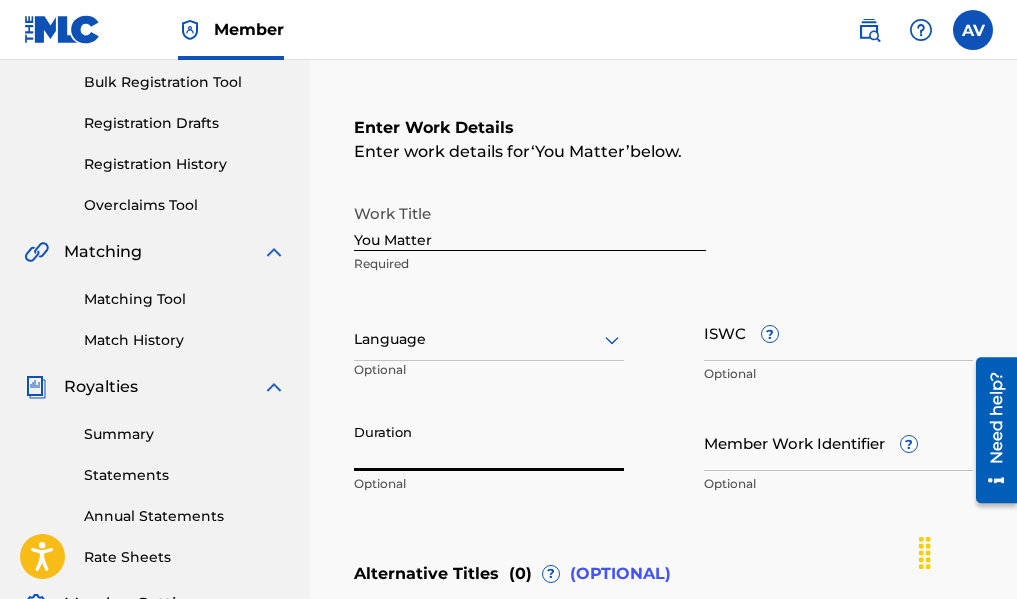 click at bounding box center [489, 339] 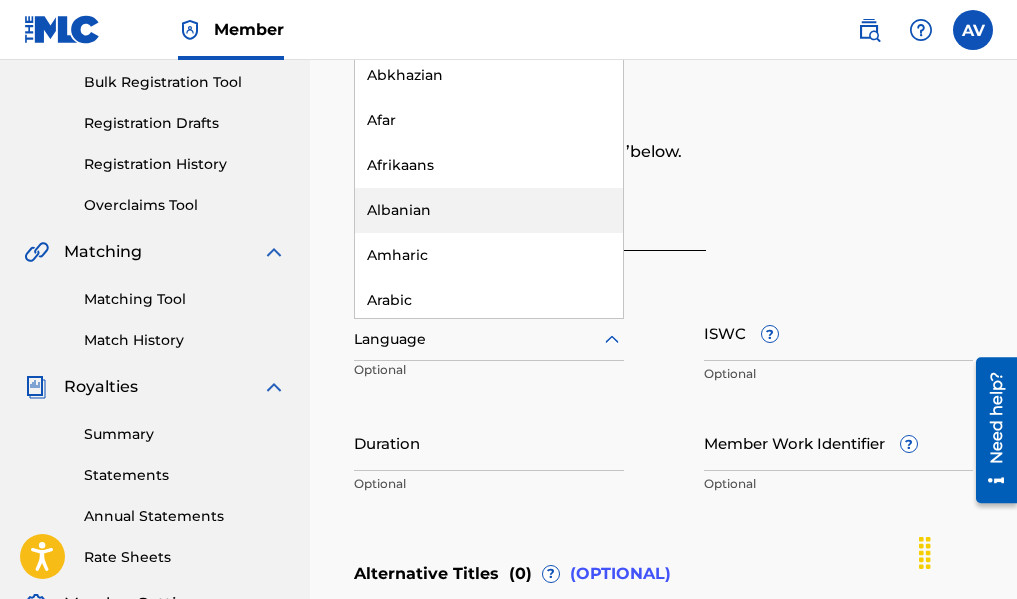 scroll, scrollTop: 0, scrollLeft: 0, axis: both 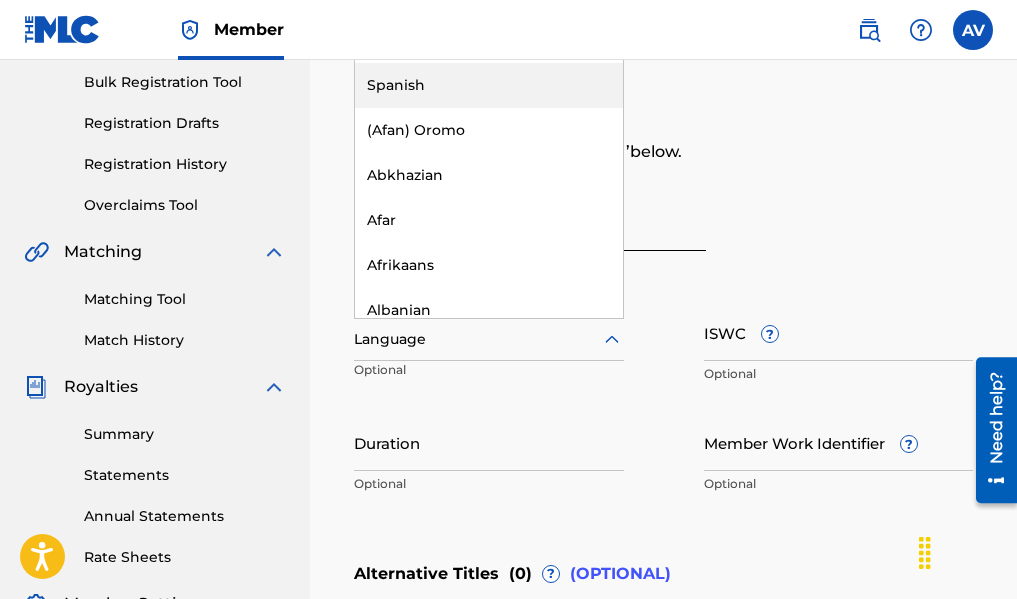 click on "Work Title   You Matter Required" at bounding box center (663, 239) 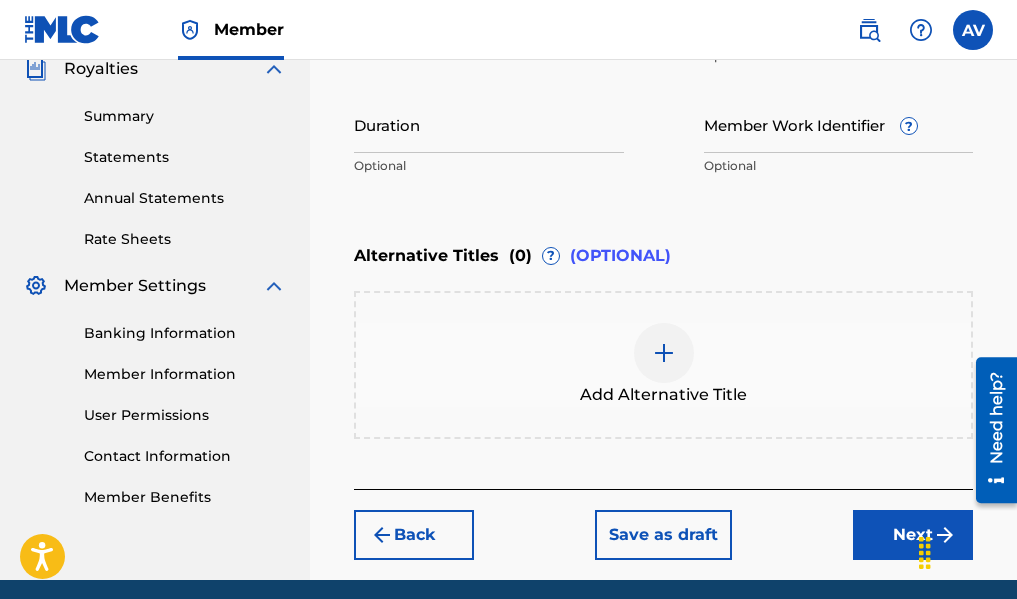 scroll, scrollTop: 694, scrollLeft: 0, axis: vertical 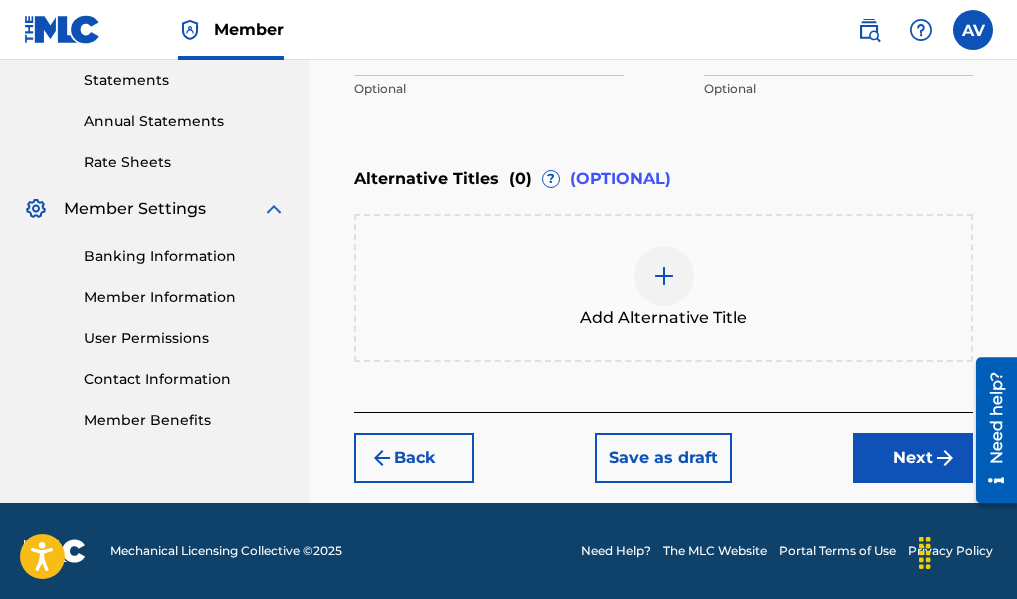 click on "Next" at bounding box center (913, 458) 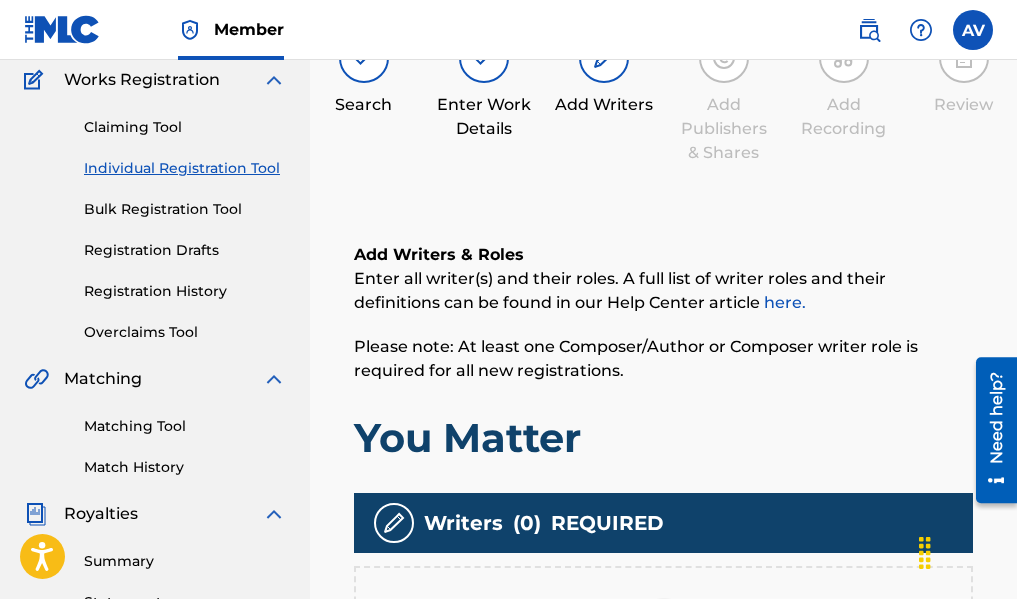scroll, scrollTop: 490, scrollLeft: 0, axis: vertical 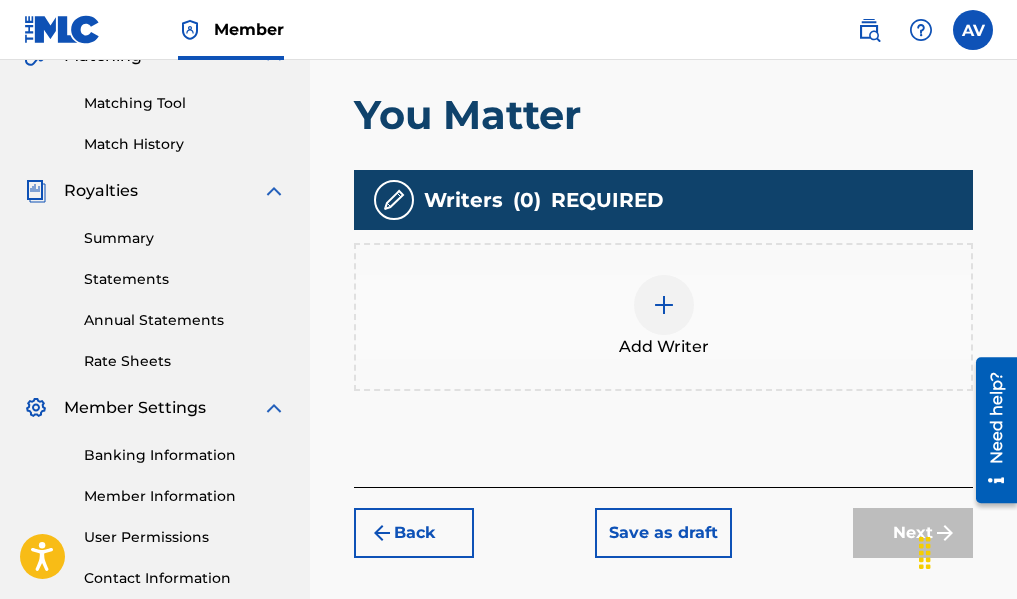 click at bounding box center [664, 305] 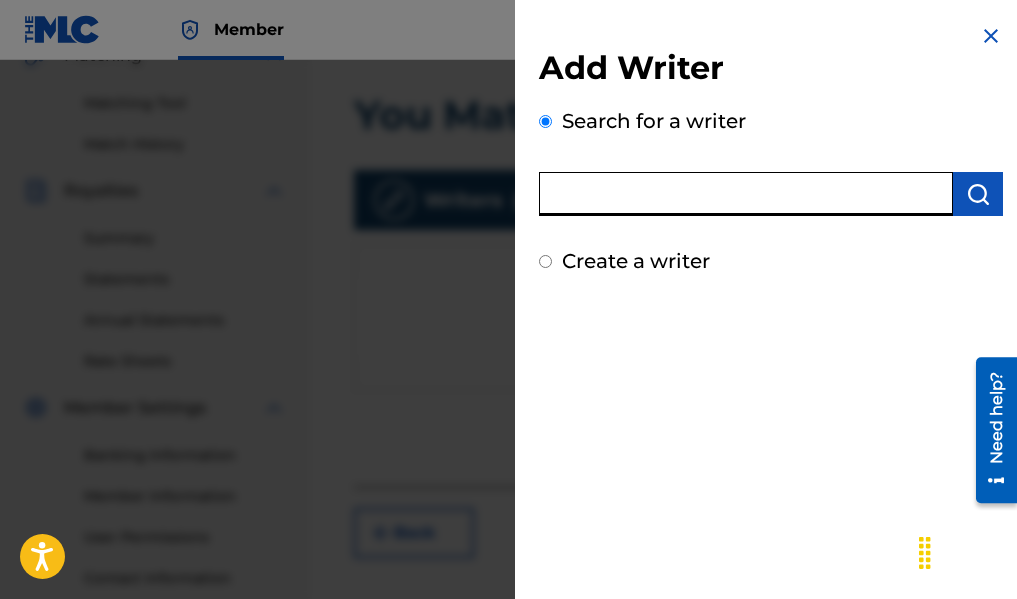 click at bounding box center (746, 194) 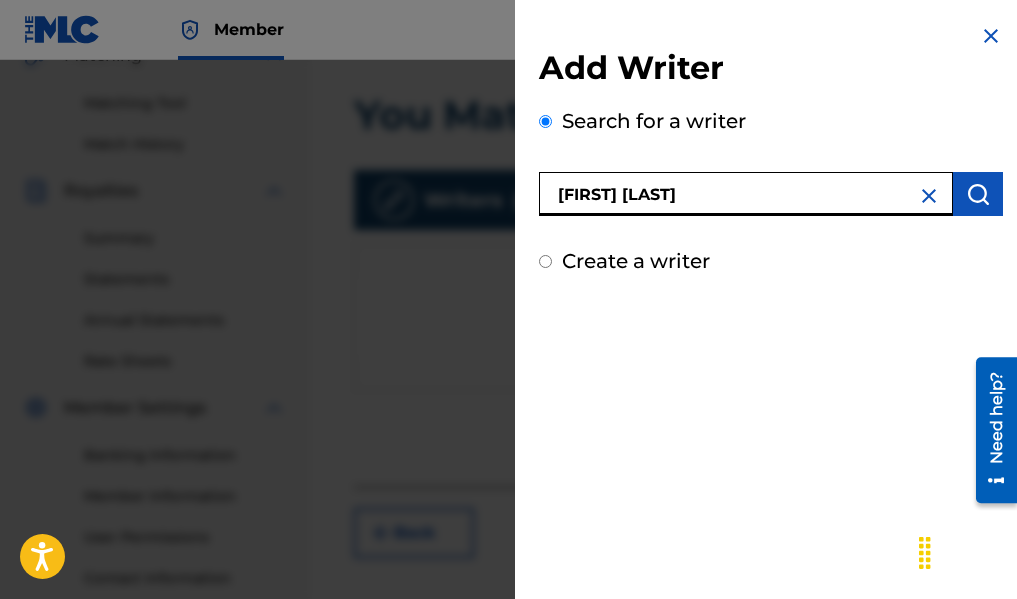 type on "[FIRST] [LAST]" 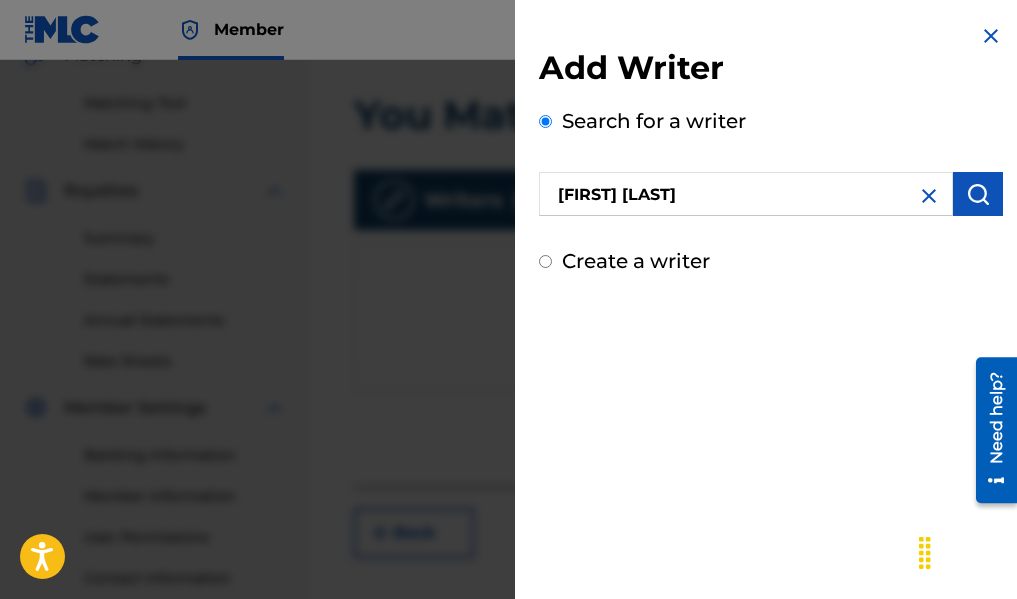 click at bounding box center [978, 194] 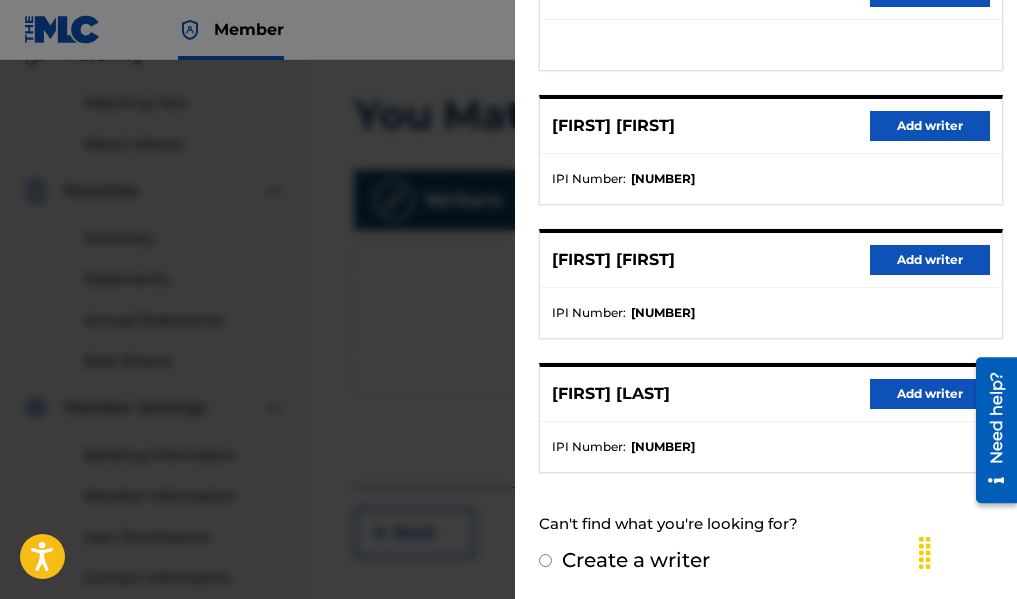 scroll, scrollTop: 443, scrollLeft: 0, axis: vertical 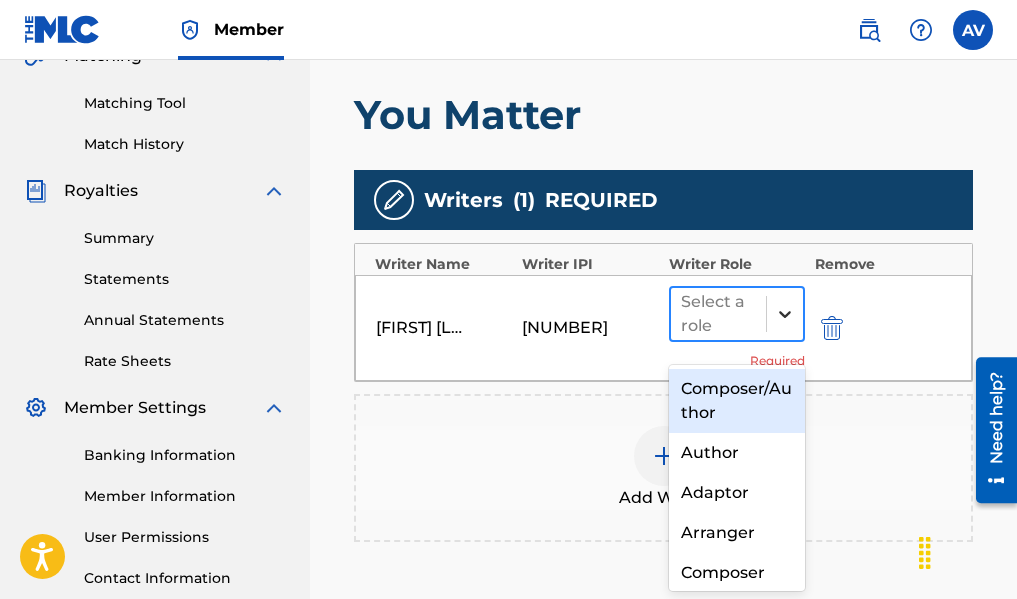 click 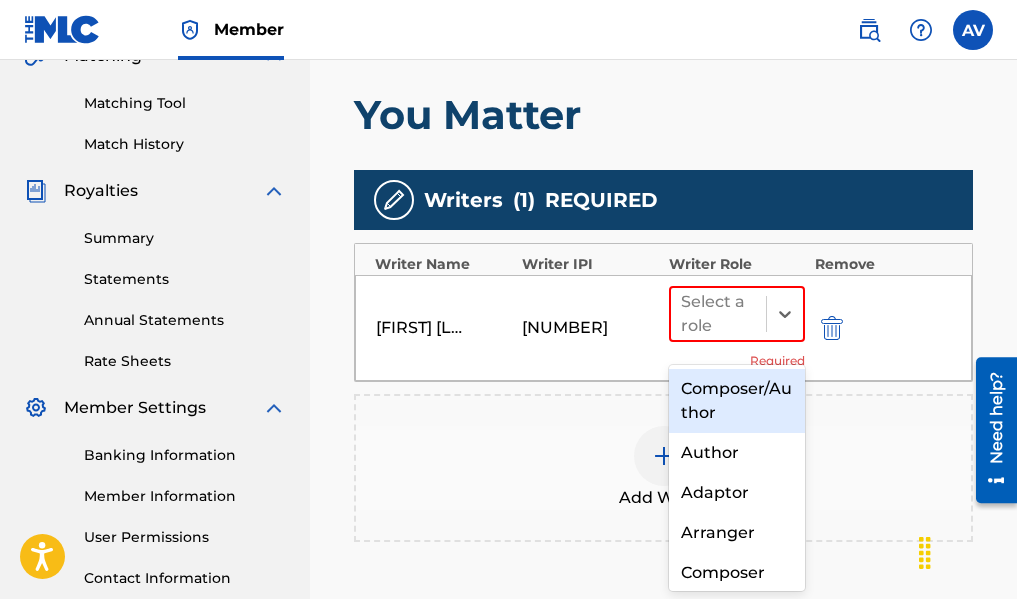 click on "Composer/Author" at bounding box center (737, 401) 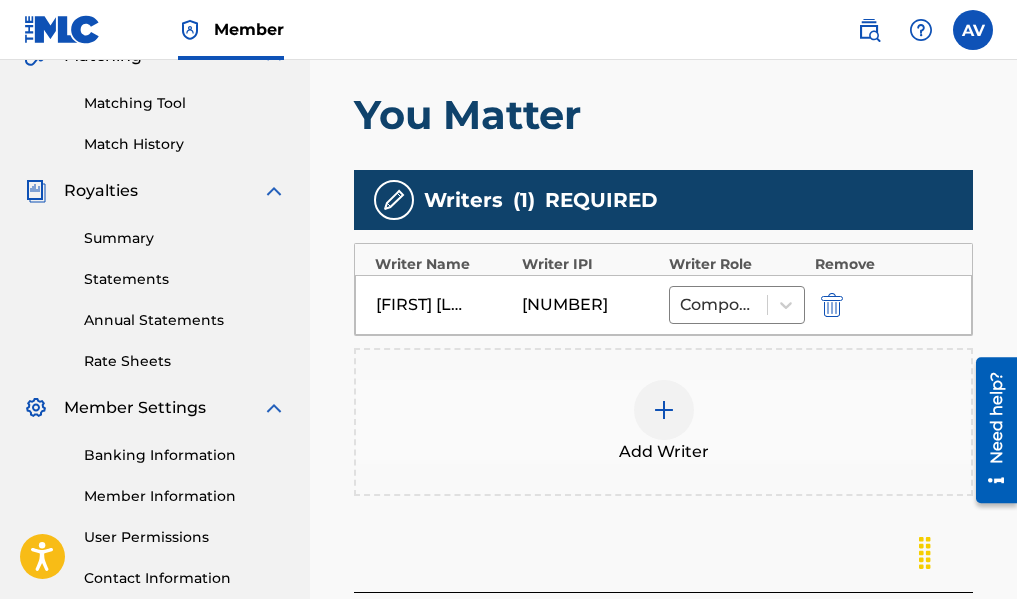 click at bounding box center [664, 410] 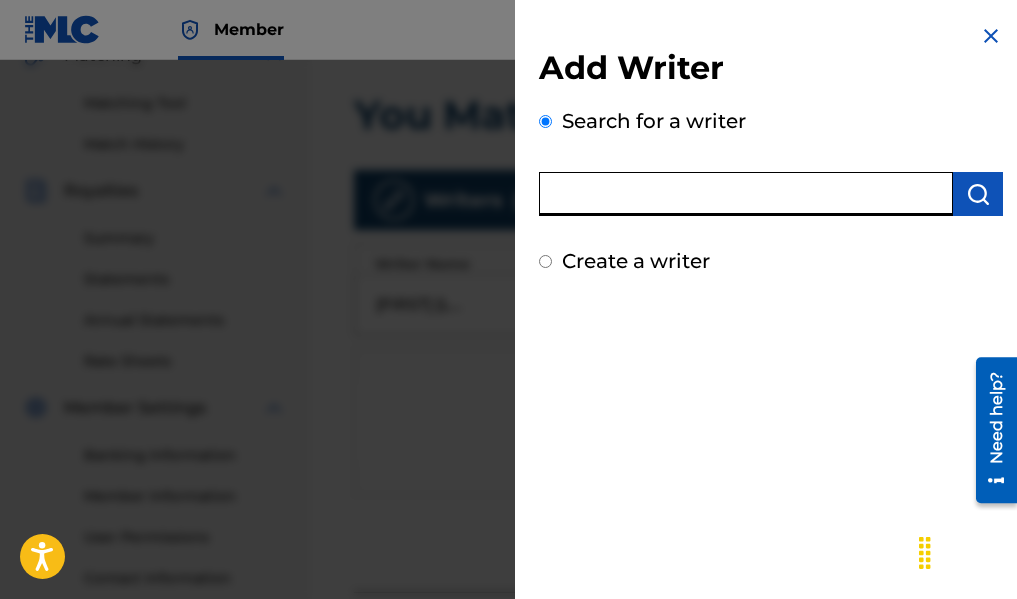 click at bounding box center (746, 194) 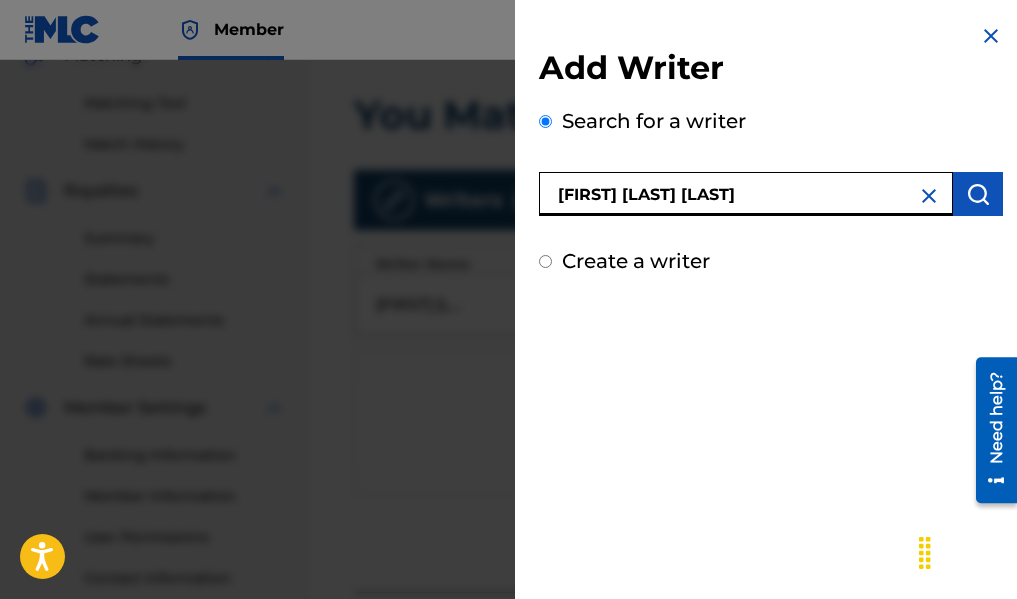 type on "[FIRST] [LAST] [LAST]" 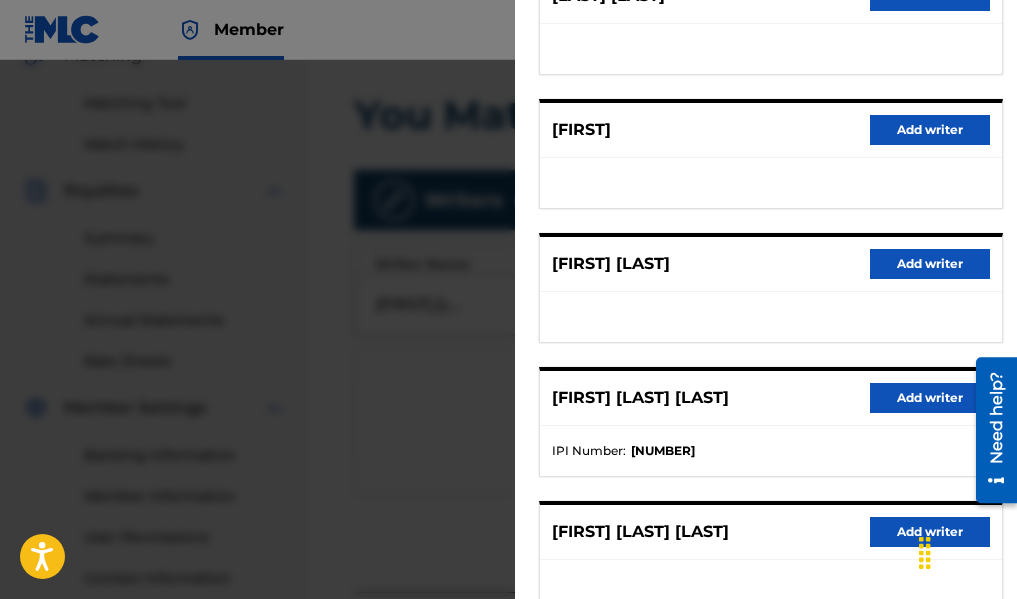 scroll, scrollTop: 400, scrollLeft: 0, axis: vertical 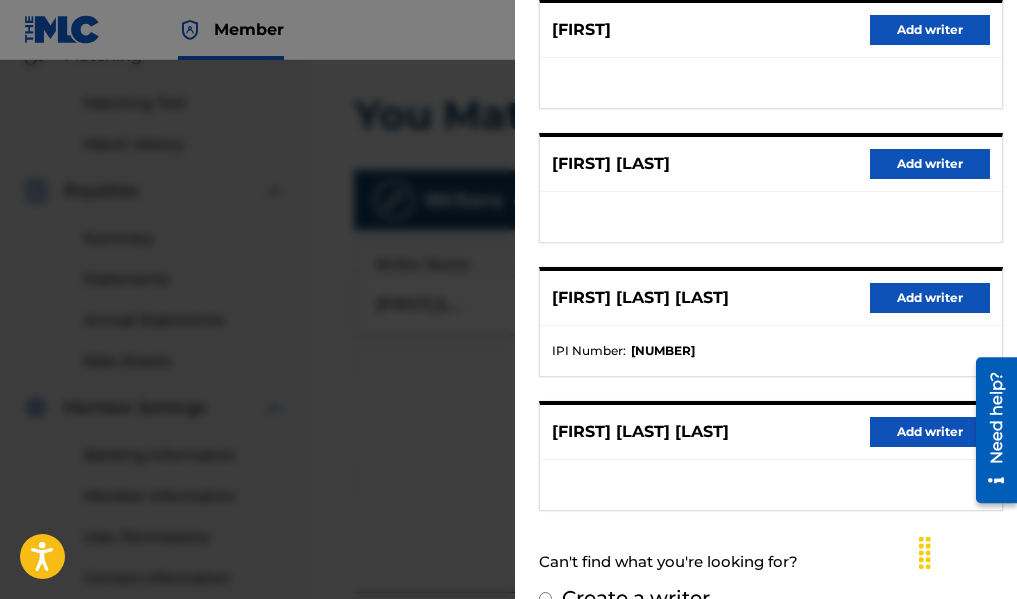 click on "Add writer" at bounding box center (930, 298) 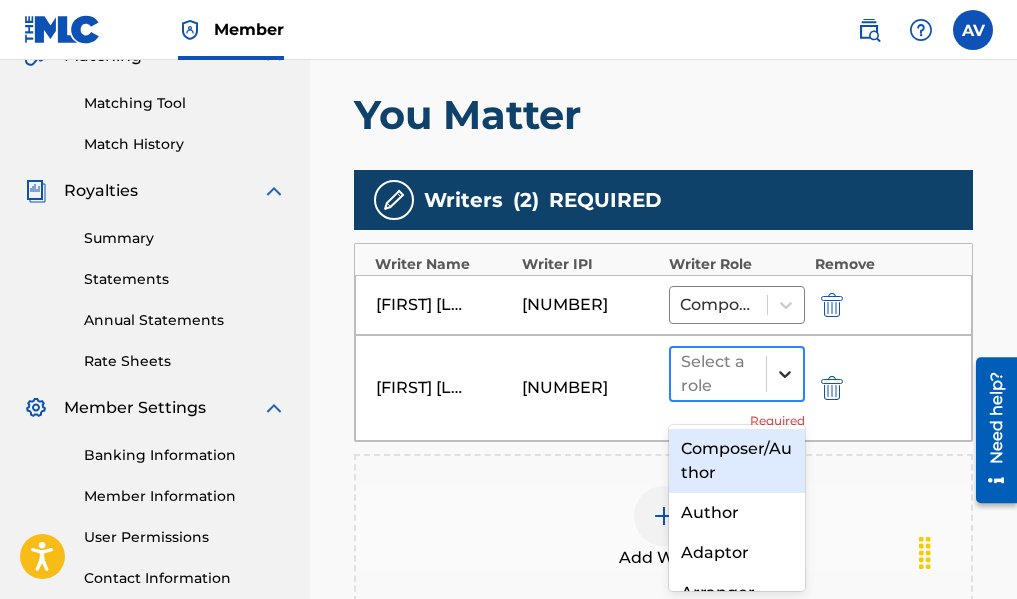 click at bounding box center (785, 374) 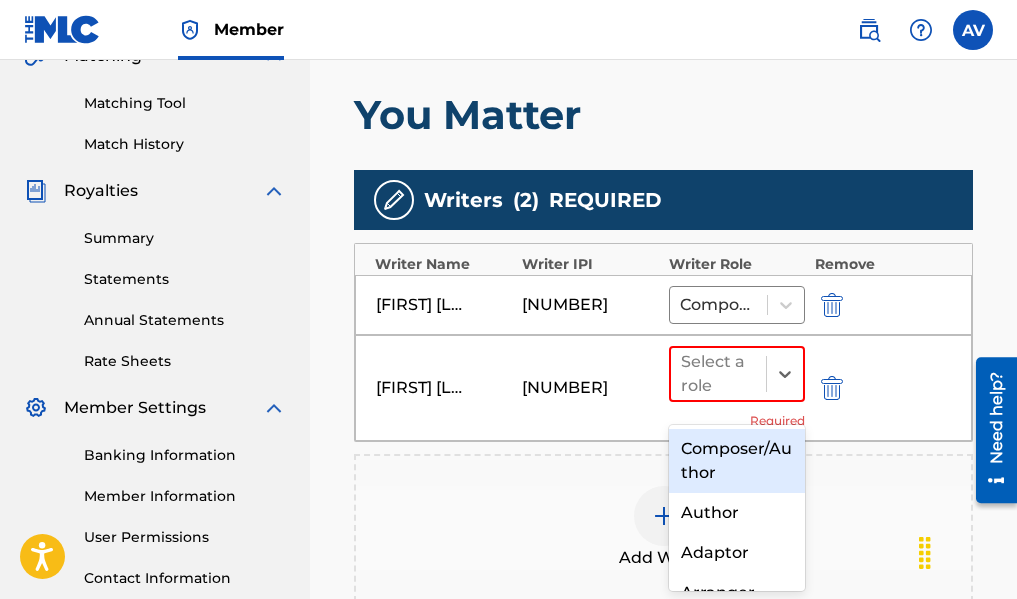 click on "Composer/Author" at bounding box center [737, 461] 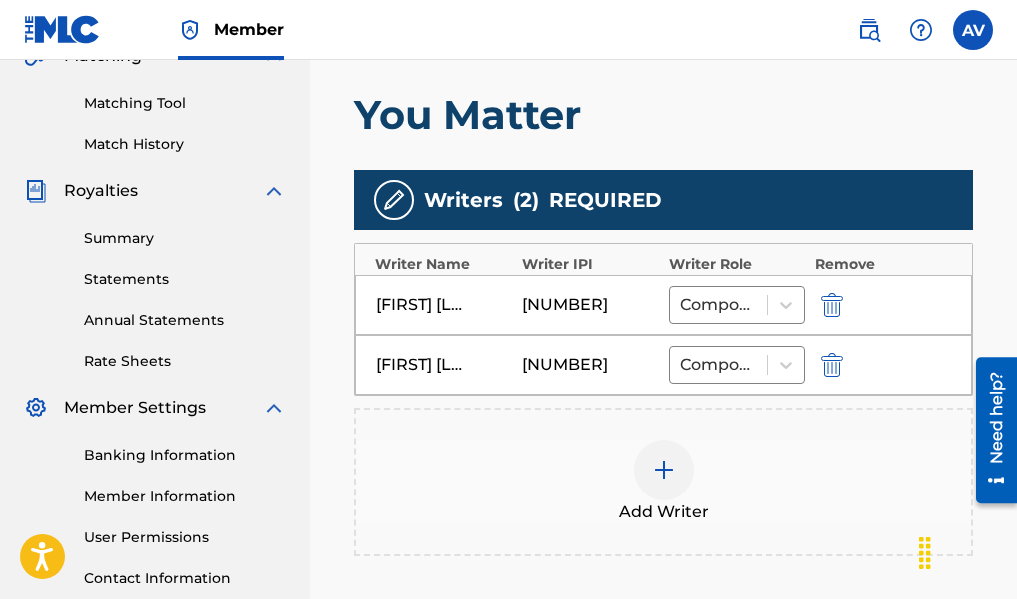 click at bounding box center (664, 470) 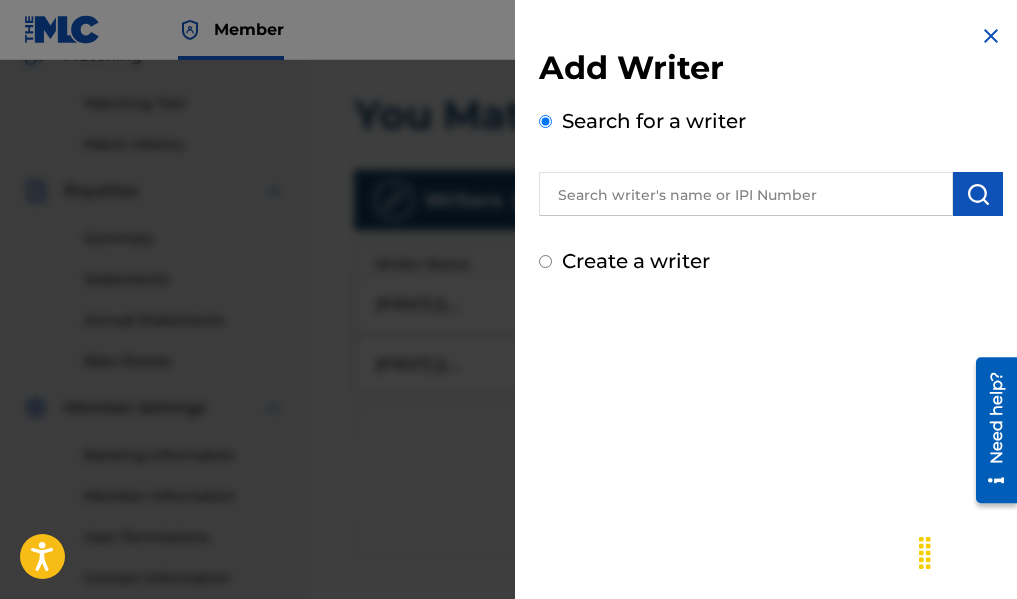 click at bounding box center (746, 194) 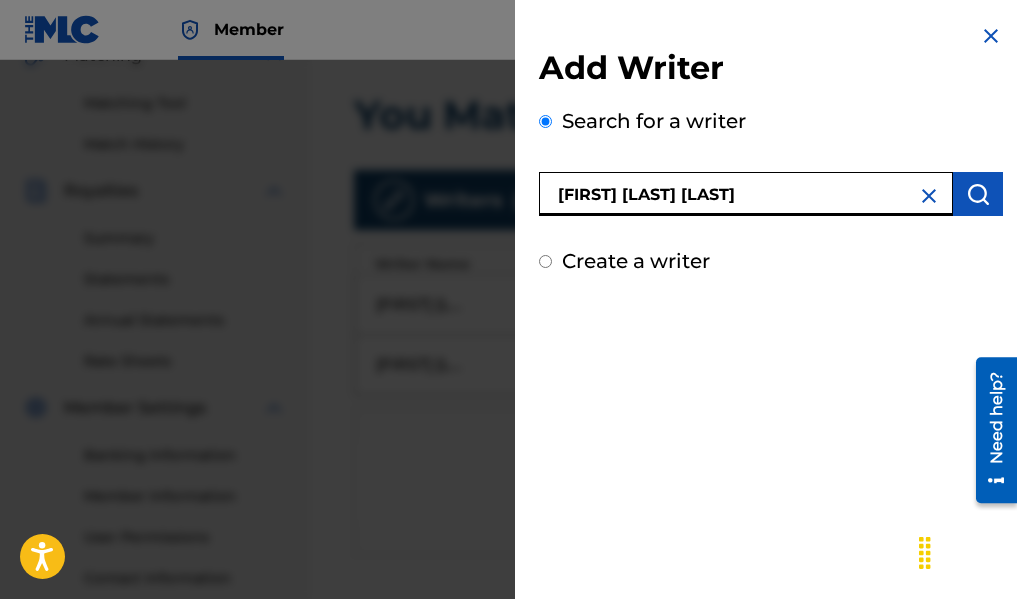 type on "[FIRST] [LAST] [LAST]" 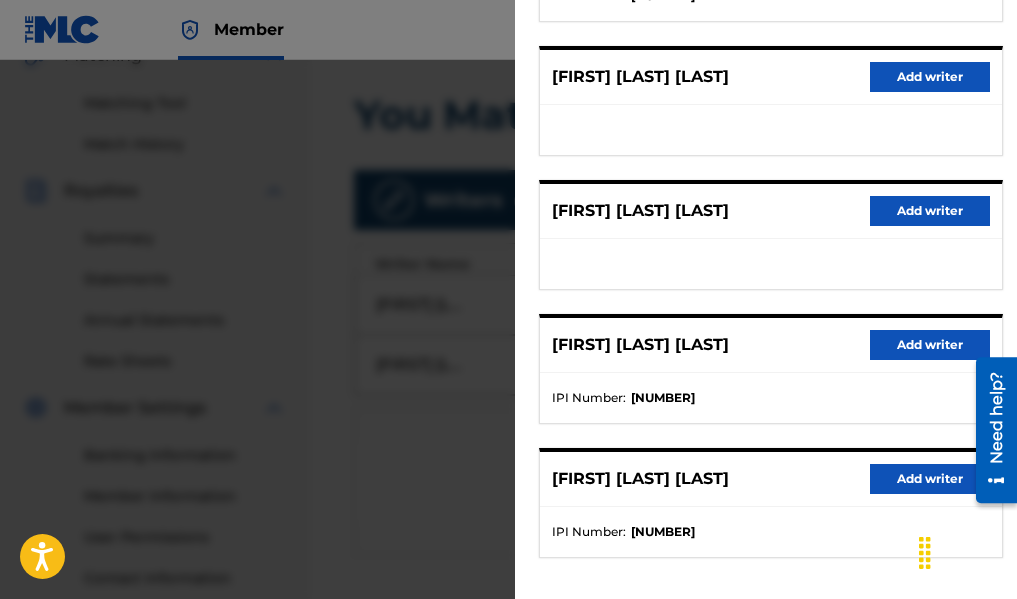 scroll, scrollTop: 400, scrollLeft: 0, axis: vertical 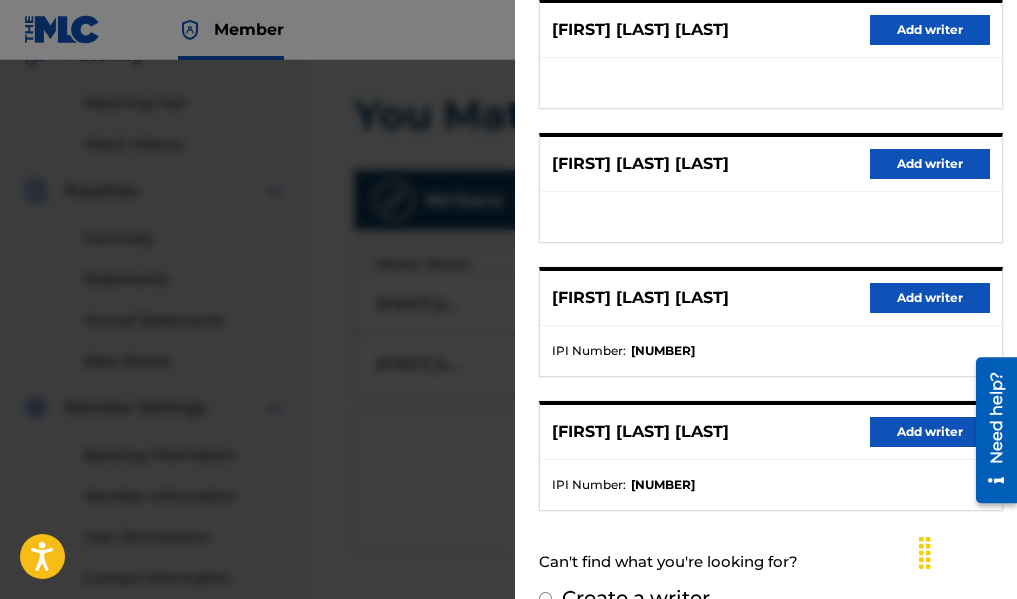 click on "Add writer" at bounding box center [930, 432] 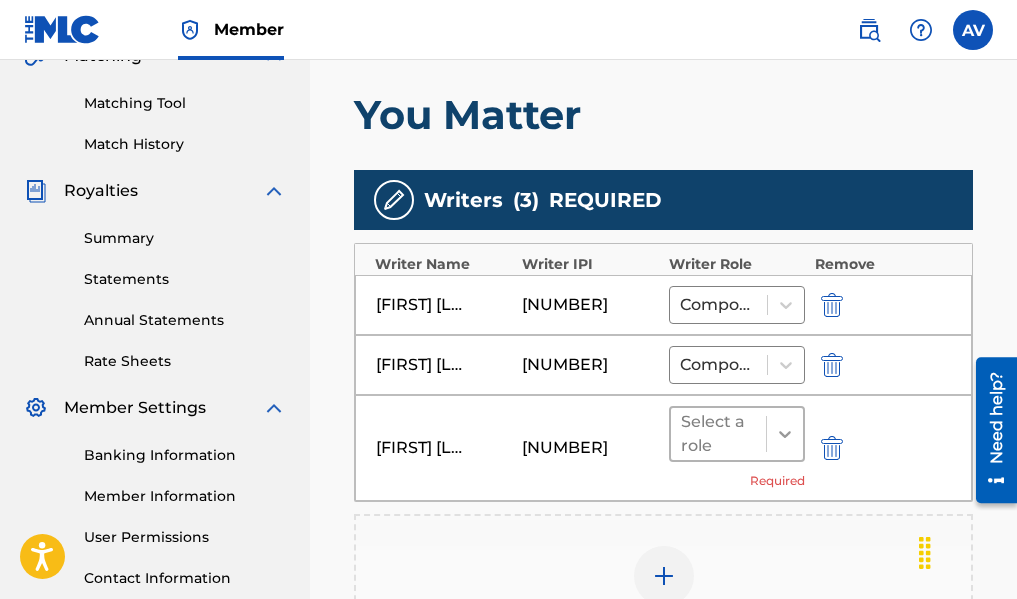 click at bounding box center [785, 434] 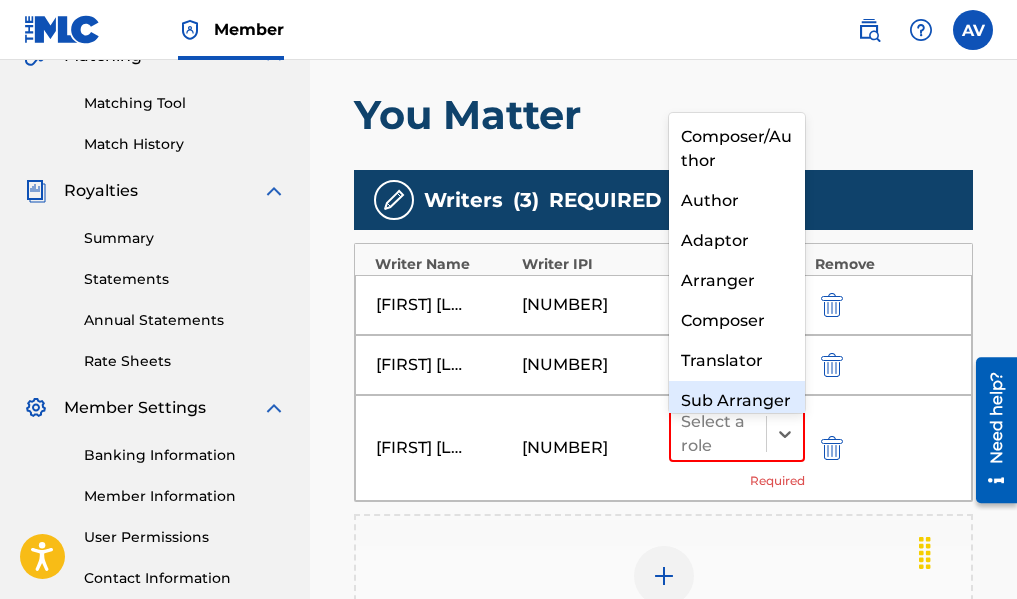 scroll, scrollTop: 53, scrollLeft: 0, axis: vertical 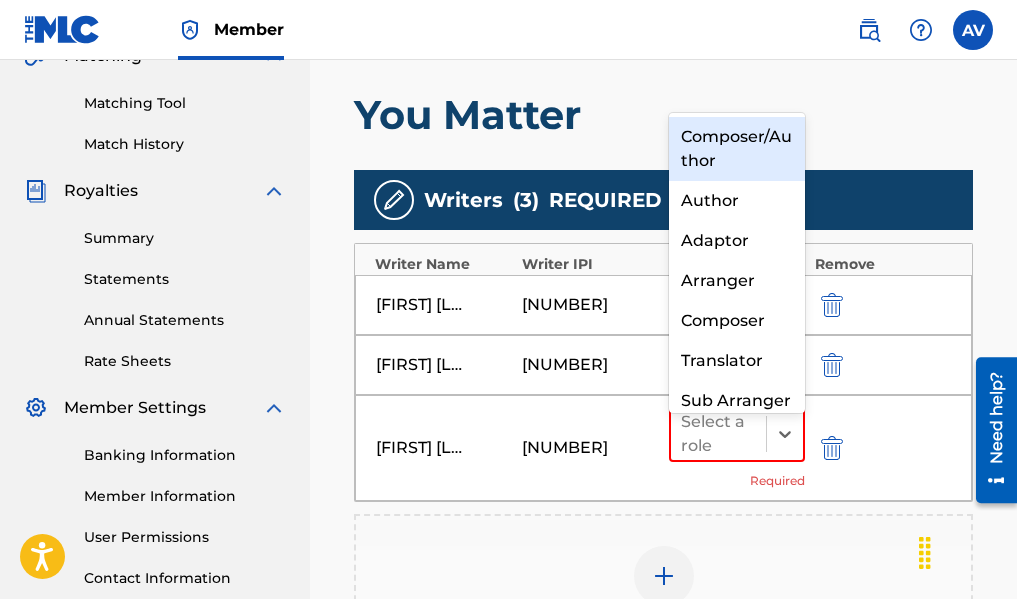click on "Composer/Author" at bounding box center (737, 149) 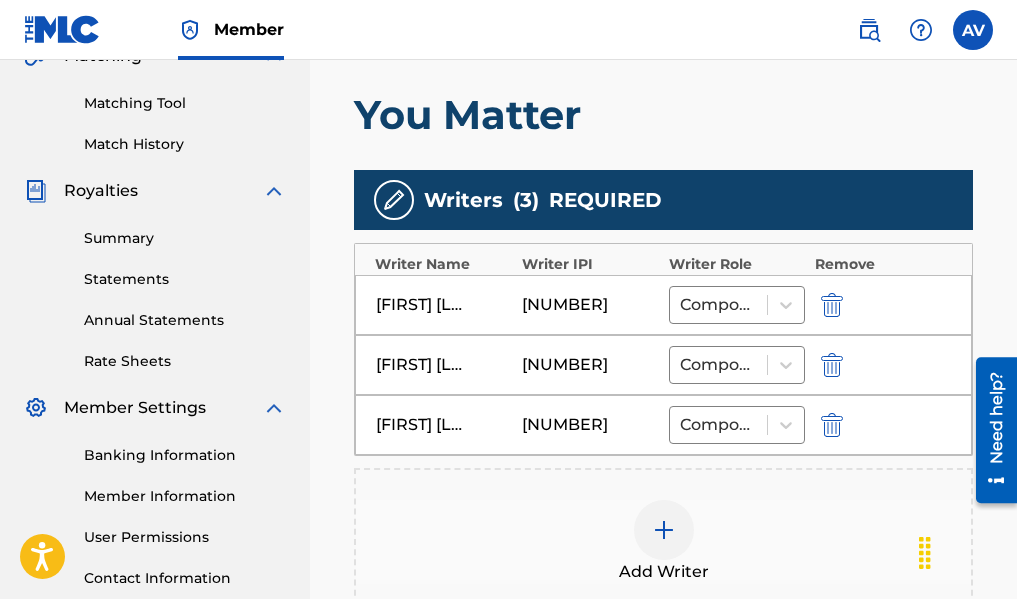 click at bounding box center [664, 530] 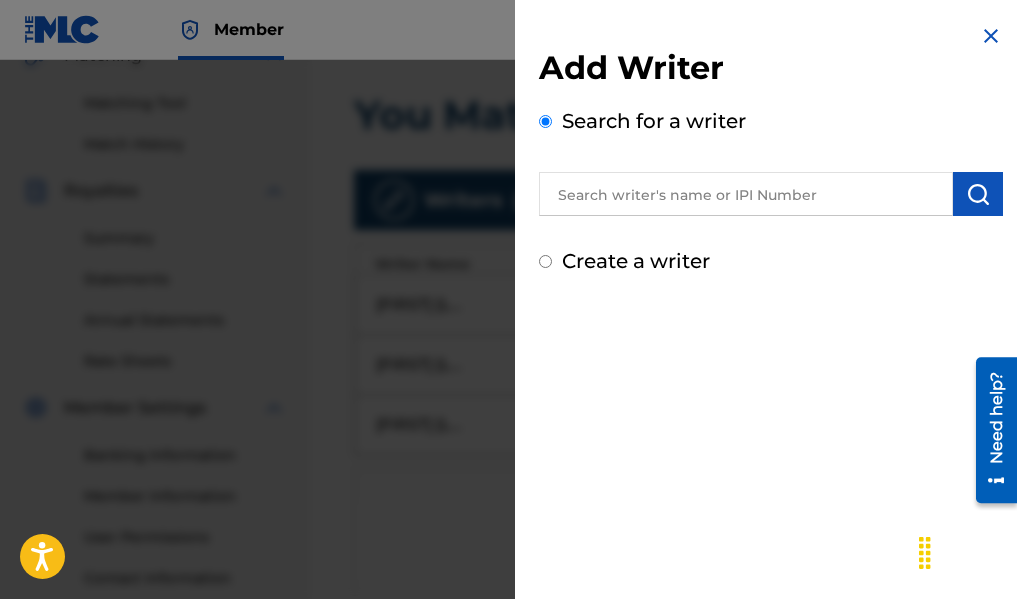 click at bounding box center [746, 194] 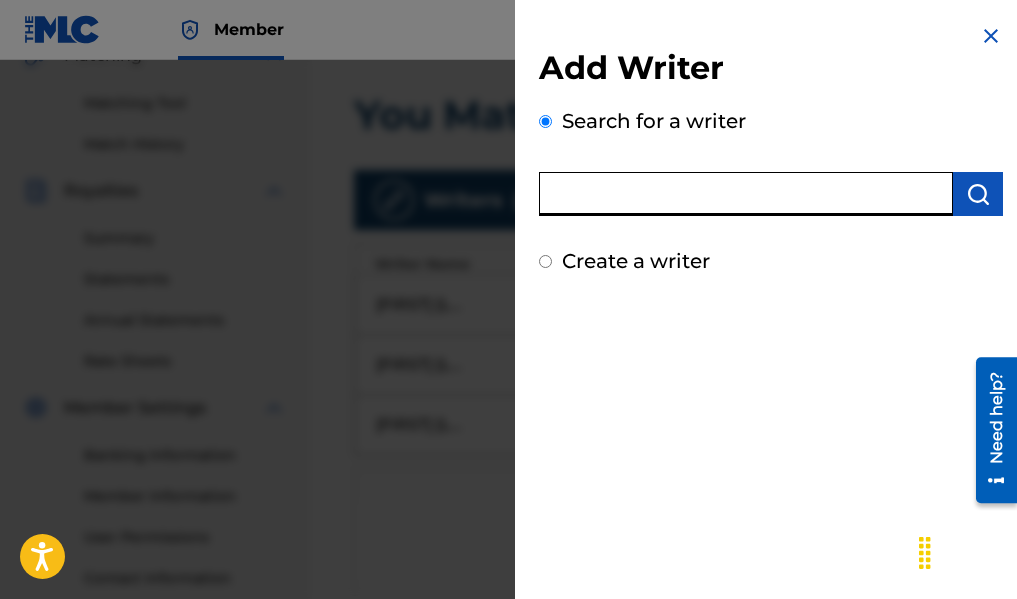 paste on "[NUMBER]" 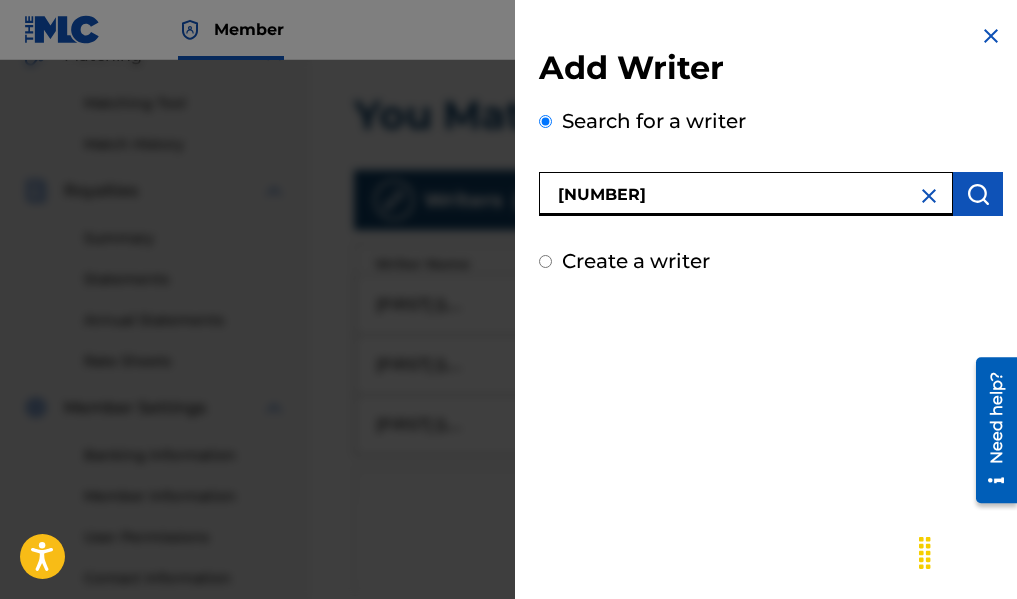 type on "[NUMBER]" 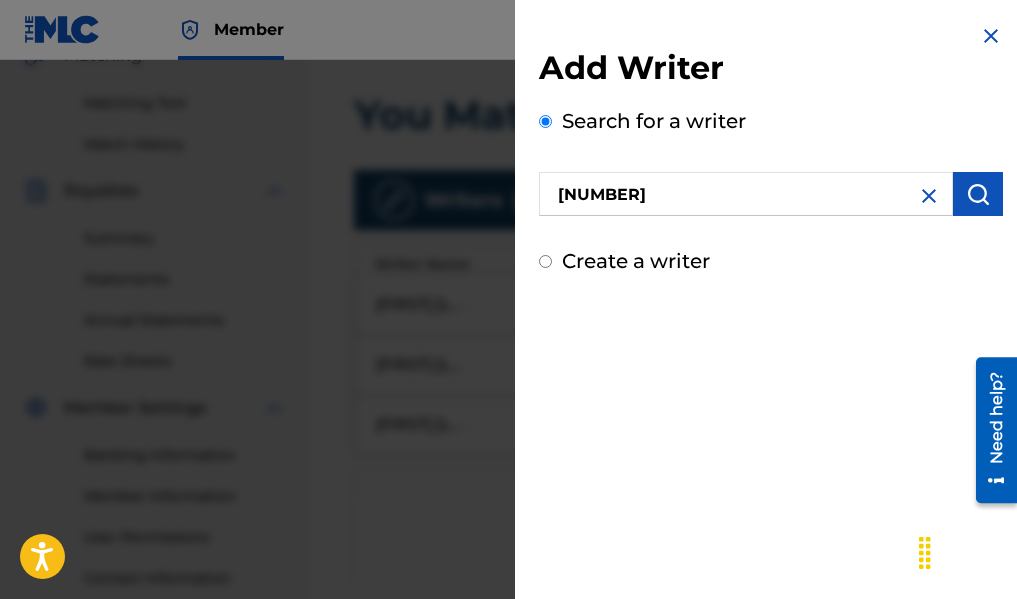click at bounding box center (978, 194) 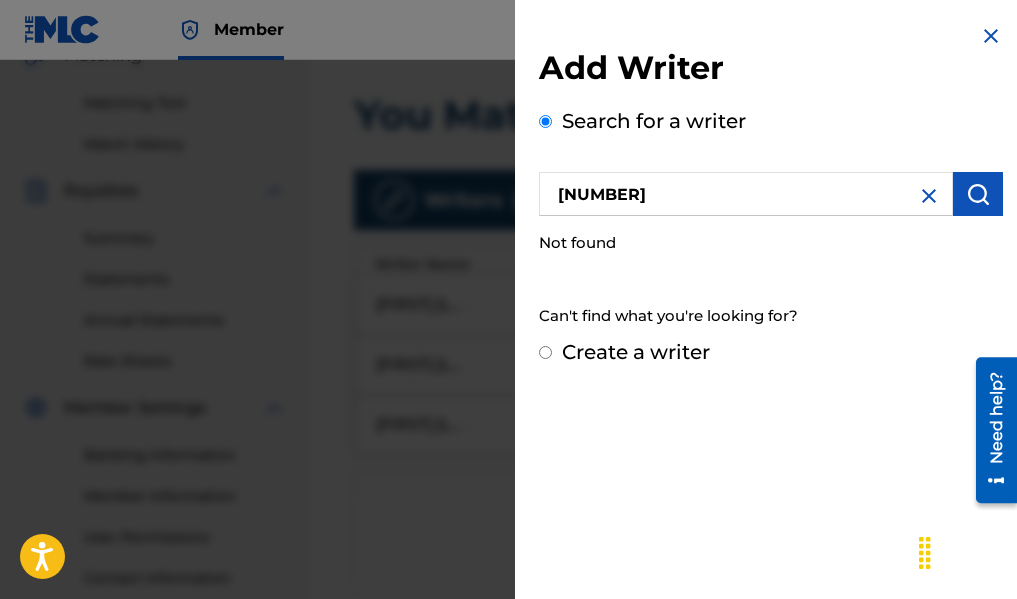 click at bounding box center [929, 196] 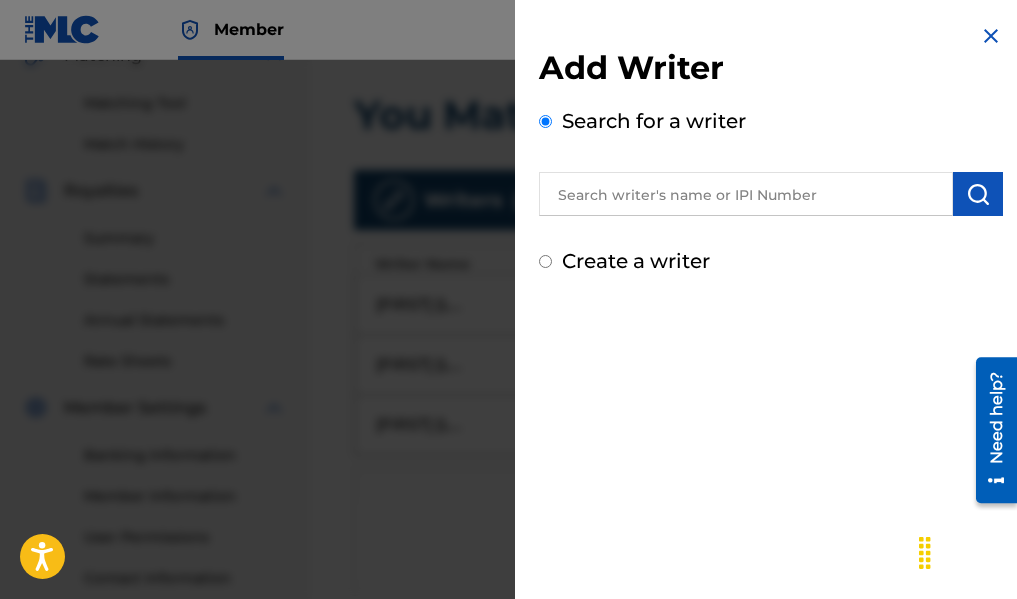 click at bounding box center (746, 194) 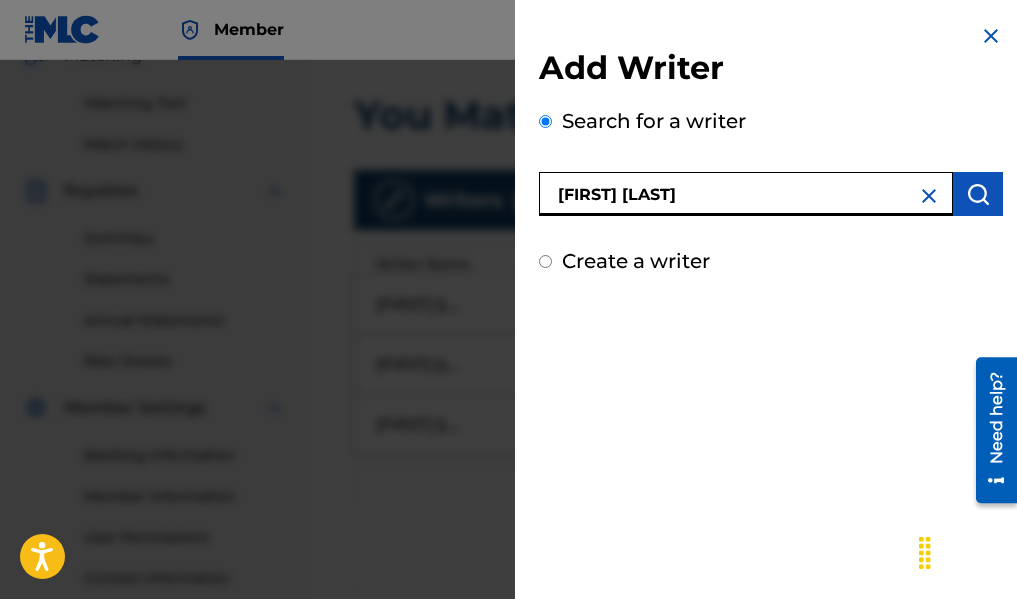 type on "[FIRST] [LAST]" 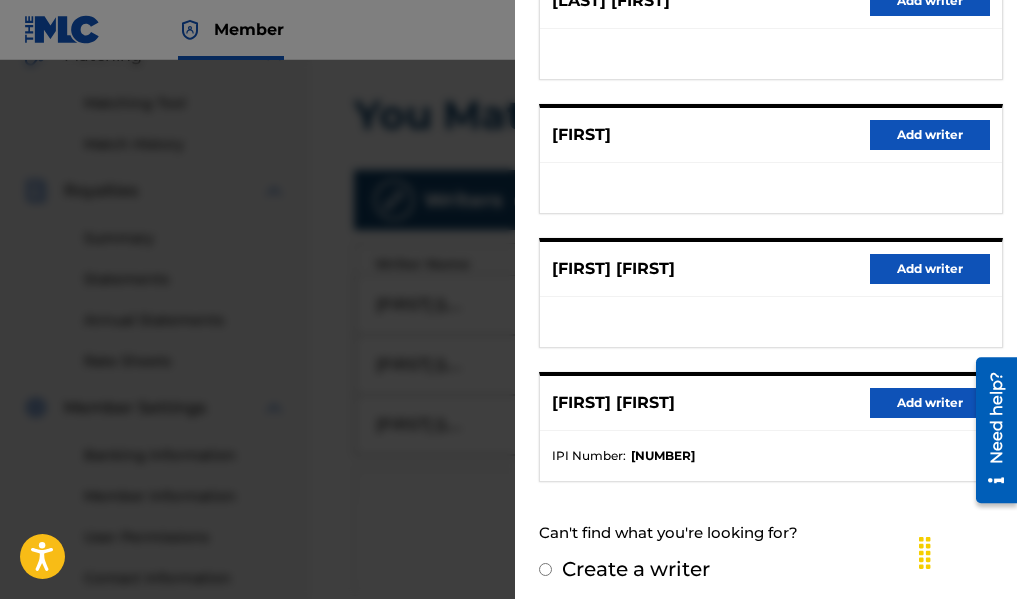 scroll, scrollTop: 443, scrollLeft: 0, axis: vertical 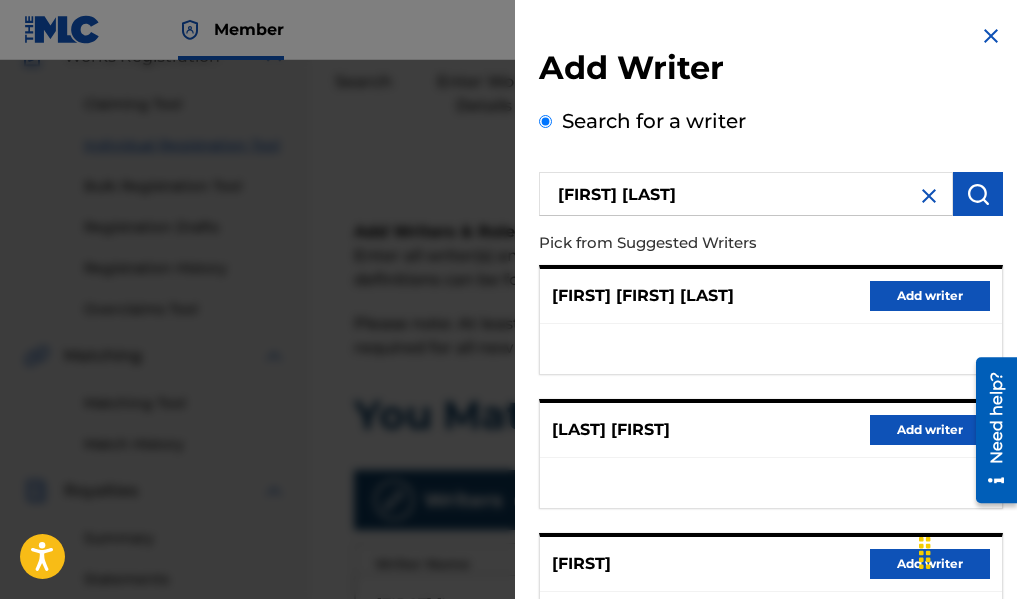 click at bounding box center [929, 196] 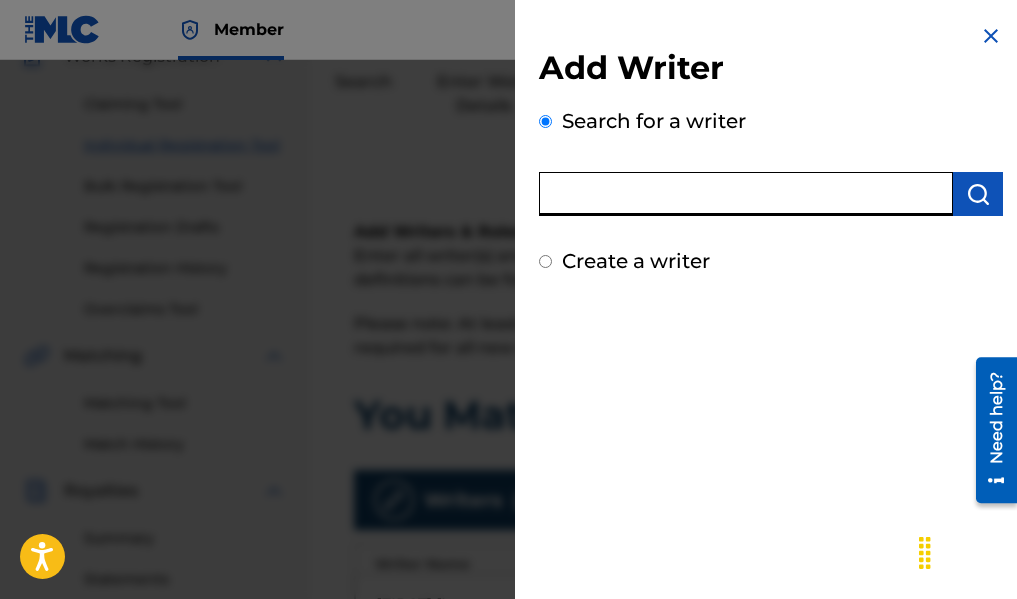 click at bounding box center (746, 194) 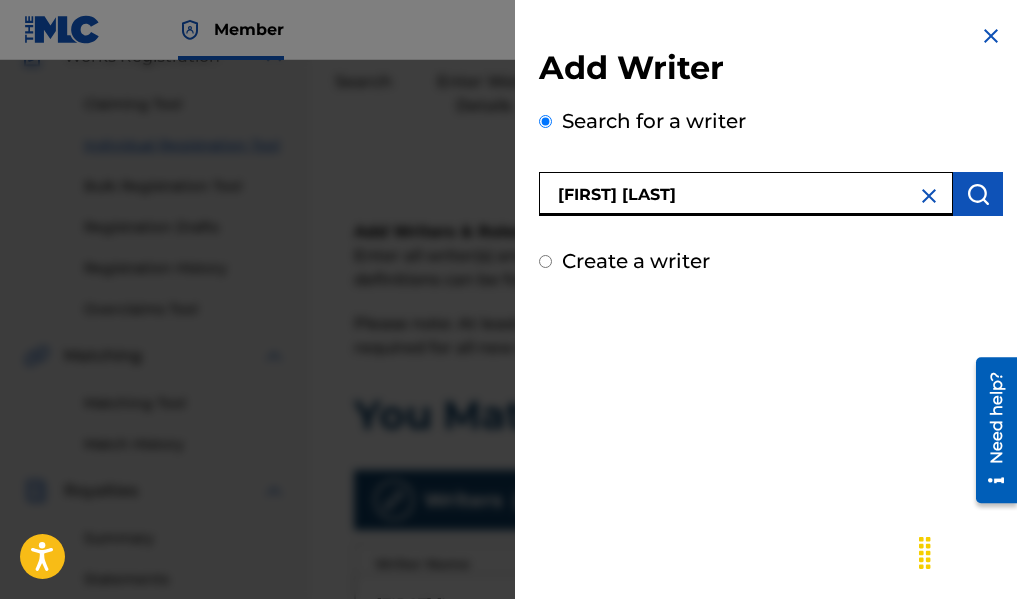 type on "[FIRST] [LAST]" 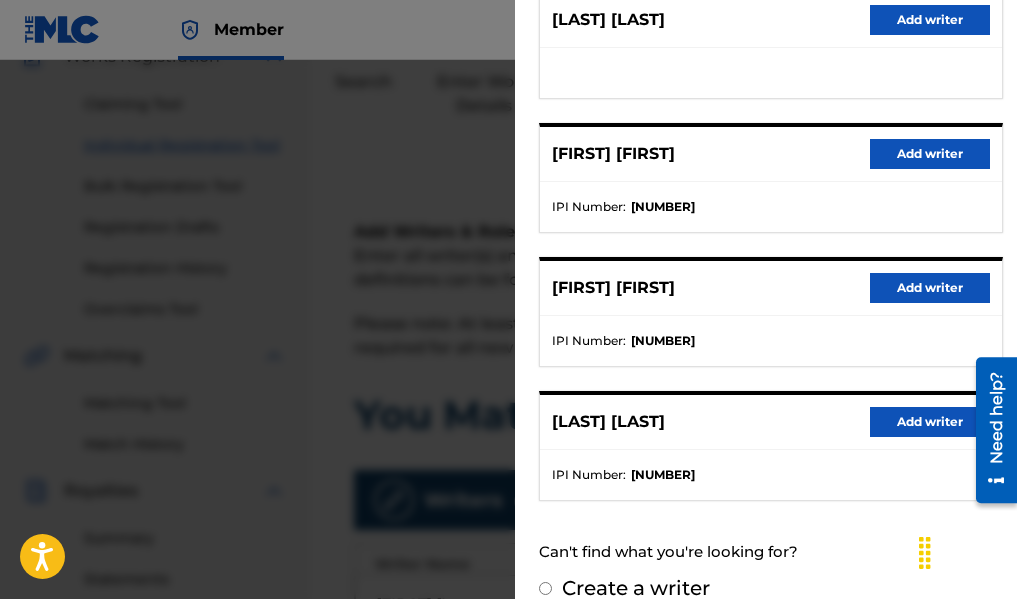 scroll, scrollTop: 443, scrollLeft: 0, axis: vertical 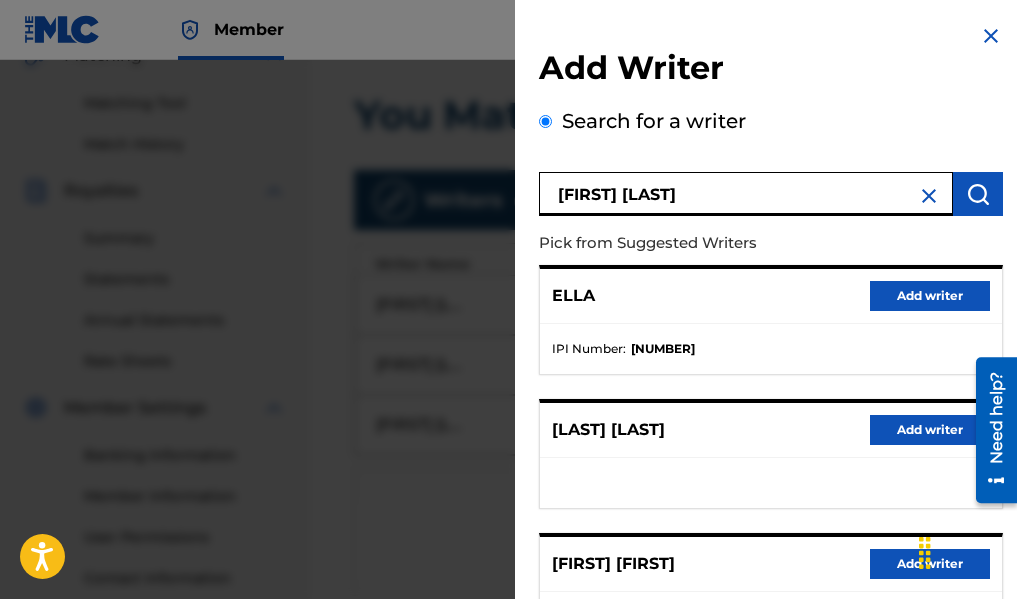 click at bounding box center (991, 36) 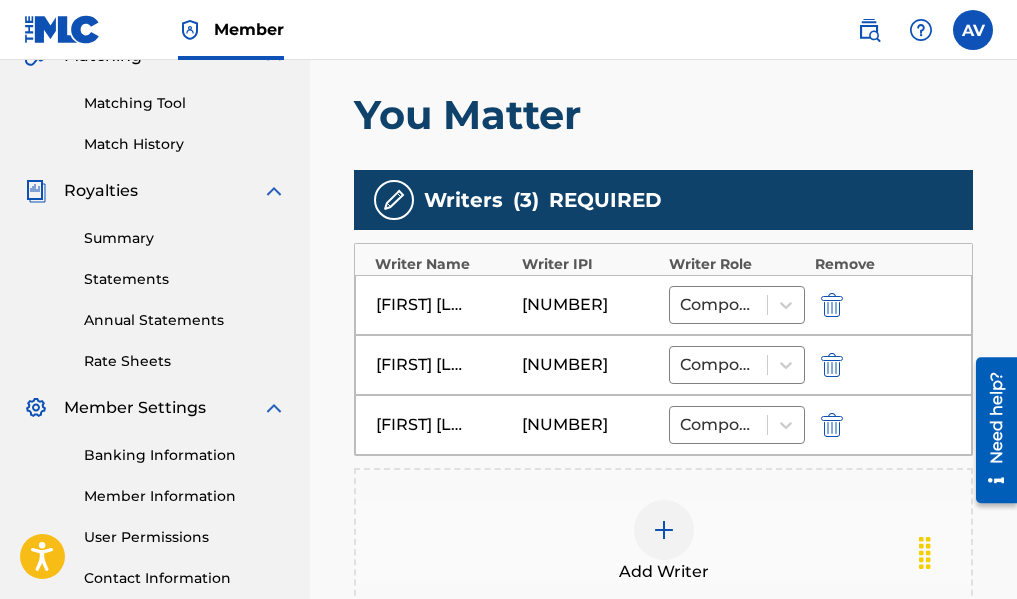 click at bounding box center [664, 530] 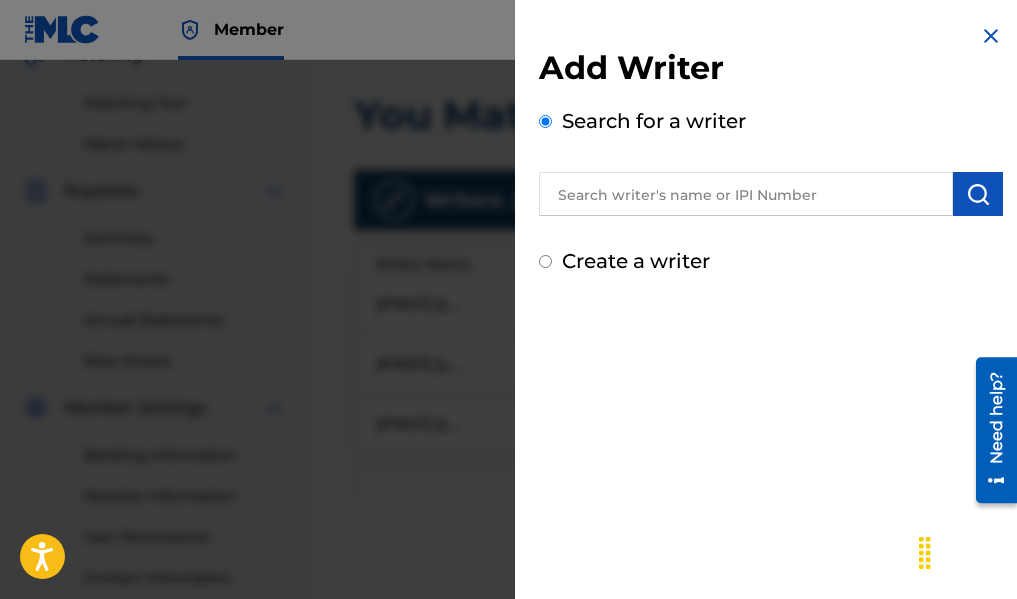 click on "Create a writer" at bounding box center [545, 261] 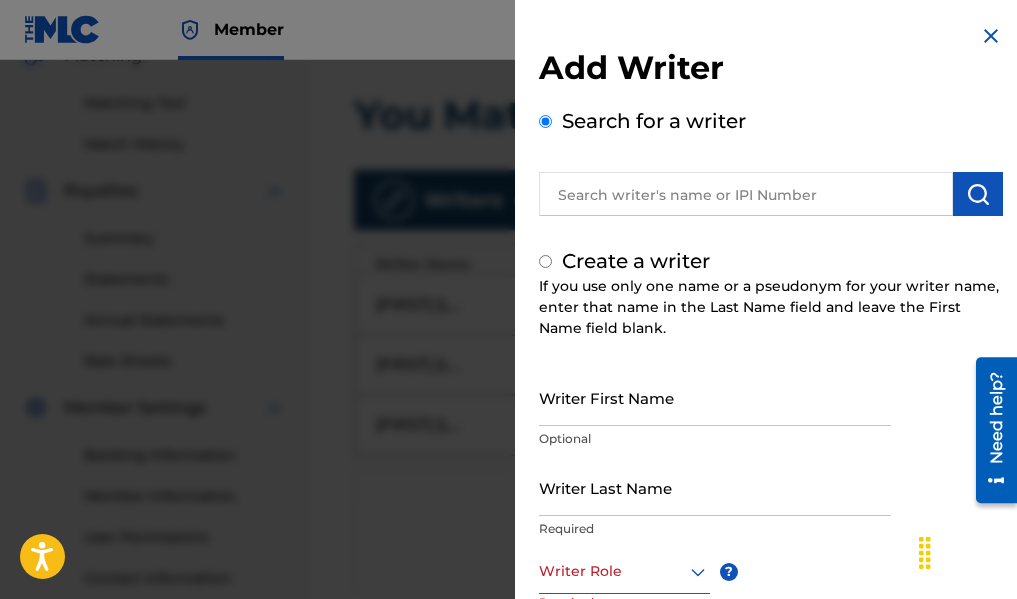 radio on "false" 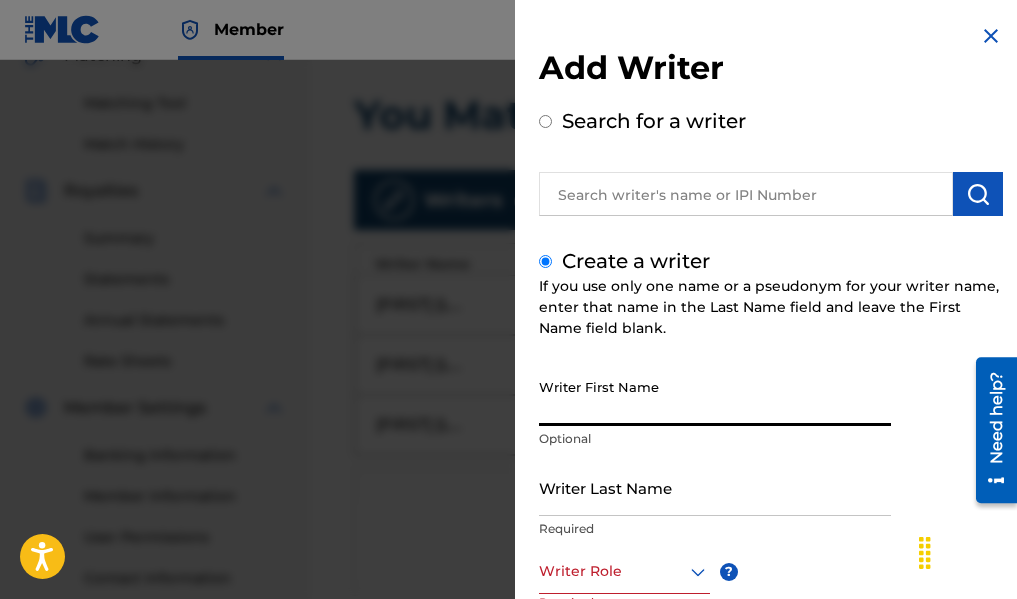 click on "Writer First Name" at bounding box center [715, 397] 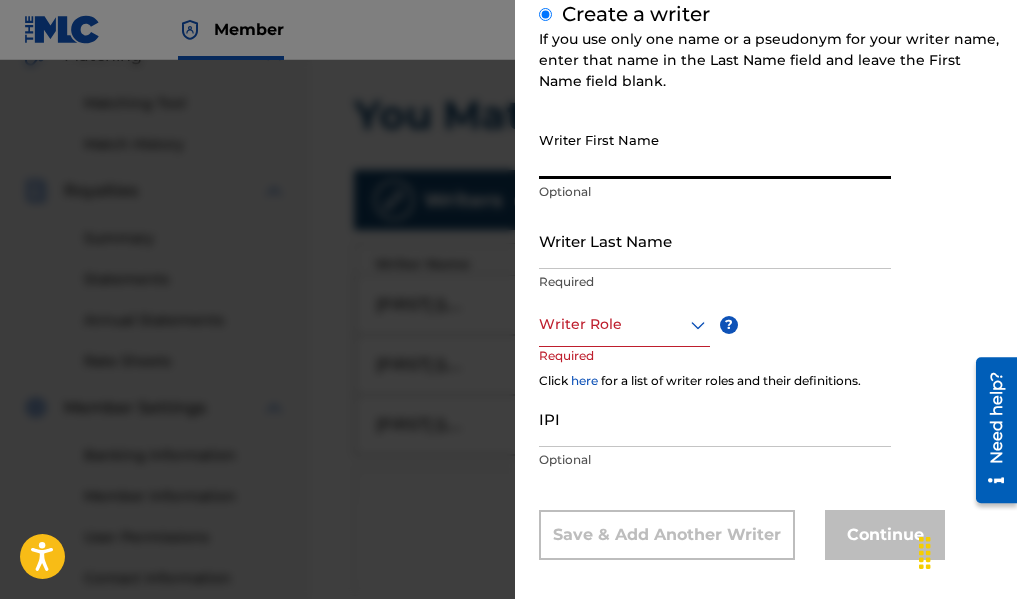 scroll, scrollTop: 267, scrollLeft: 0, axis: vertical 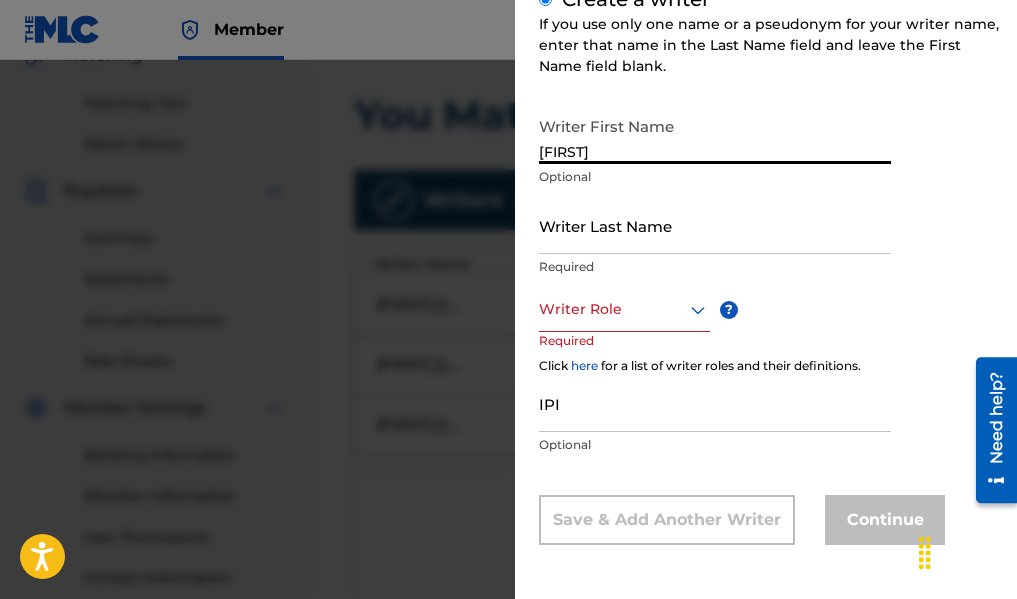 type on "[FIRST]" 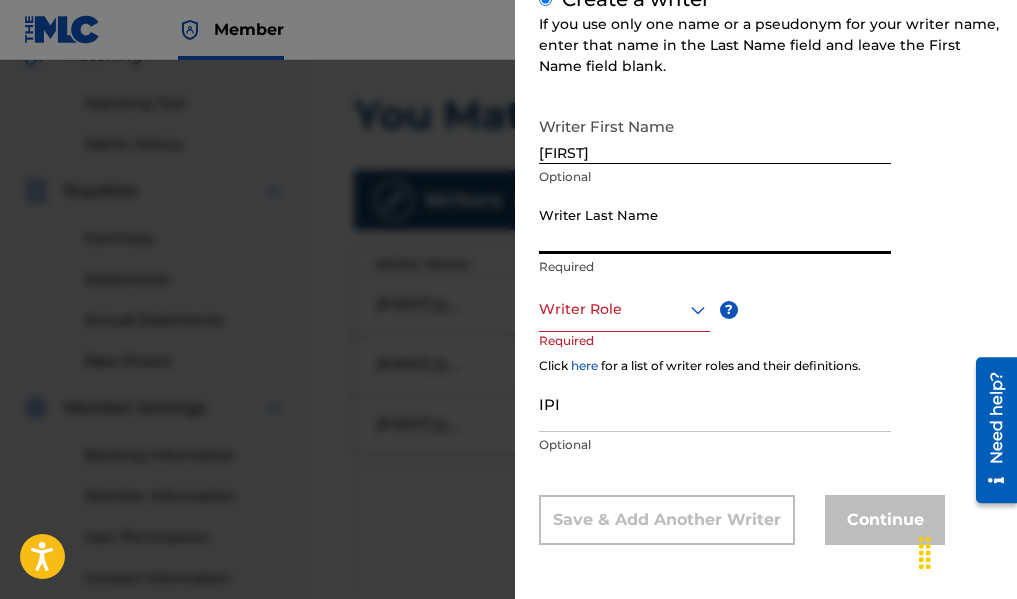 type on "E" 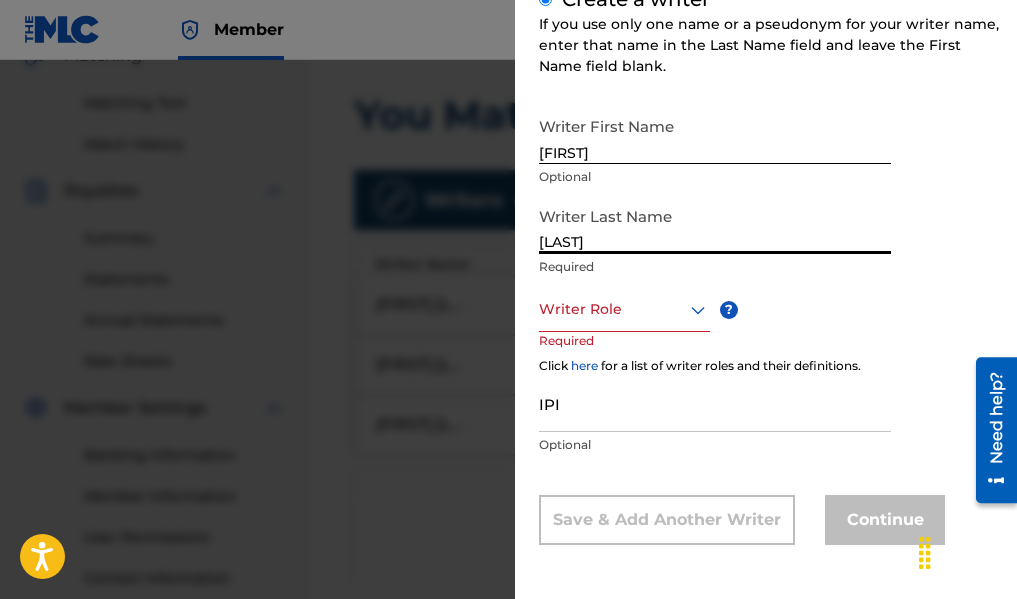 type on "[LAST]" 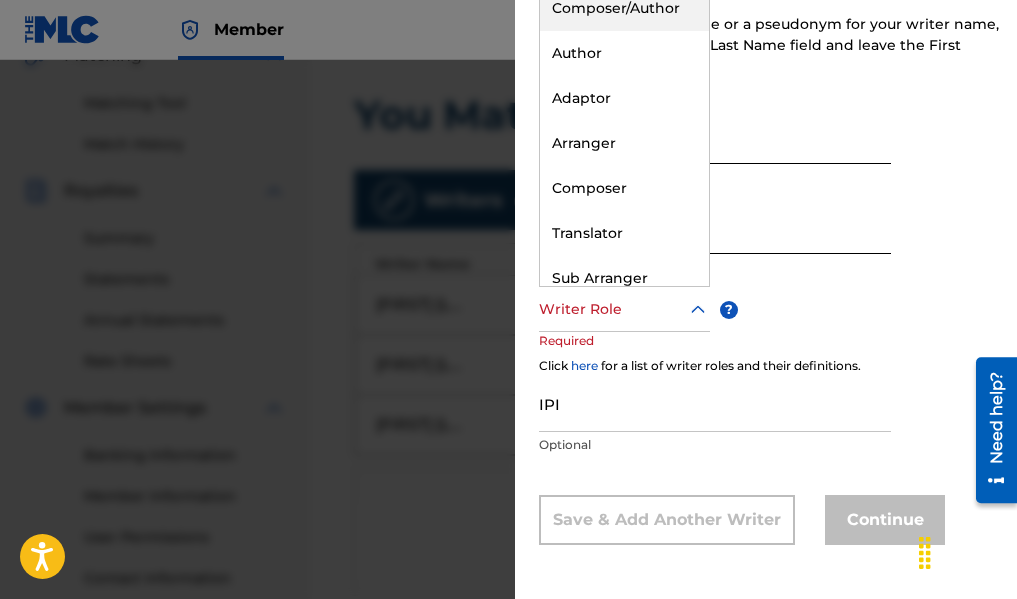 click on "Composer/Author" at bounding box center (624, 8) 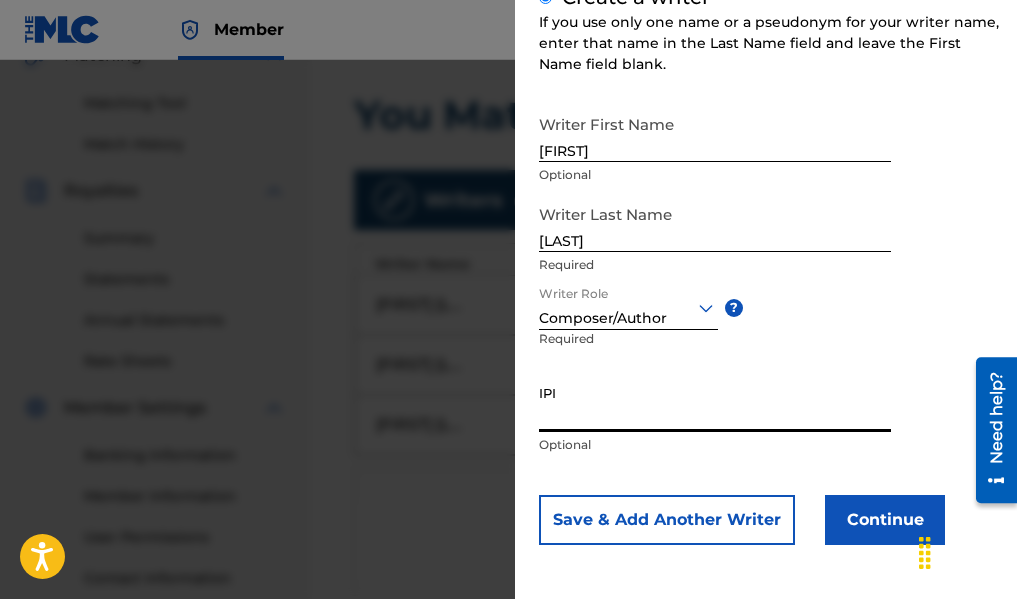 click on "IPI" at bounding box center [715, 403] 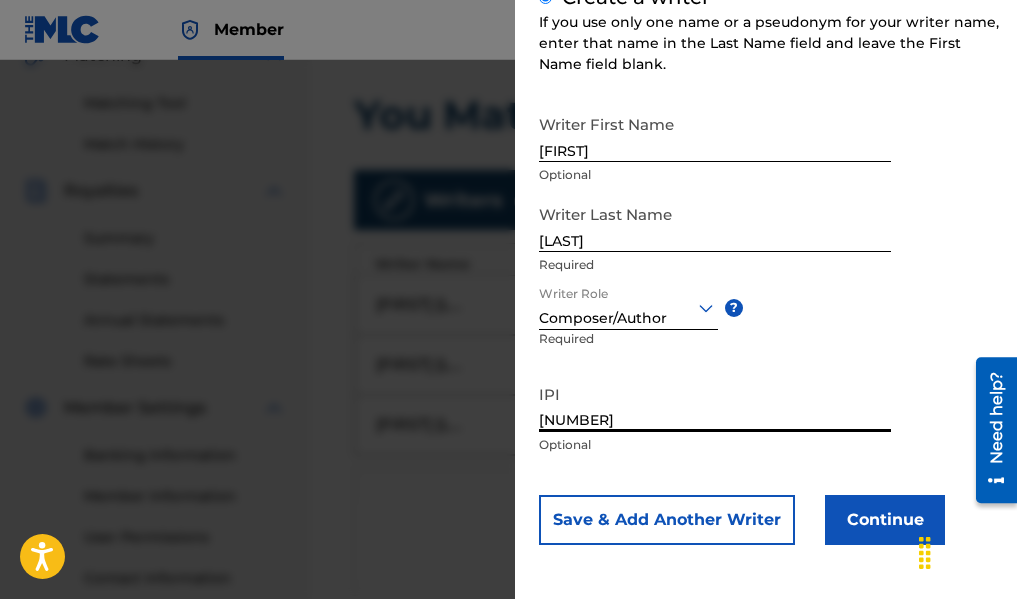 type on "[NUMBER]" 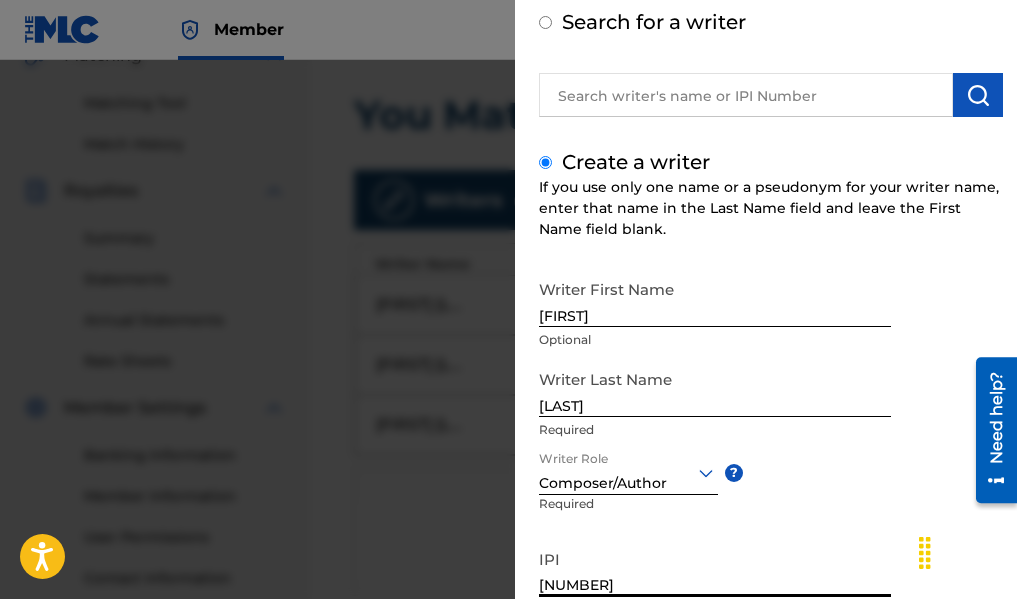 scroll, scrollTop: 67, scrollLeft: 0, axis: vertical 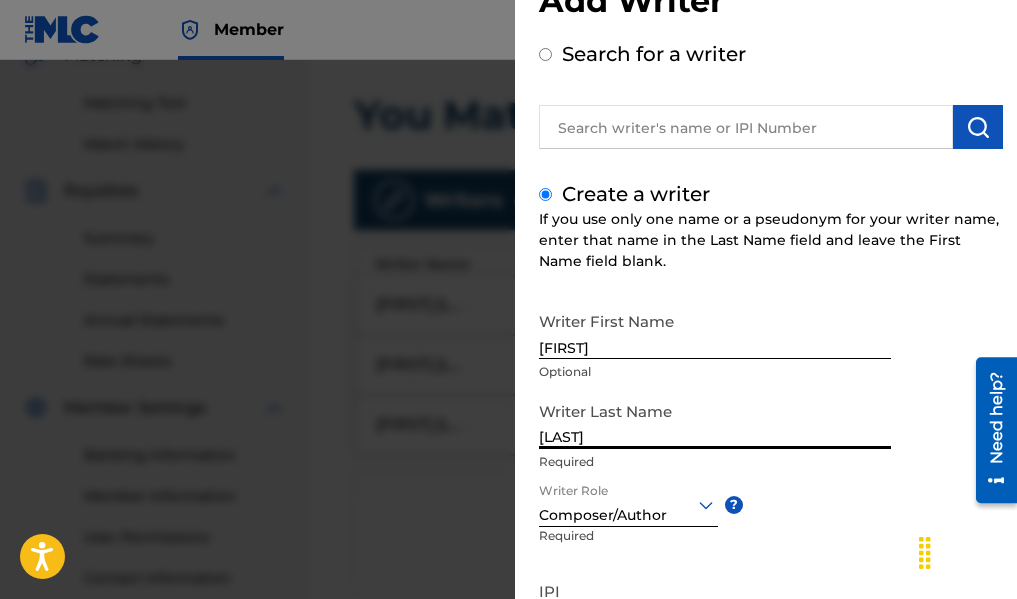 click on "[LAST]" at bounding box center (715, 420) 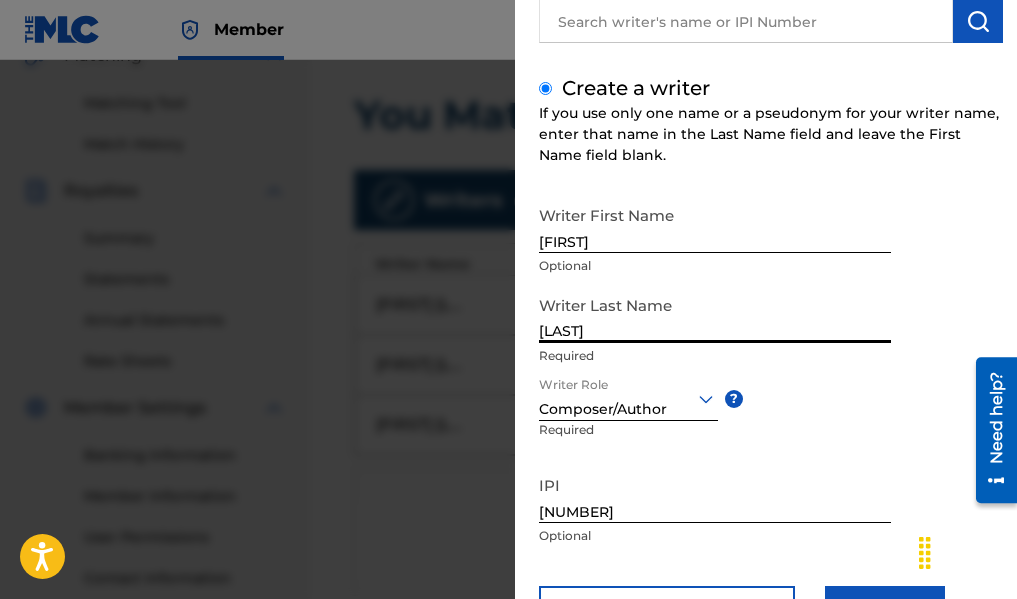 scroll, scrollTop: 267, scrollLeft: 0, axis: vertical 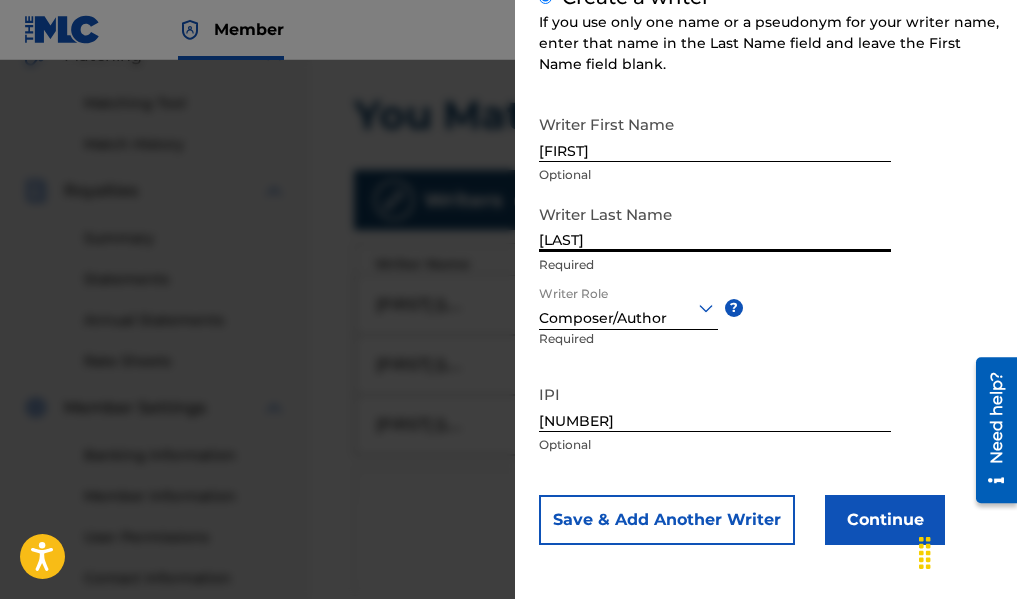 type on "[LAST]" 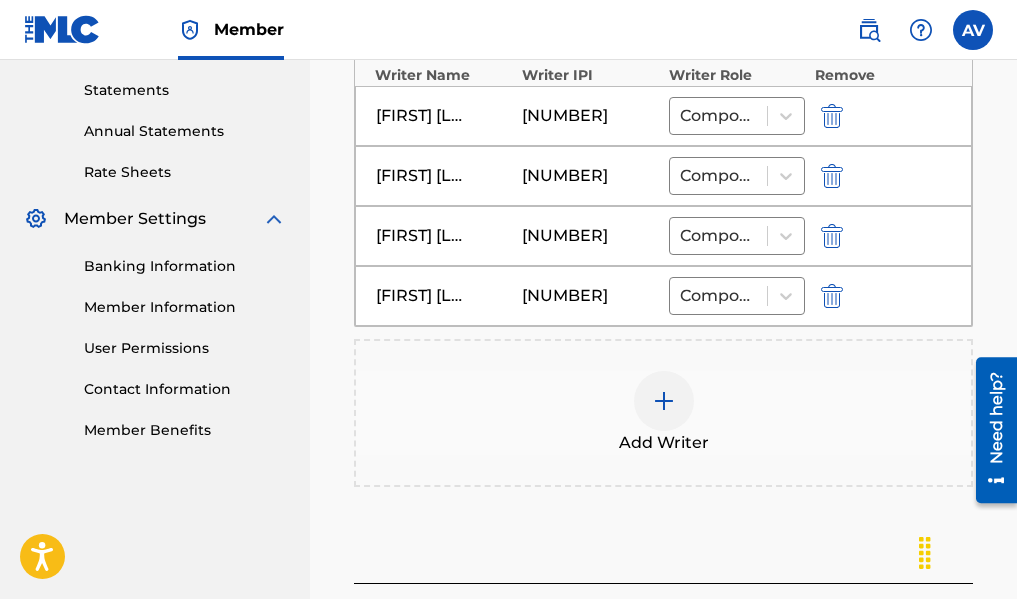 scroll, scrollTop: 790, scrollLeft: 0, axis: vertical 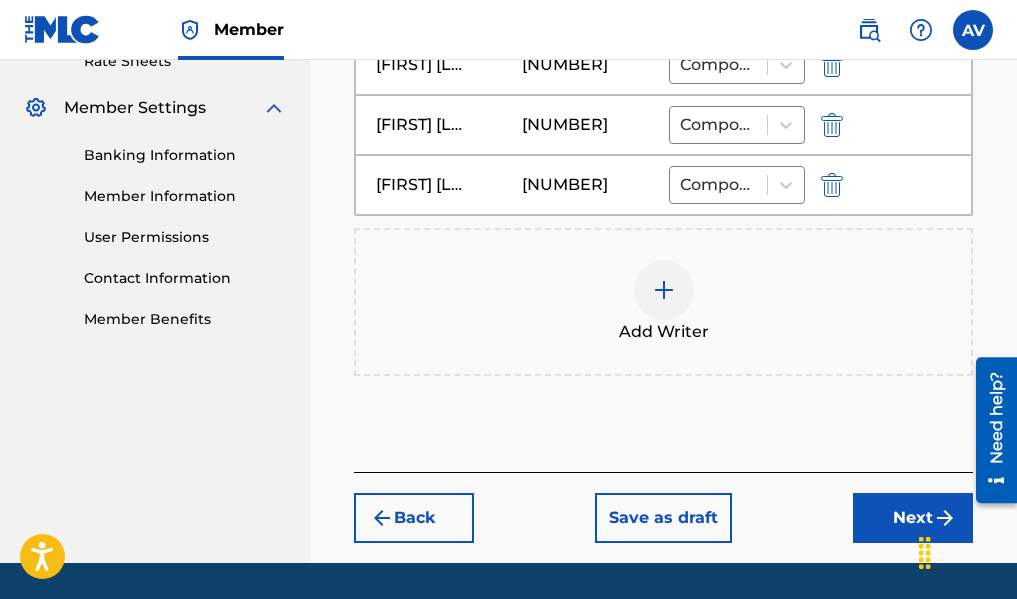 click on "Next" at bounding box center (913, 518) 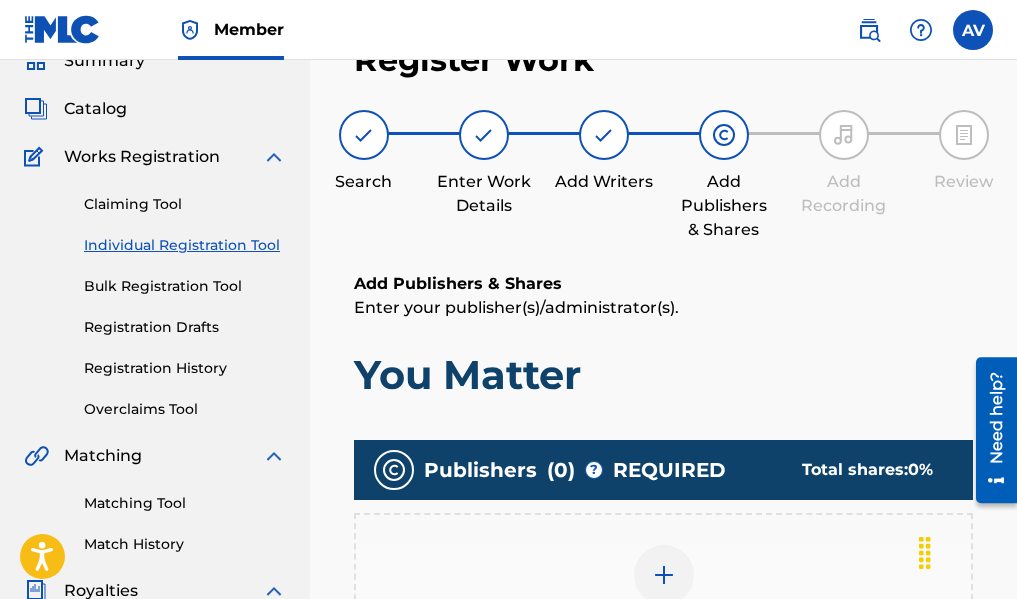 scroll, scrollTop: 290, scrollLeft: 0, axis: vertical 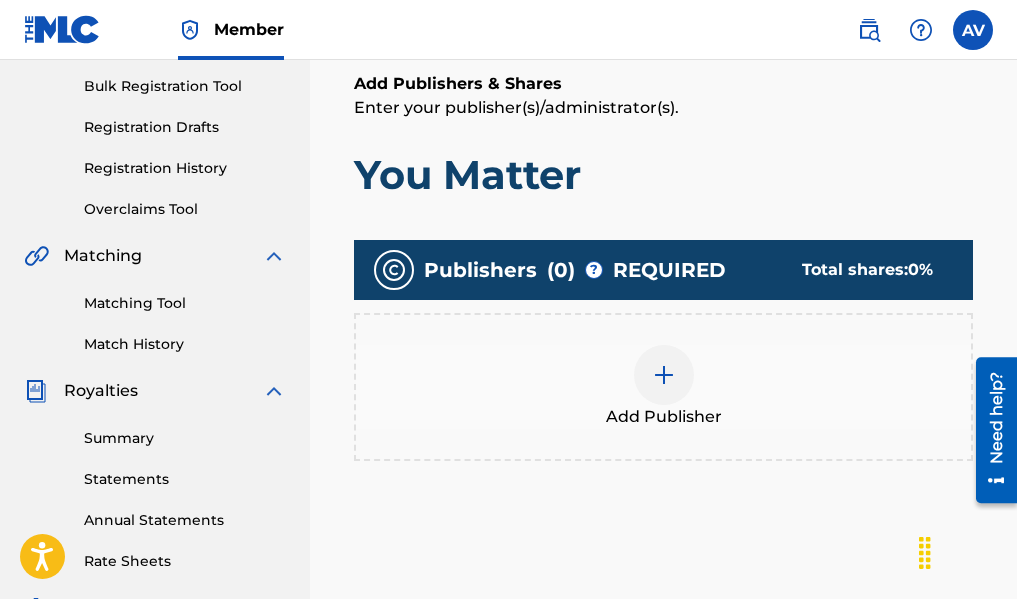 click at bounding box center (664, 375) 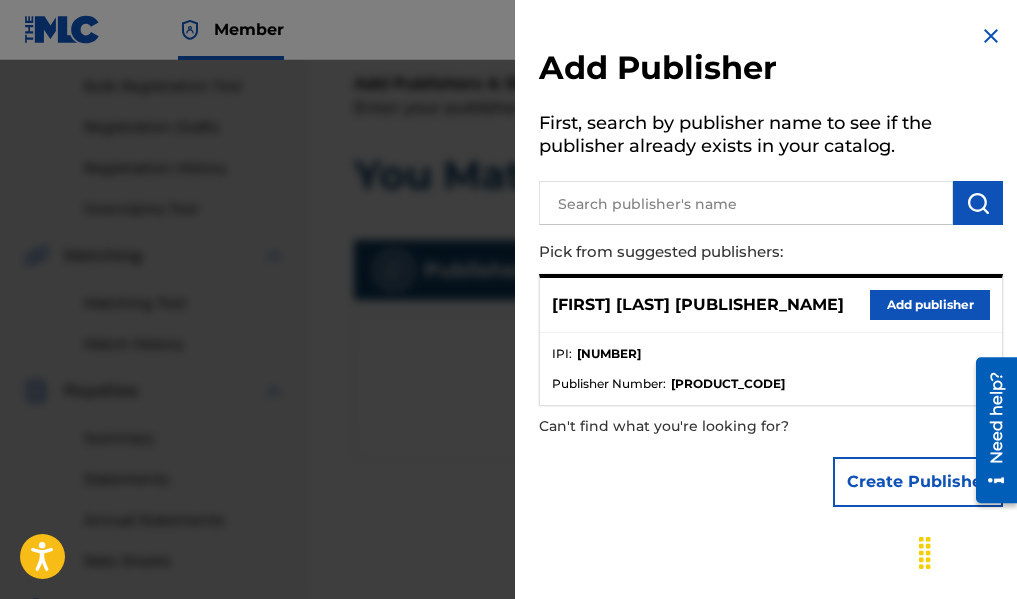 click on "Add publisher" at bounding box center [930, 305] 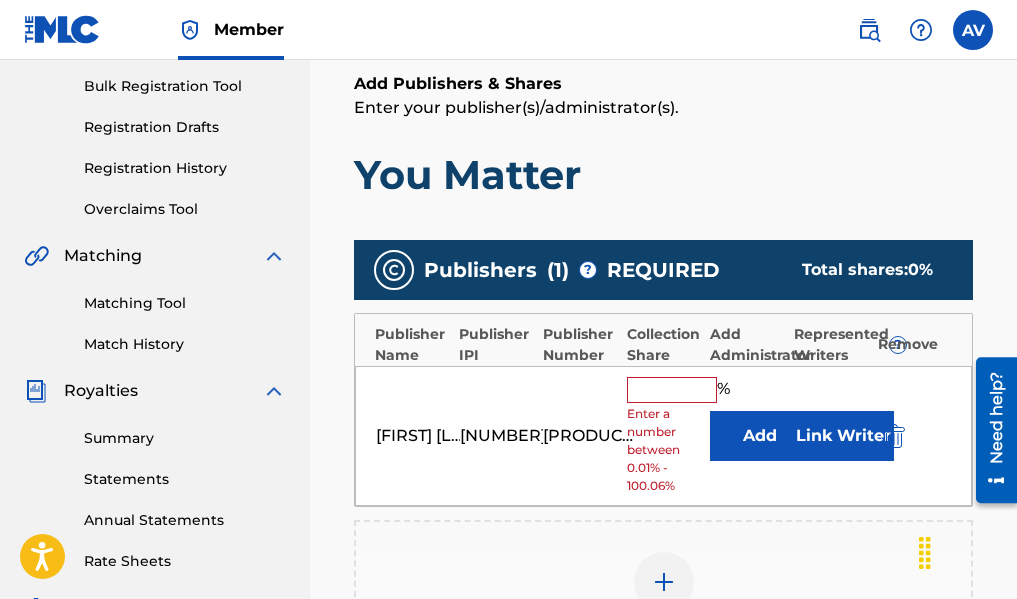 click at bounding box center [672, 390] 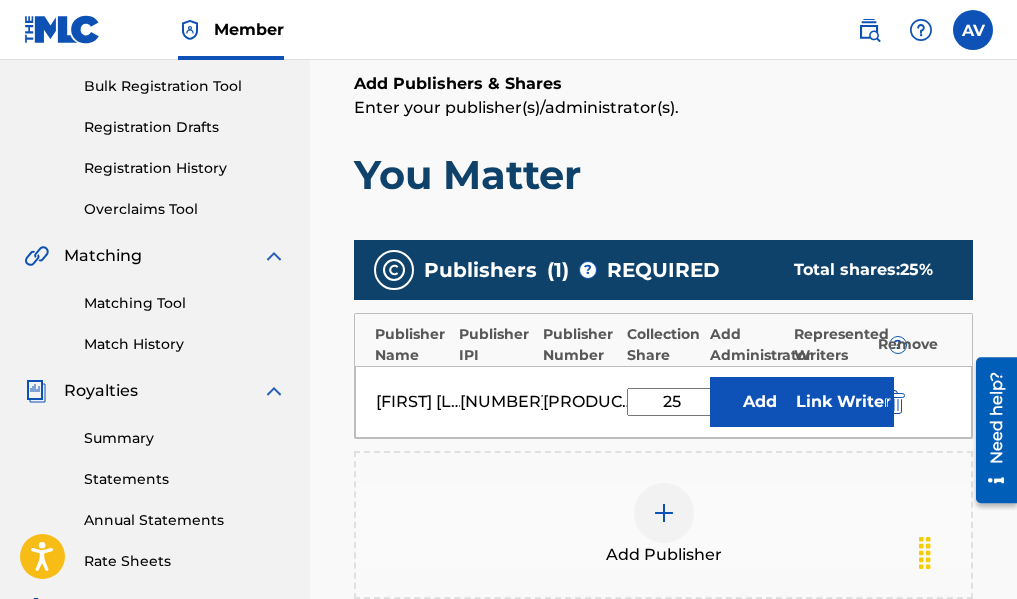 type on "25" 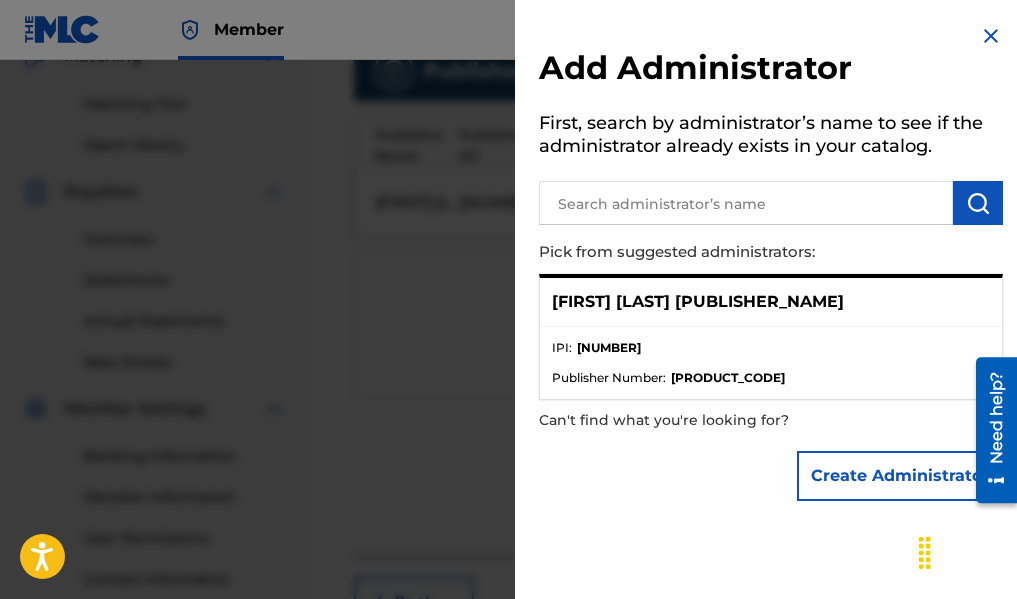 scroll, scrollTop: 490, scrollLeft: 0, axis: vertical 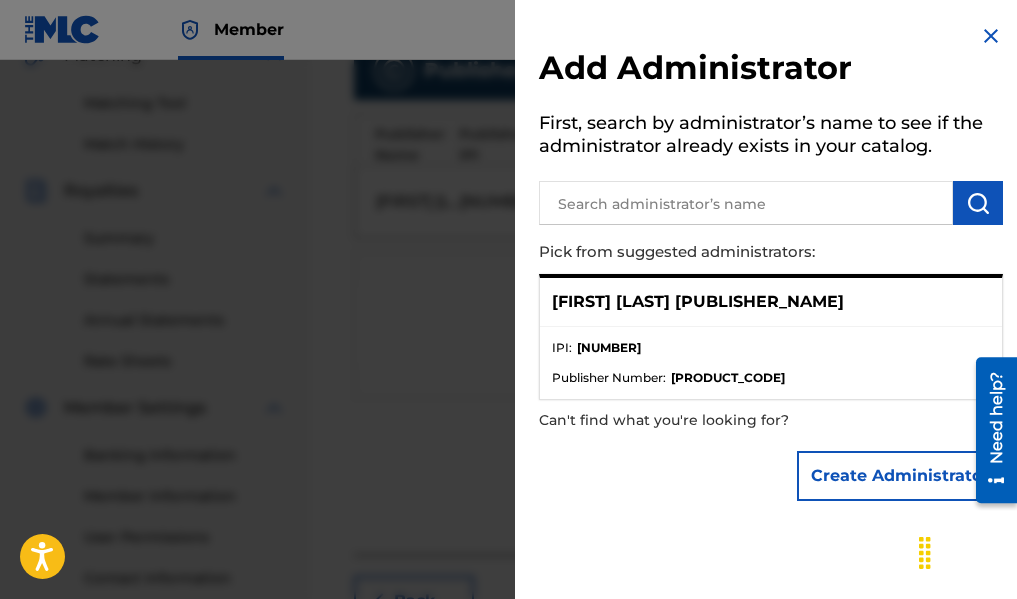 click on "[FIRST] [LAST] [PUBLISHER_NAME]" at bounding box center [698, 302] 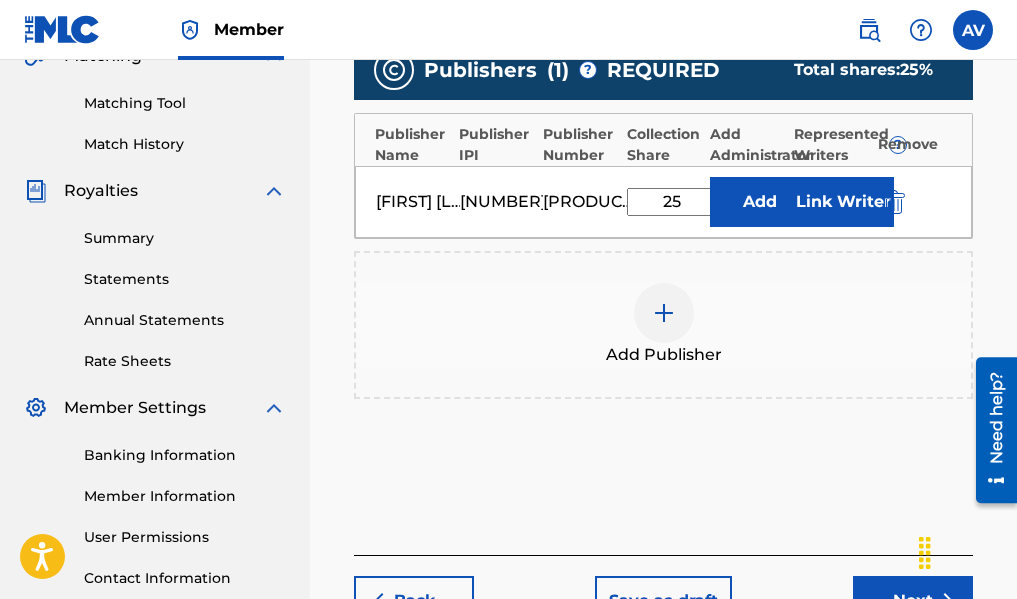 click on "Add Publisher" at bounding box center (663, 325) 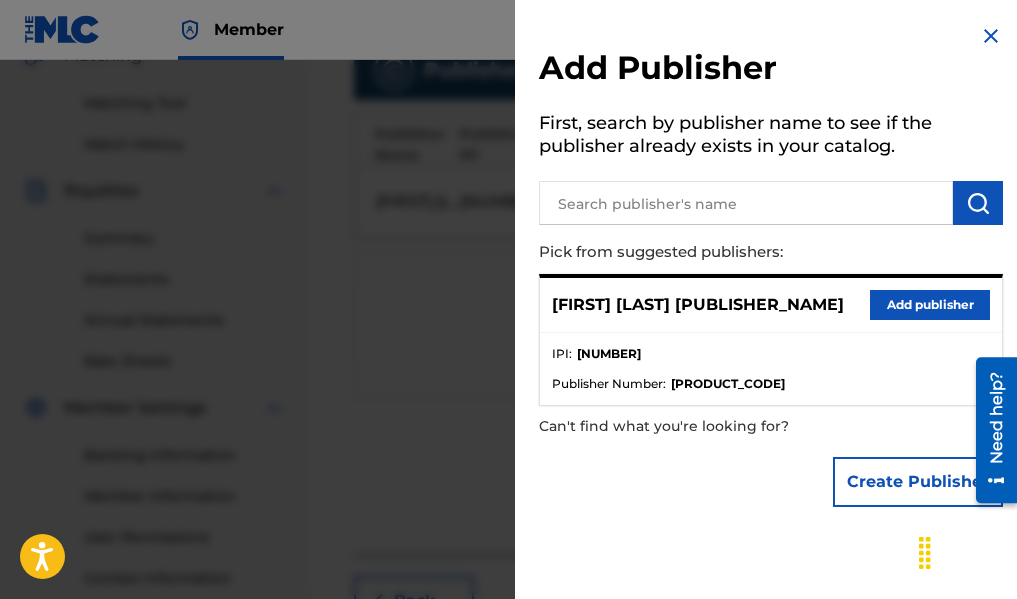 click at bounding box center (746, 203) 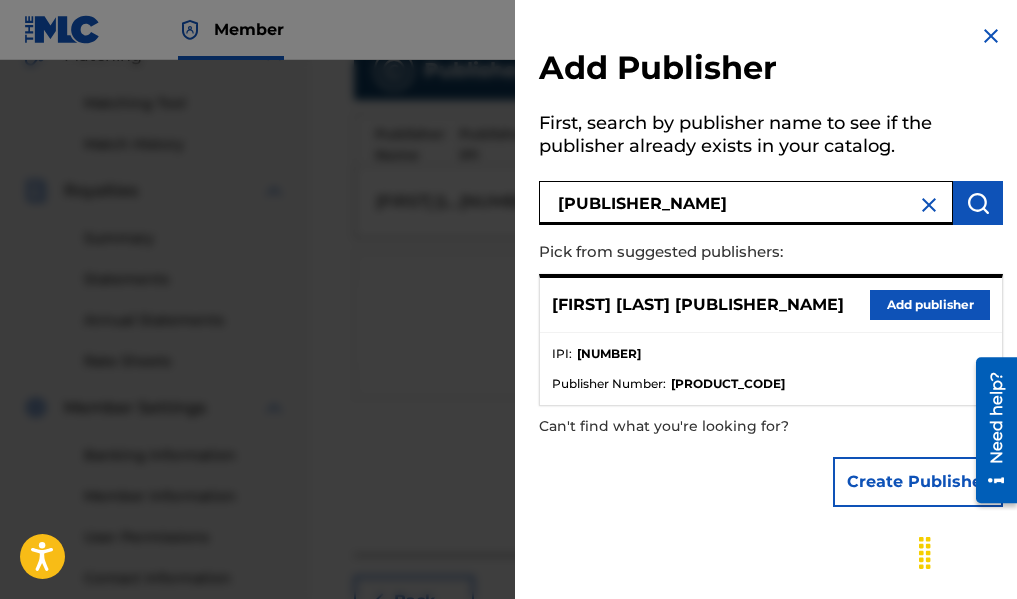 type on "[PUBLISHER_NAME]" 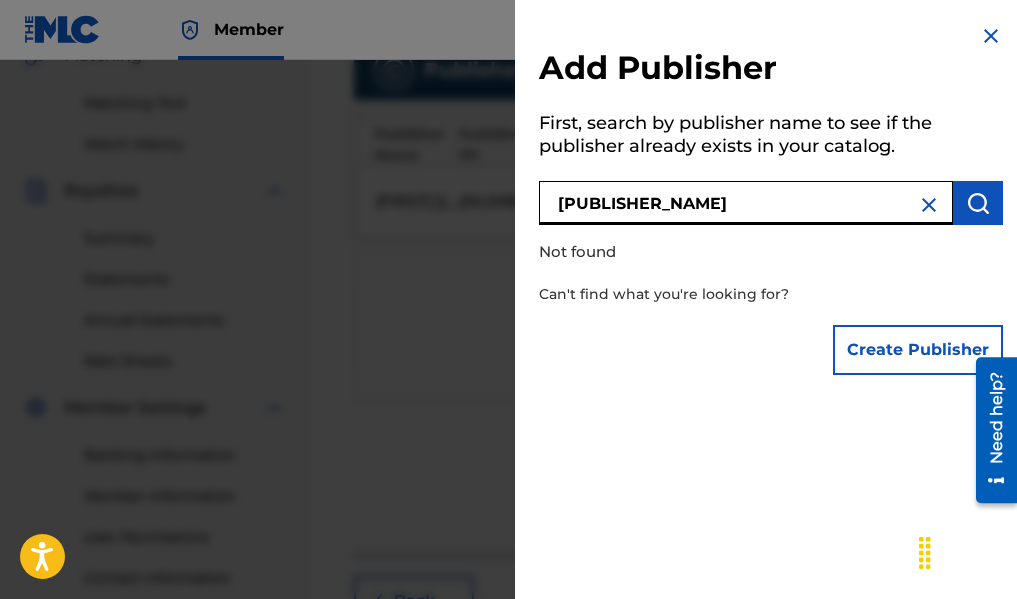 click on "Create Publisher" at bounding box center (918, 350) 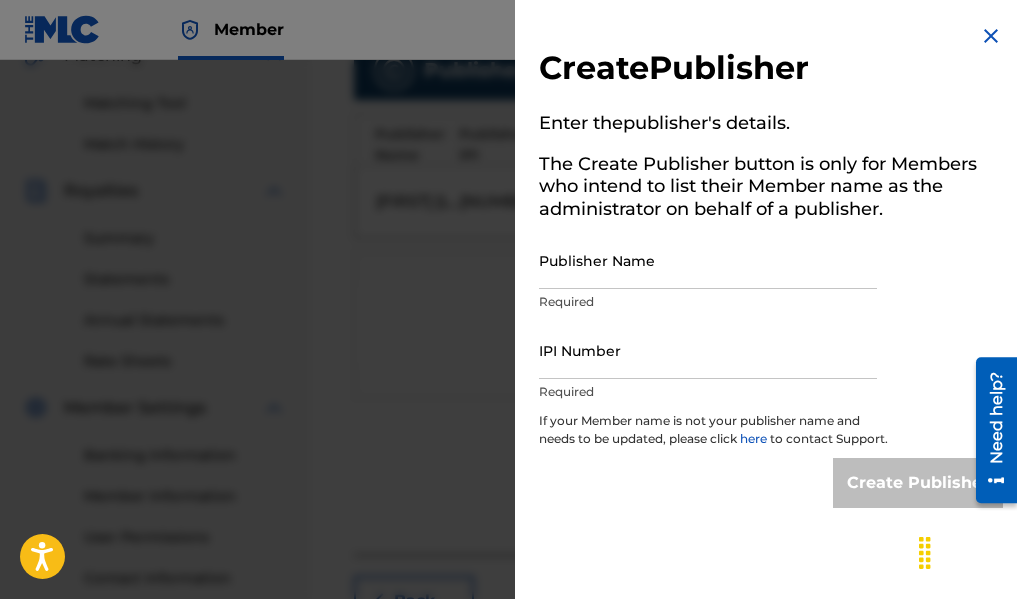 click on "Publisher Name" at bounding box center [708, 260] 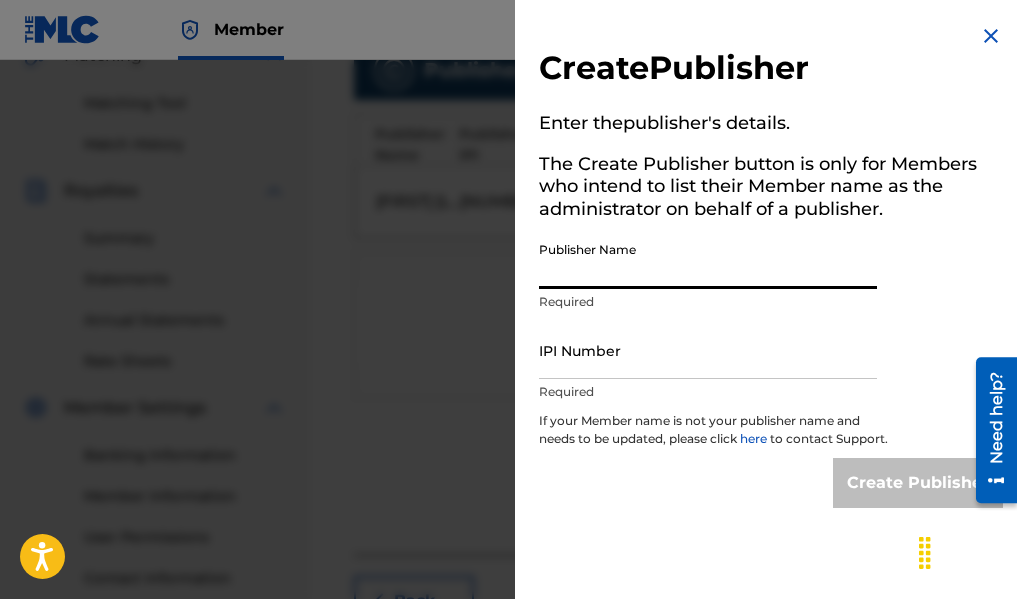 type on "[PUBLISHER_NAME]" 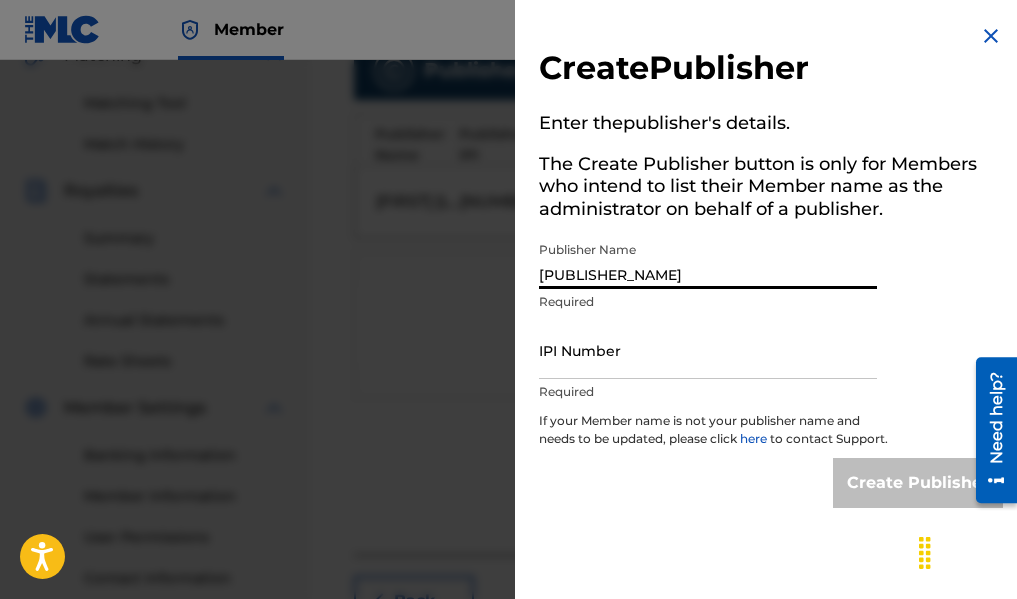 click on "IPI Number" at bounding box center (708, 350) 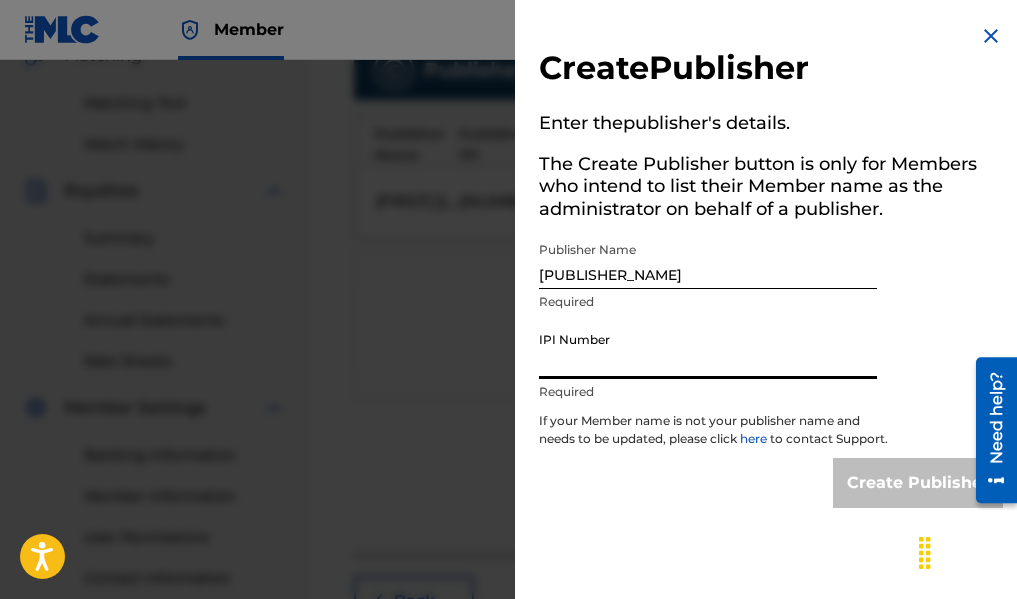 paste on "[NUMBER]" 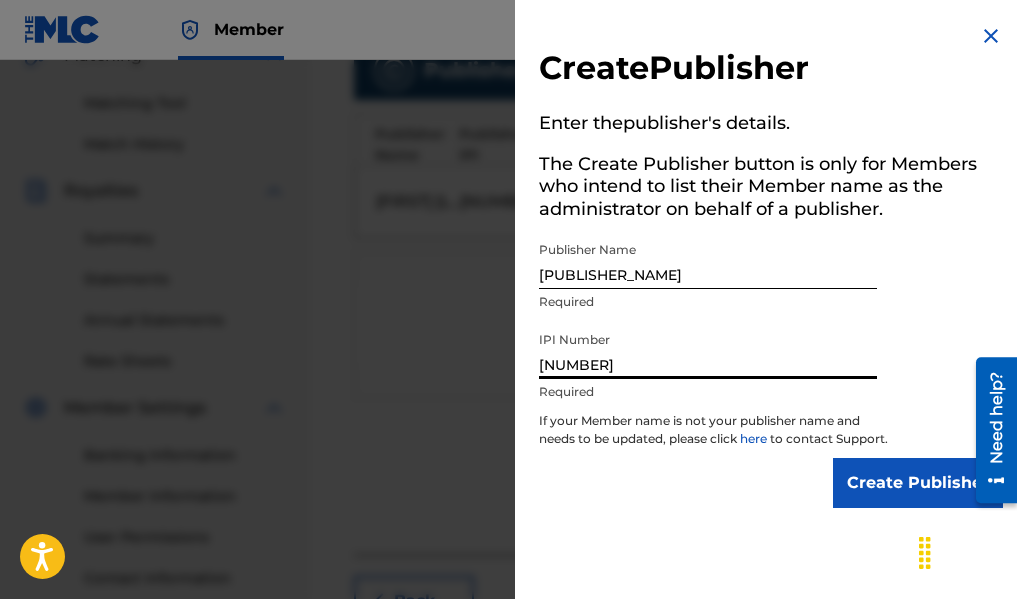 type on "[NUMBER]" 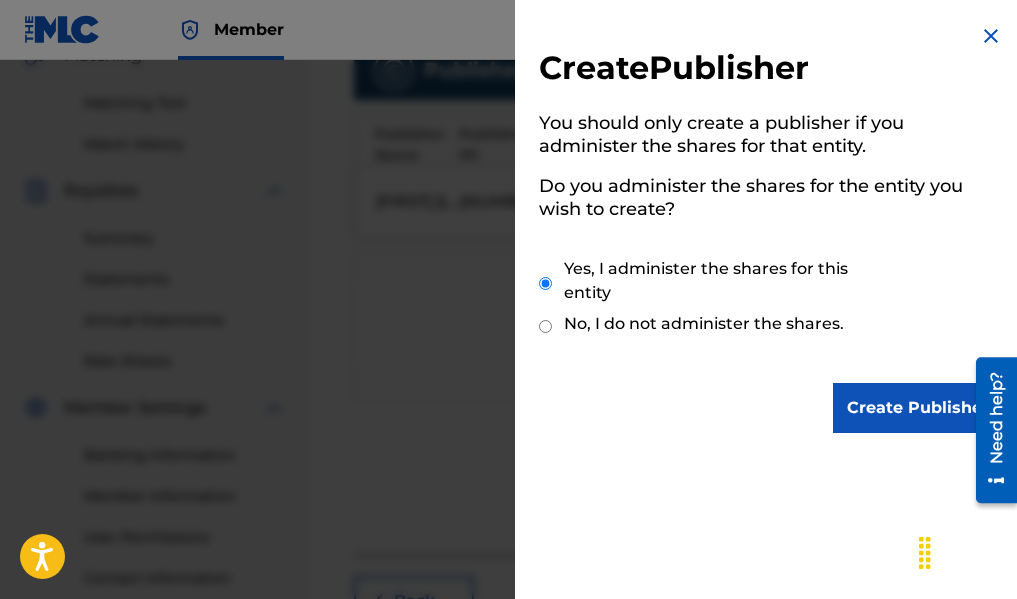 click on "Create Publisher" at bounding box center [918, 408] 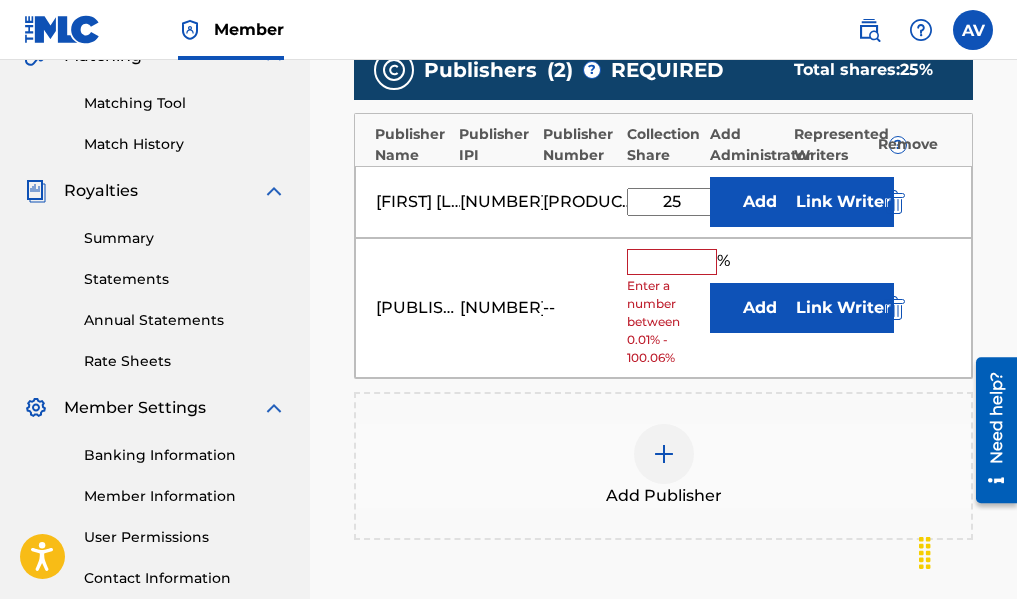 click at bounding box center [672, 262] 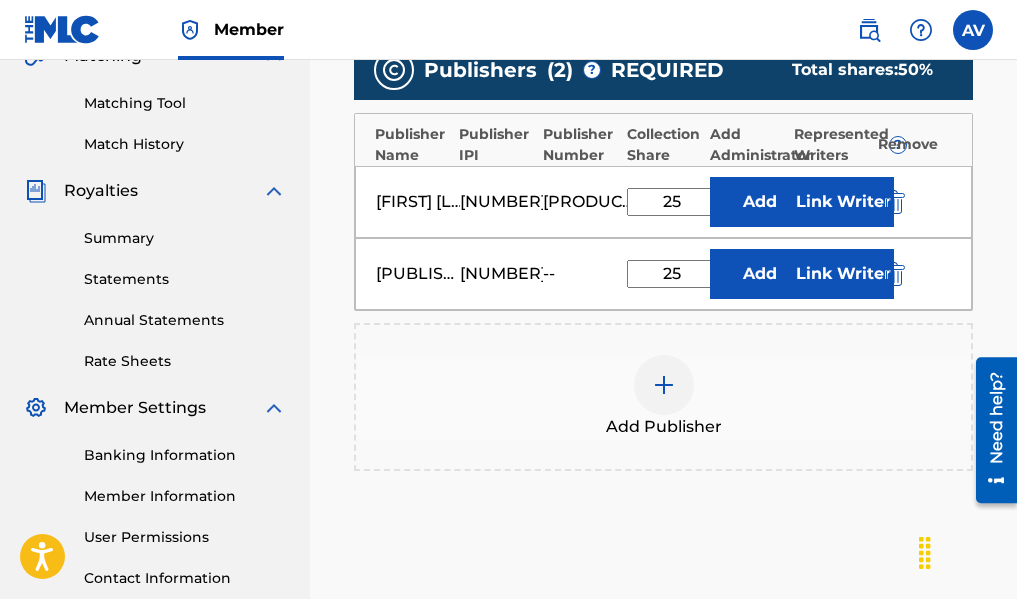 type on "25" 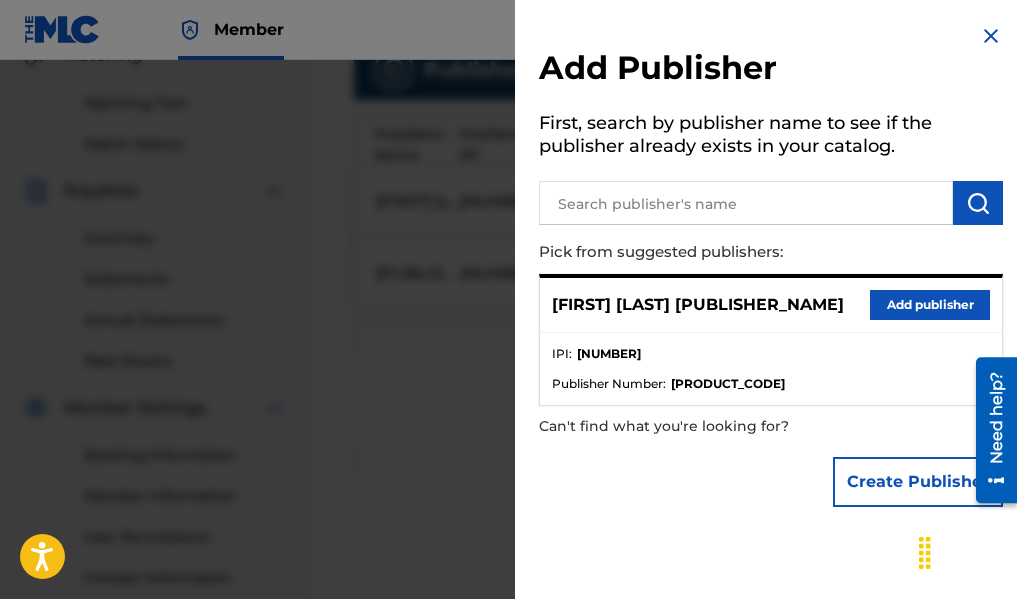 click at bounding box center [746, 203] 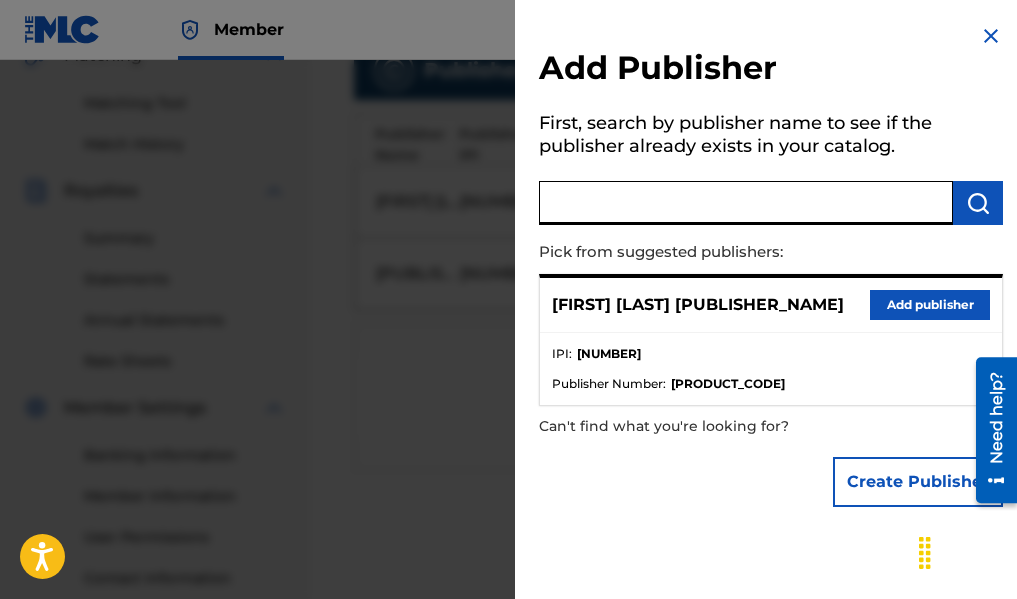 click at bounding box center (746, 203) 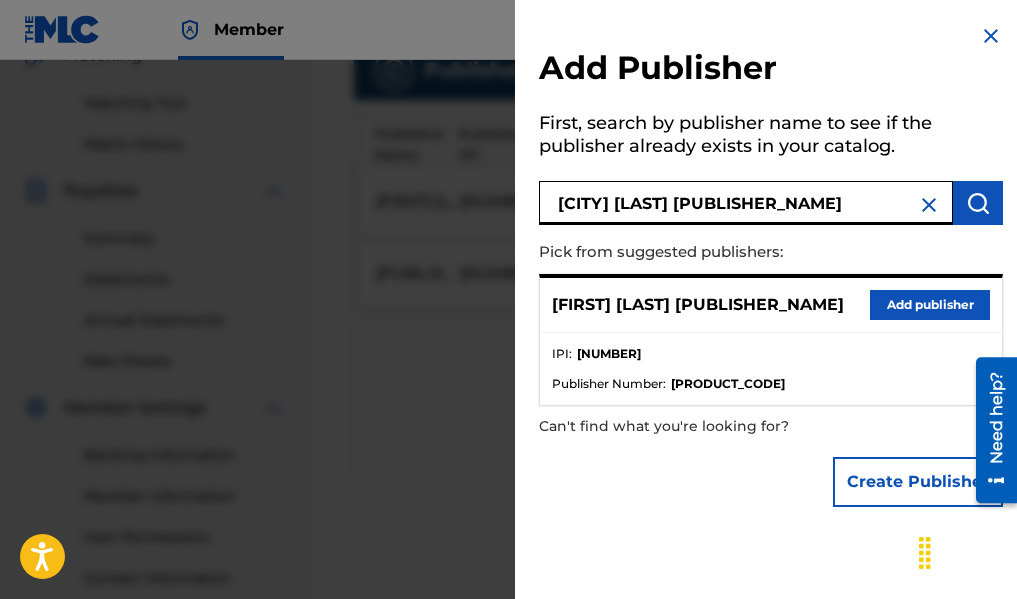 type on "[CITY] [LAST] [PUBLISHER_NAME]" 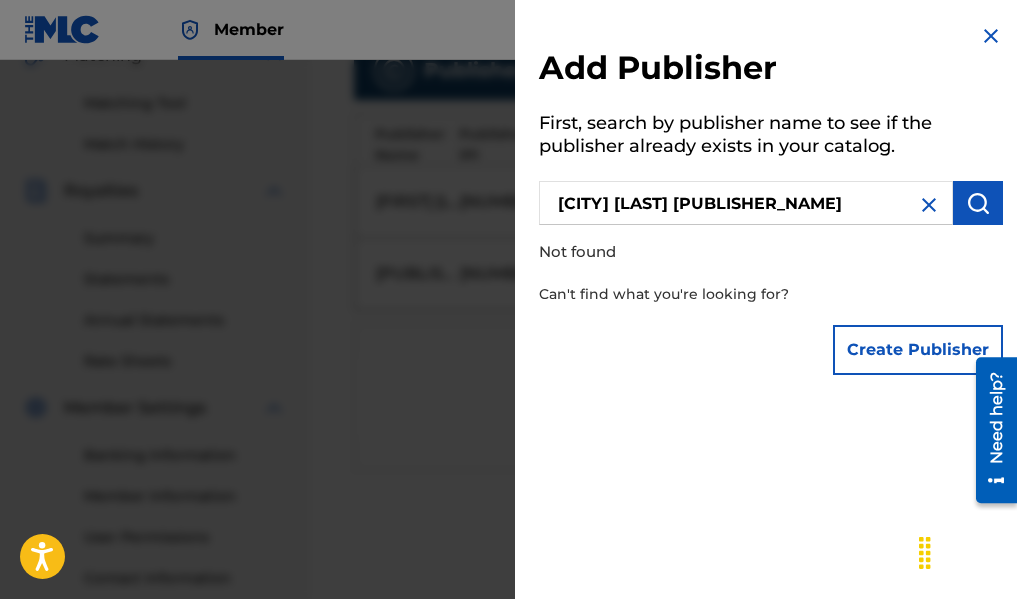 click on "Create Publisher" at bounding box center [918, 350] 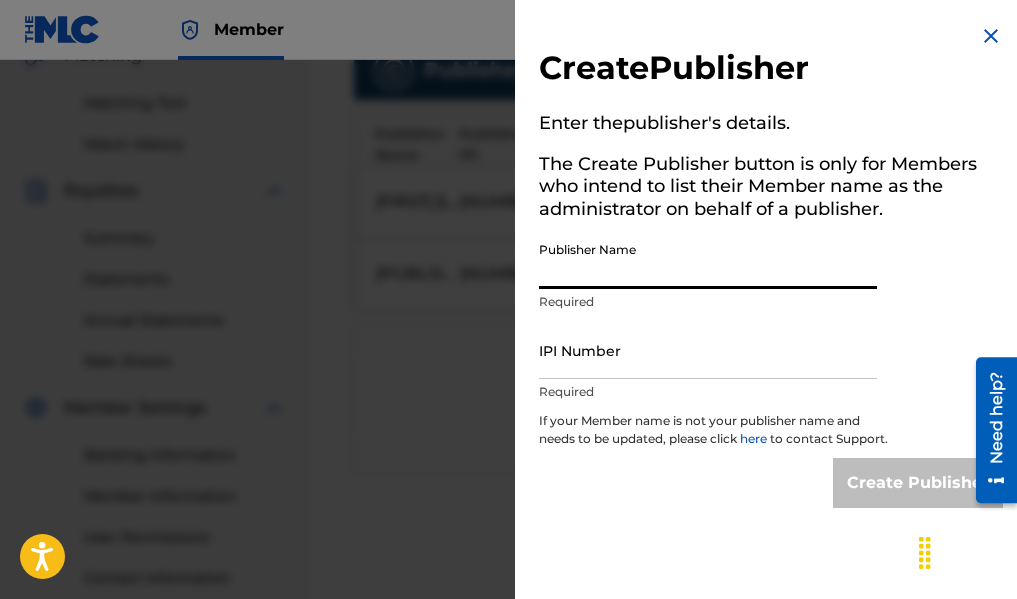 click on "Publisher Name" at bounding box center (708, 260) 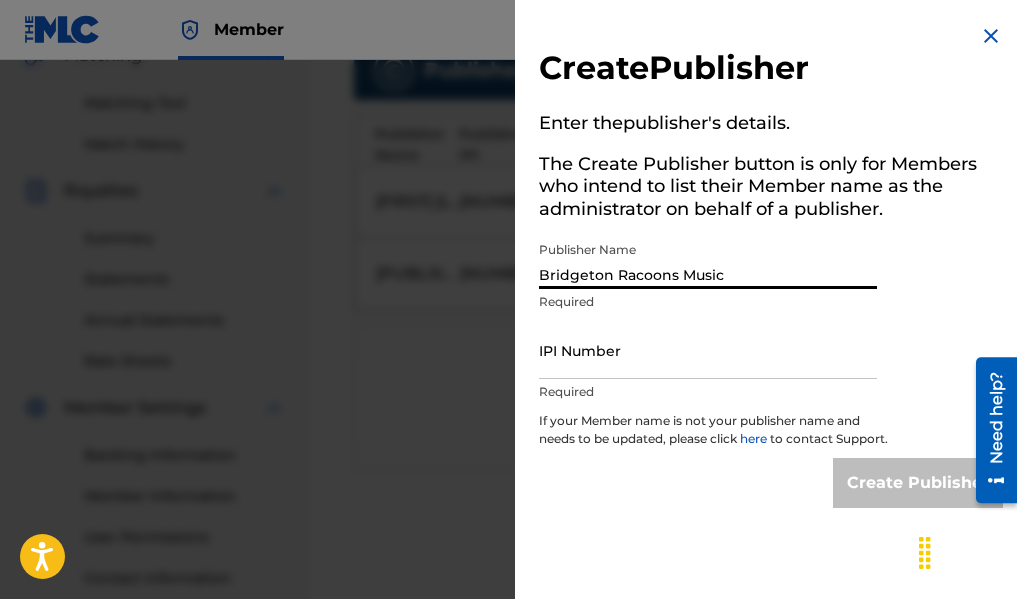 type on "Bridgeton Racoons Music" 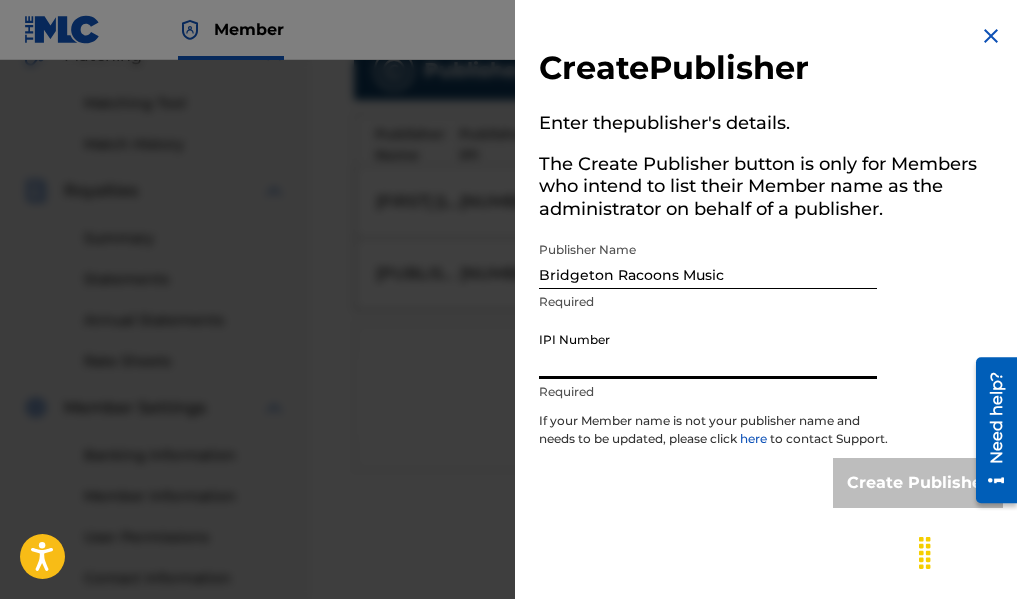 click on "IPI Number" at bounding box center [708, 350] 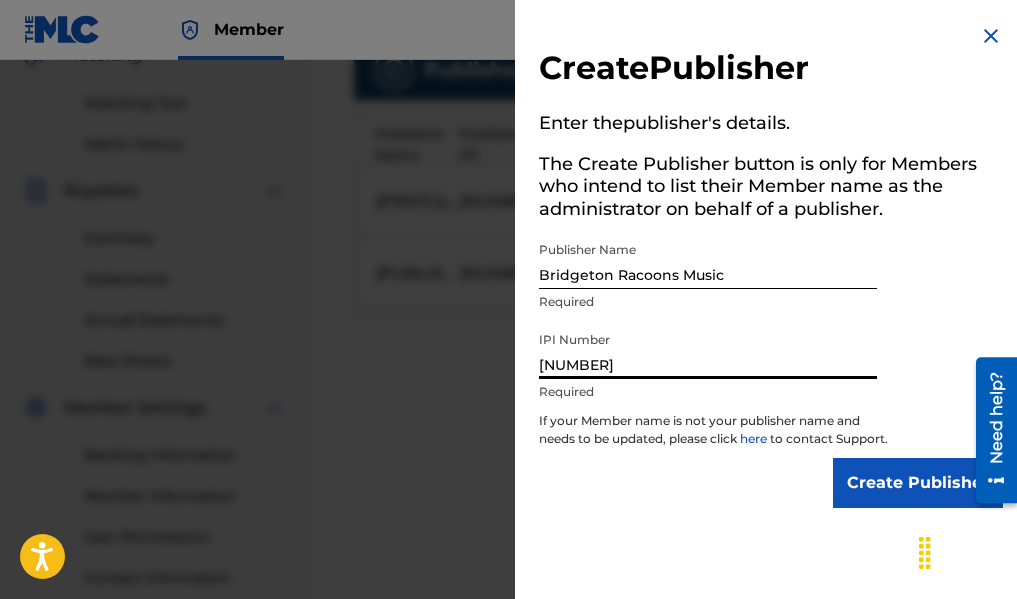 type on "[NUMBER]" 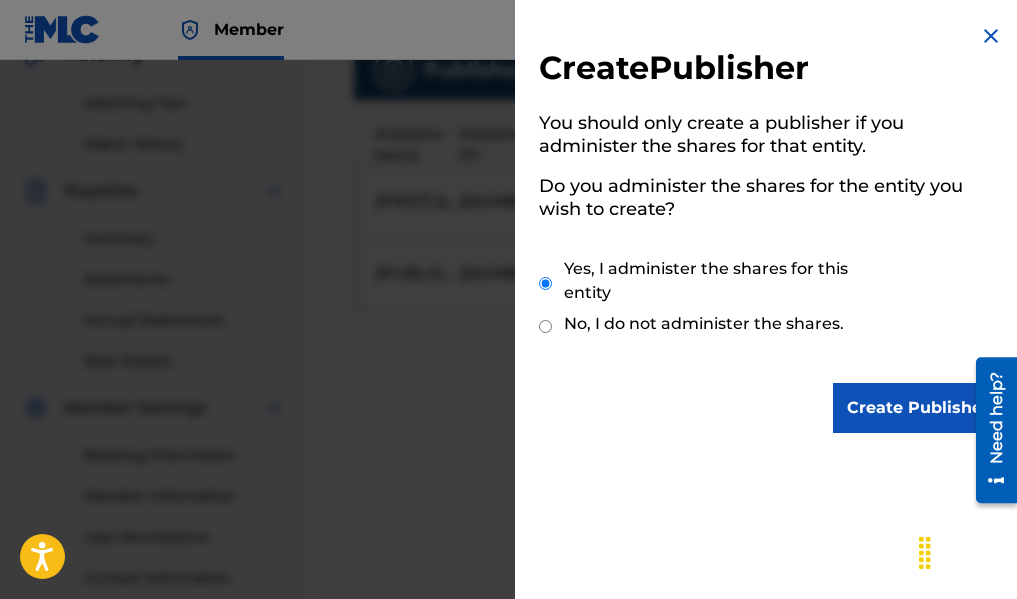 click on "Create Publisher" at bounding box center [918, 408] 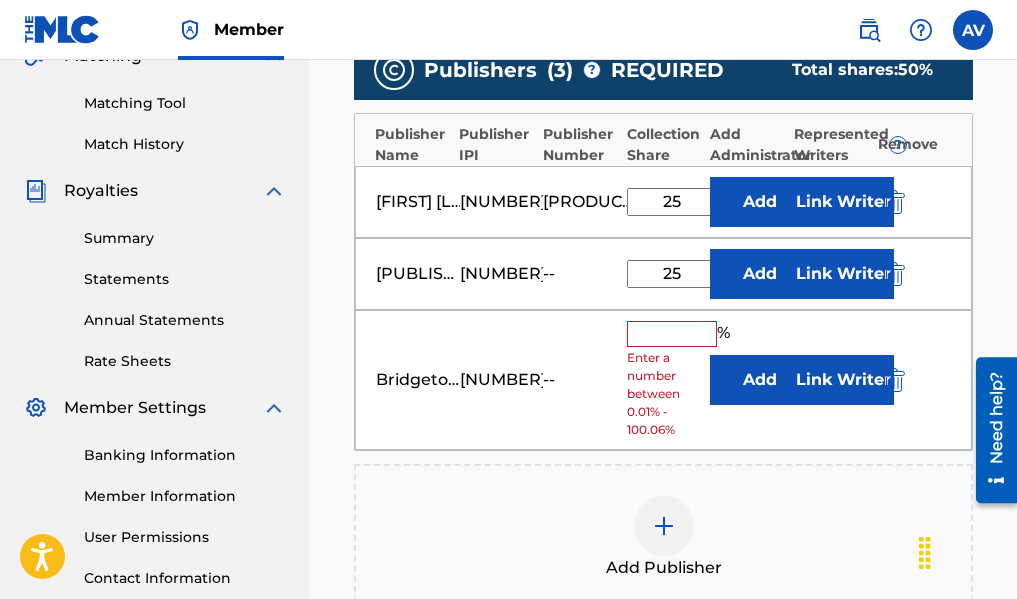 click at bounding box center [672, 334] 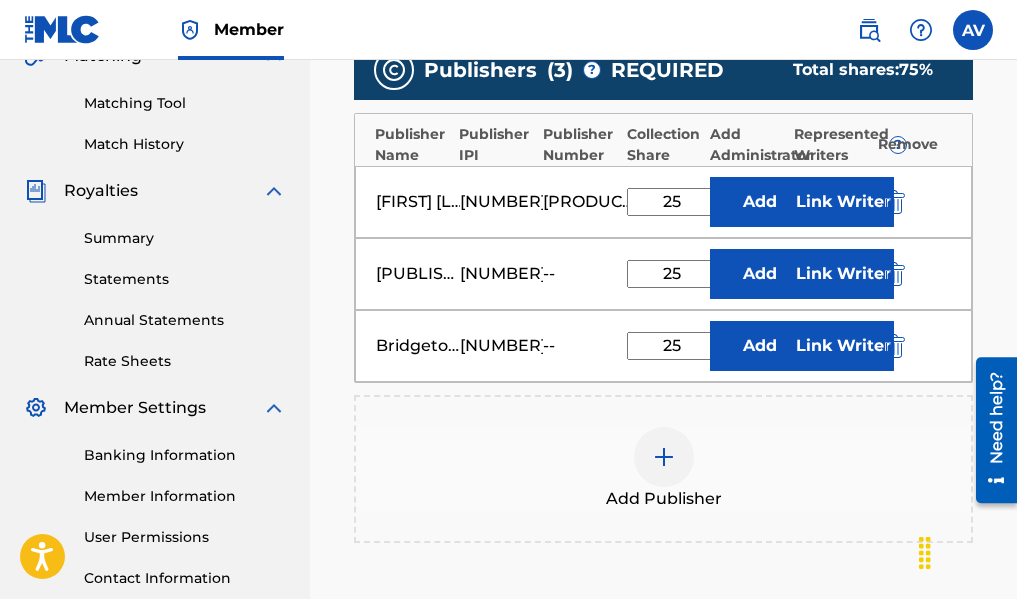 type on "25" 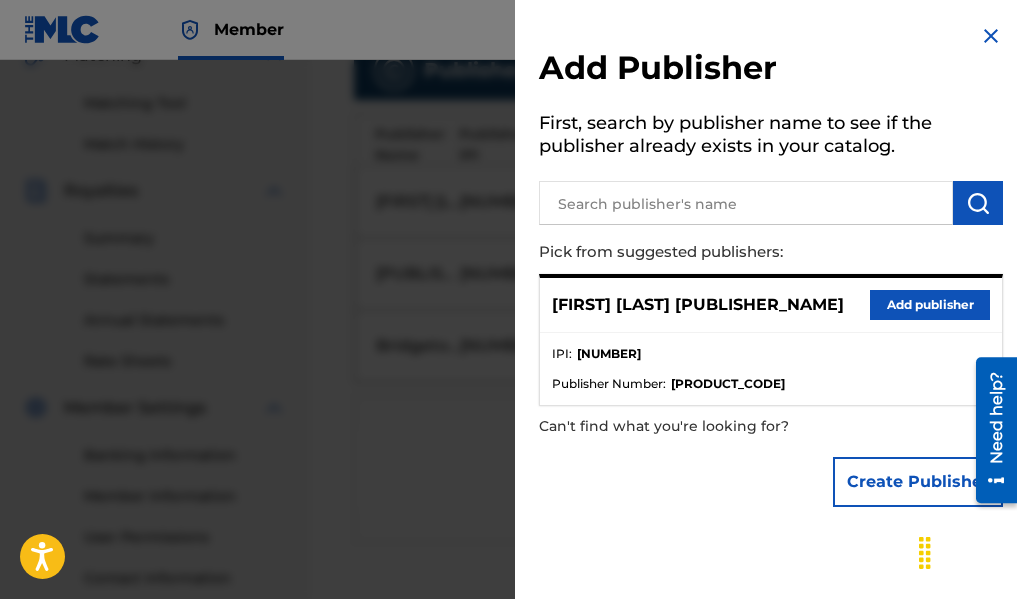 click at bounding box center (746, 203) 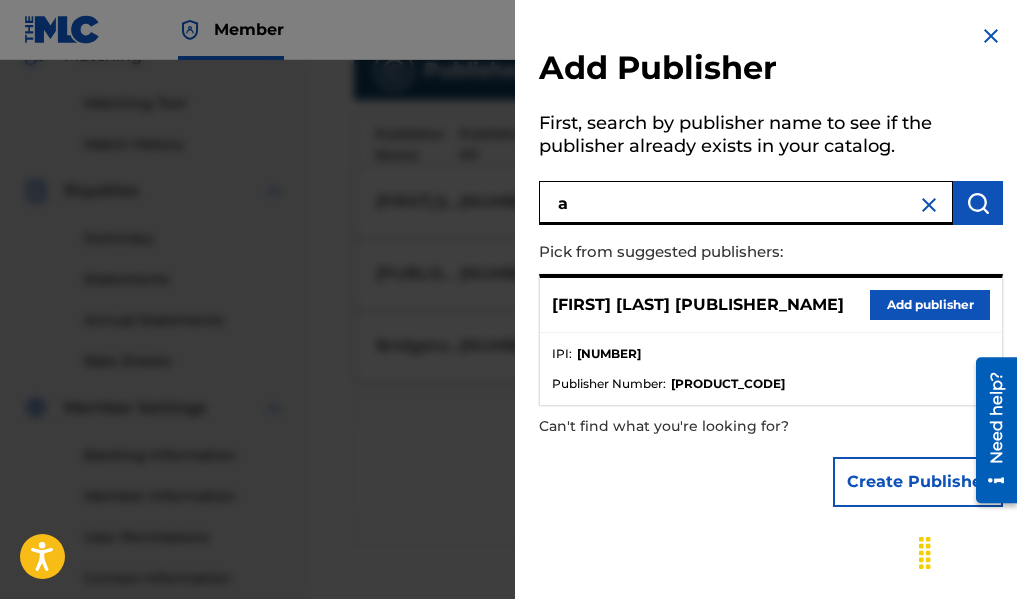 click on "a" at bounding box center [746, 203] 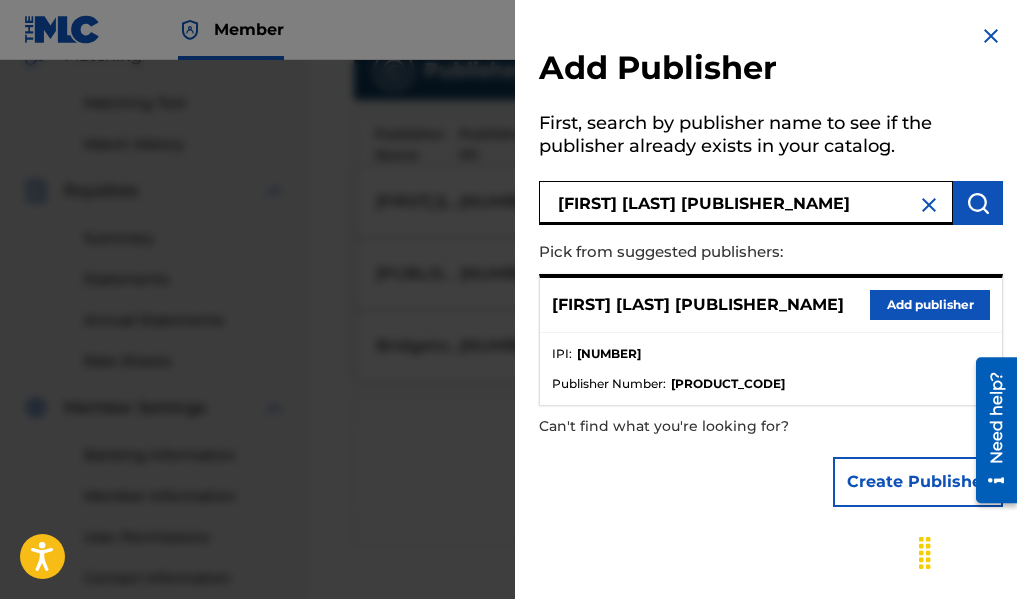 type on "[FIRST] [LAST] [PUBLISHER_NAME]" 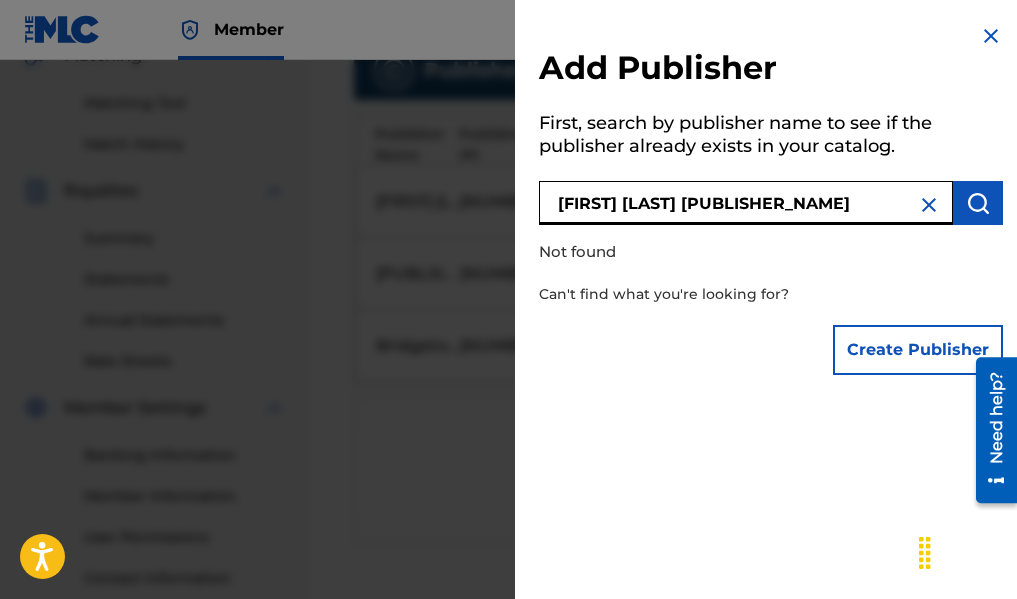 click on "Create Publisher" at bounding box center (918, 350) 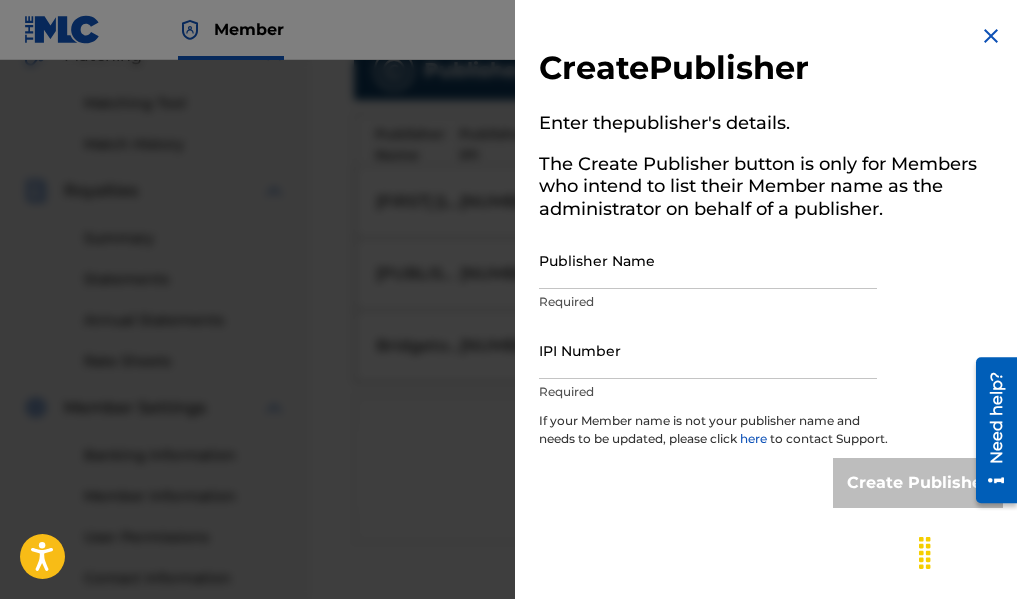 click on "Publisher Name" at bounding box center [708, 260] 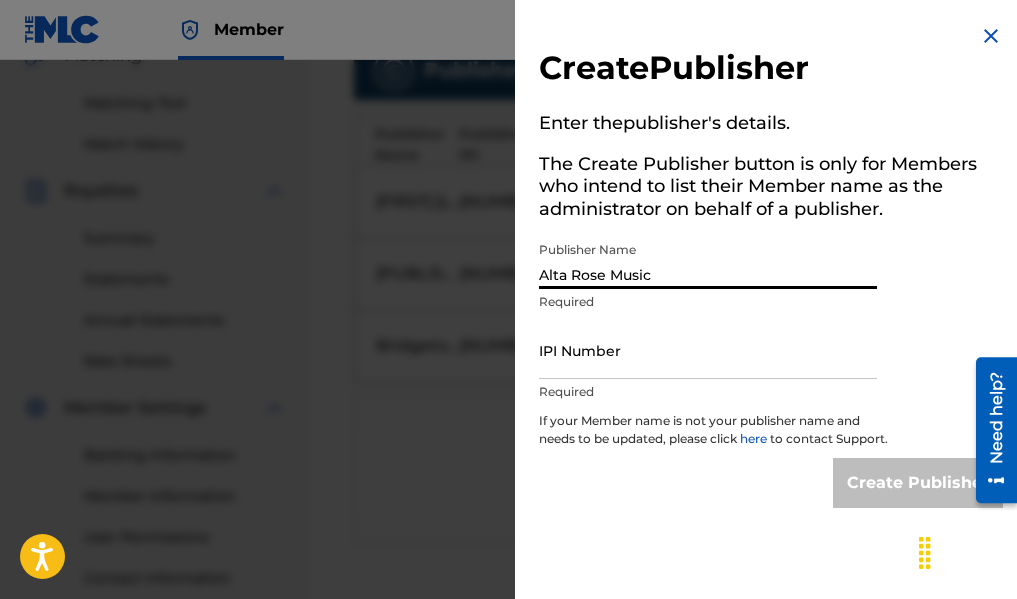 type on "Alta Rose Music" 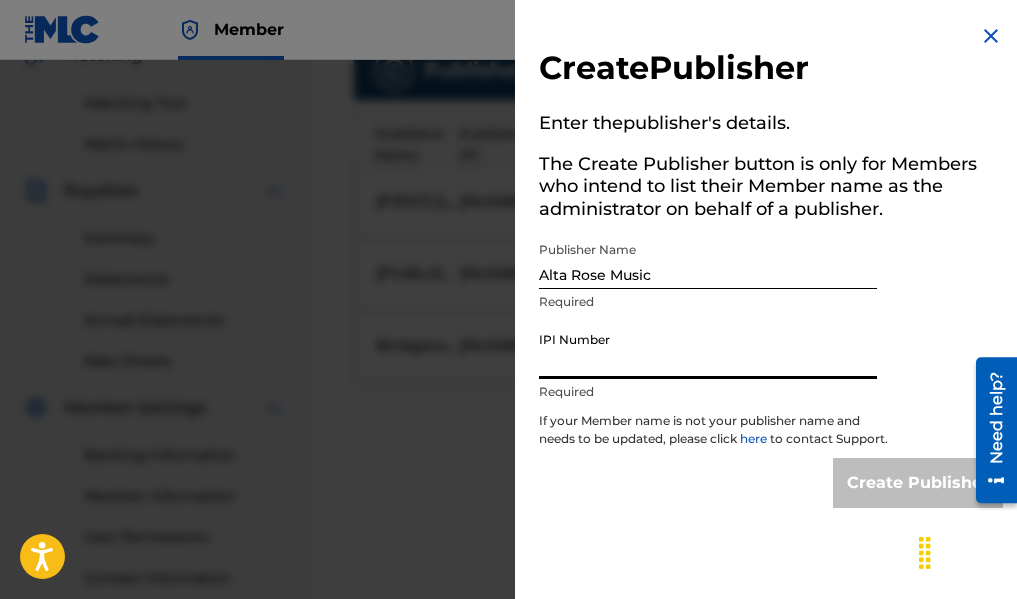 click on "IPI Number" at bounding box center [708, 350] 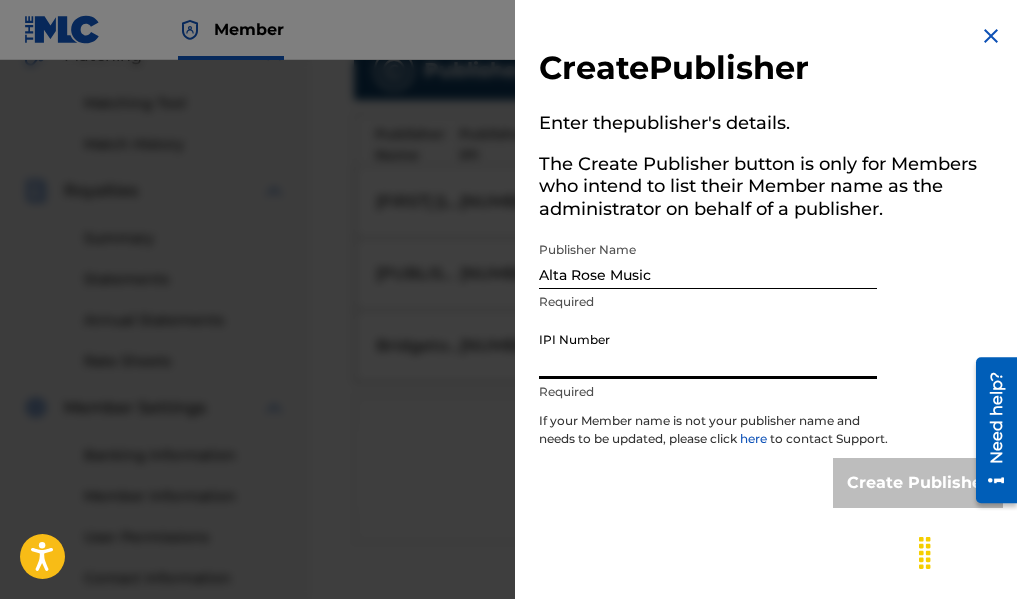 paste on "[NUMBER]" 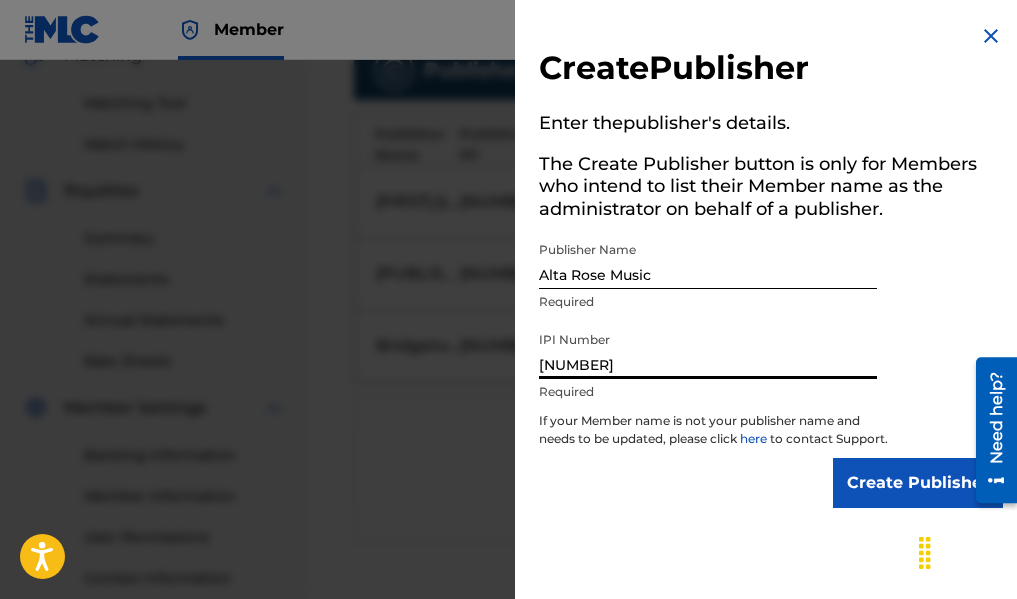 type on "[NUMBER]" 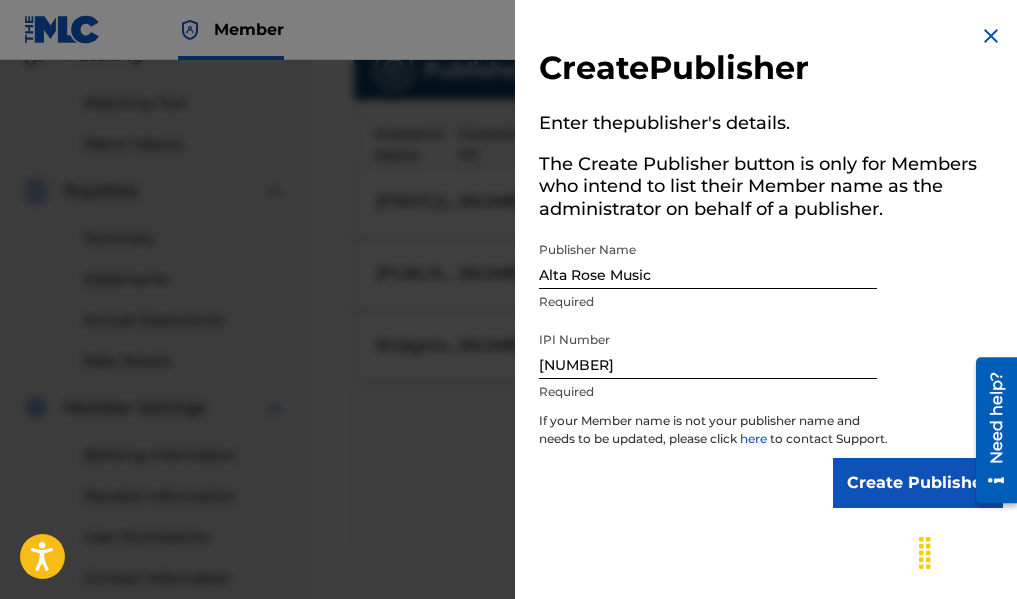 click on "Create Publisher" at bounding box center (918, 483) 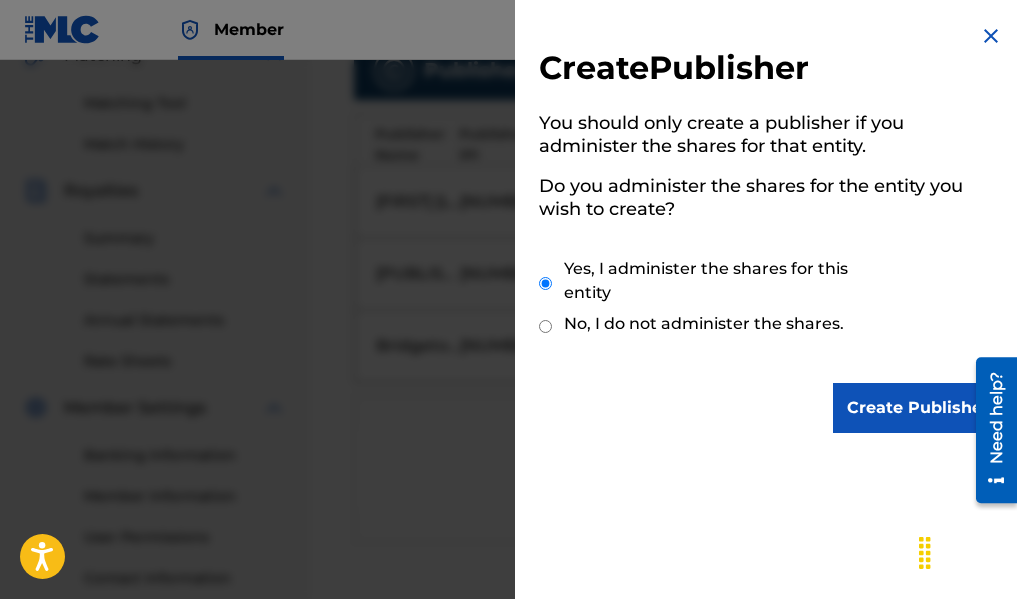 click on "Create Publisher" at bounding box center [918, 408] 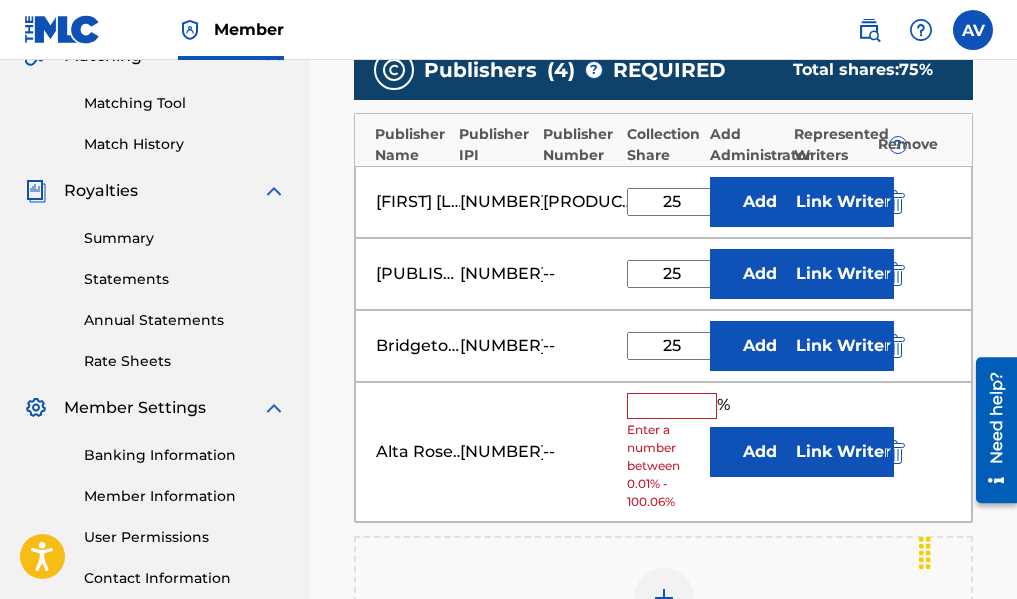 click at bounding box center (672, 406) 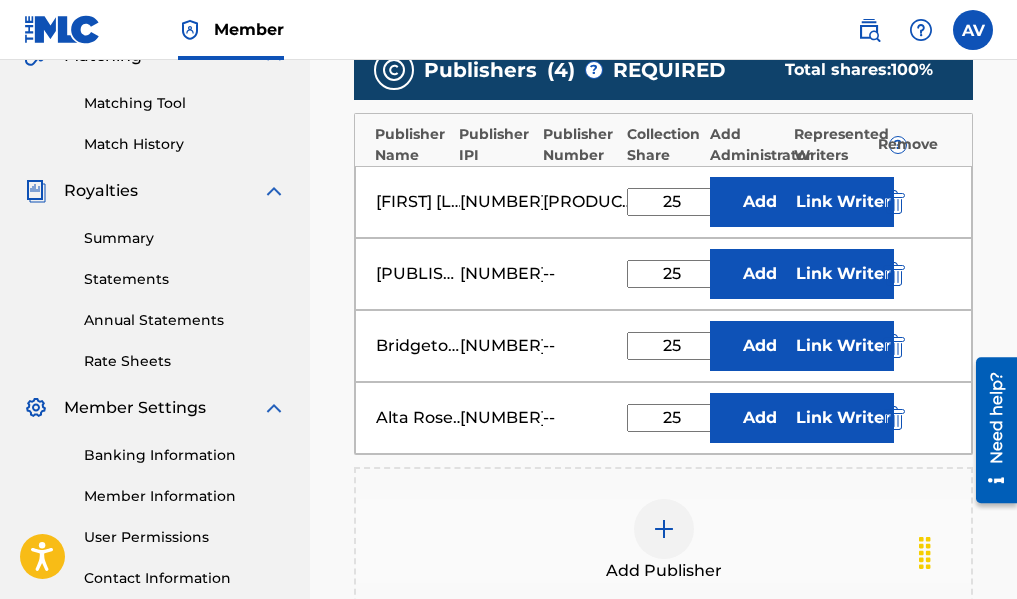 type on "25" 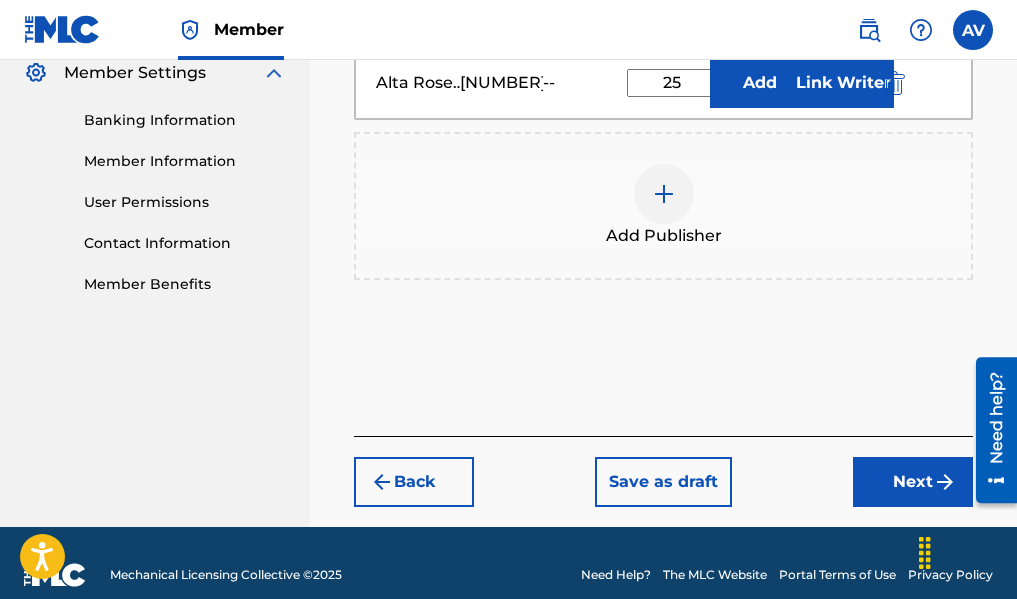 scroll, scrollTop: 864, scrollLeft: 0, axis: vertical 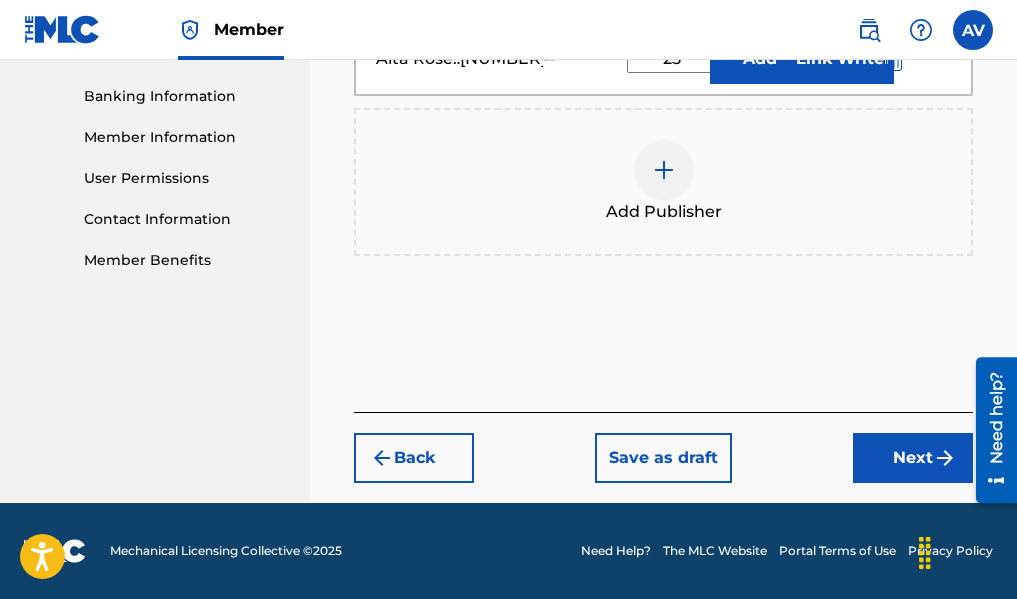 click on "Next" at bounding box center [913, 458] 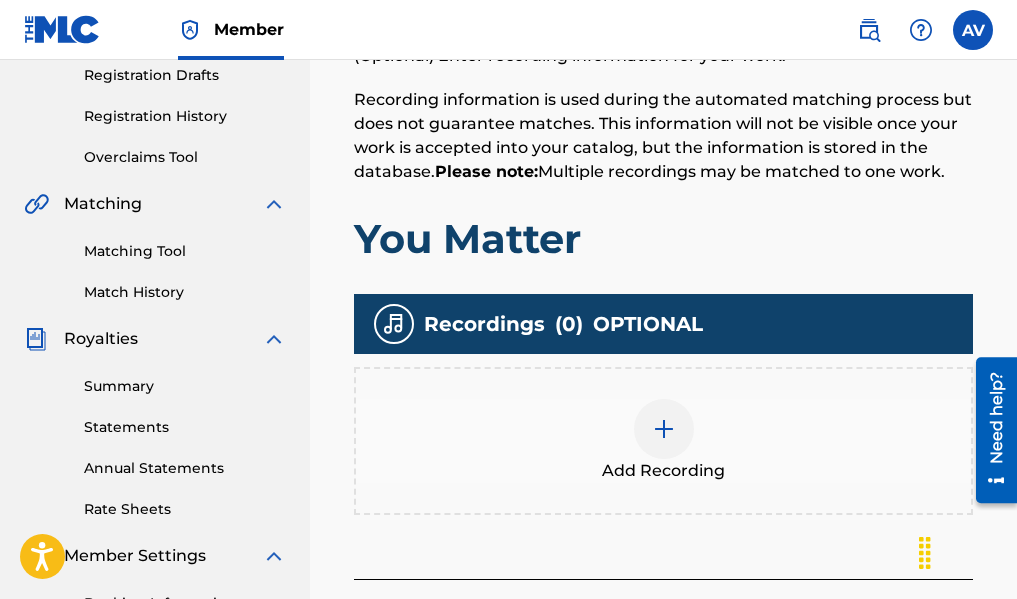 scroll, scrollTop: 390, scrollLeft: 0, axis: vertical 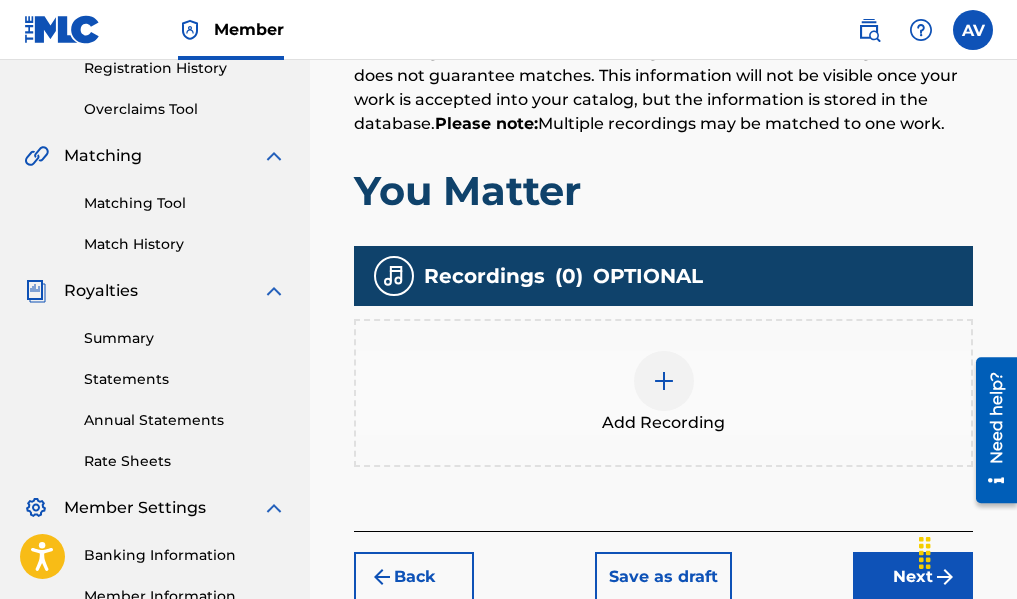 click at bounding box center [664, 381] 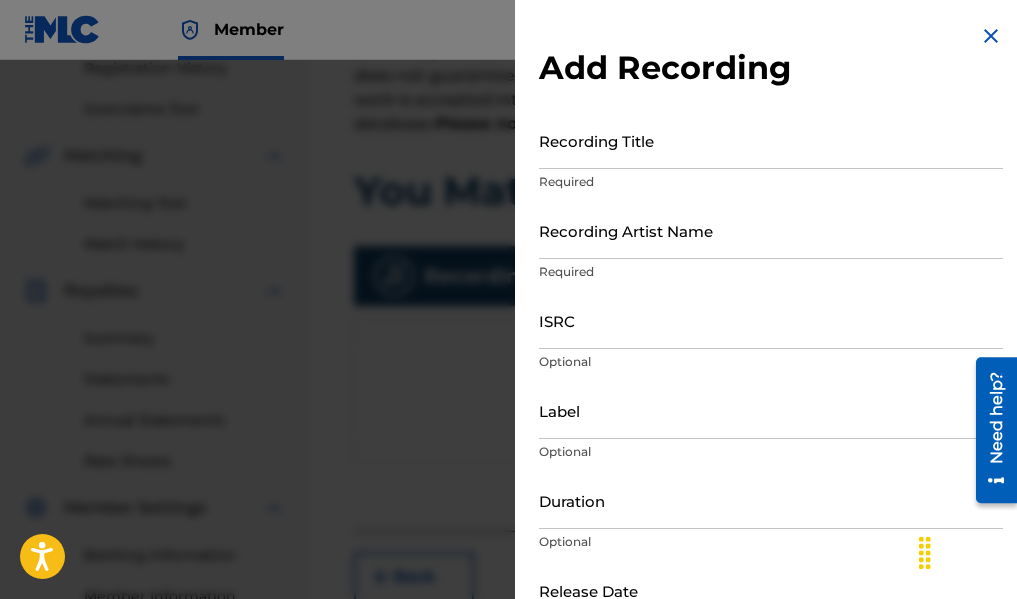 scroll, scrollTop: 132, scrollLeft: 0, axis: vertical 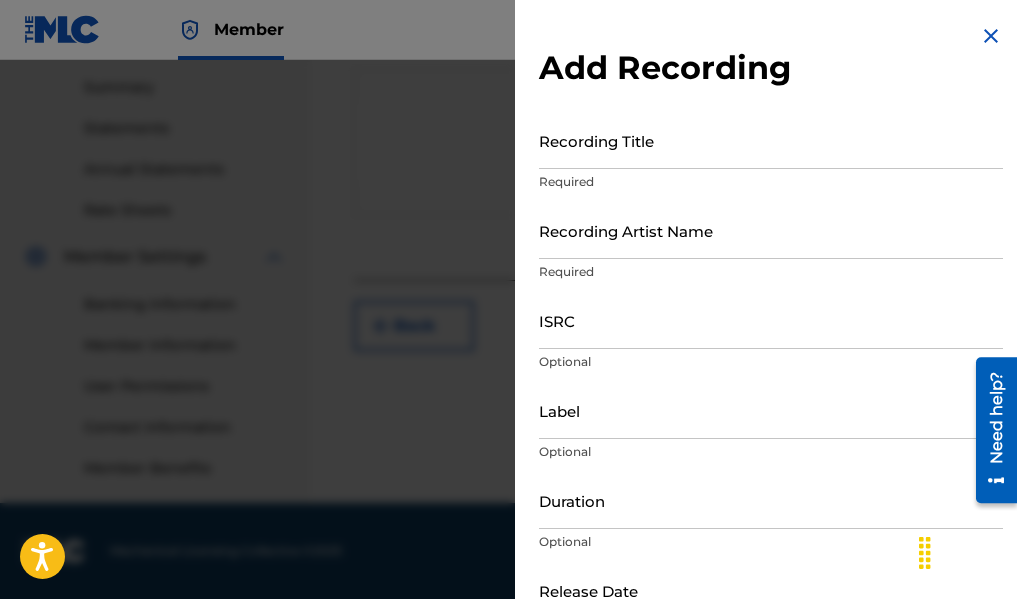 click on "Recording Title" at bounding box center (771, 140) 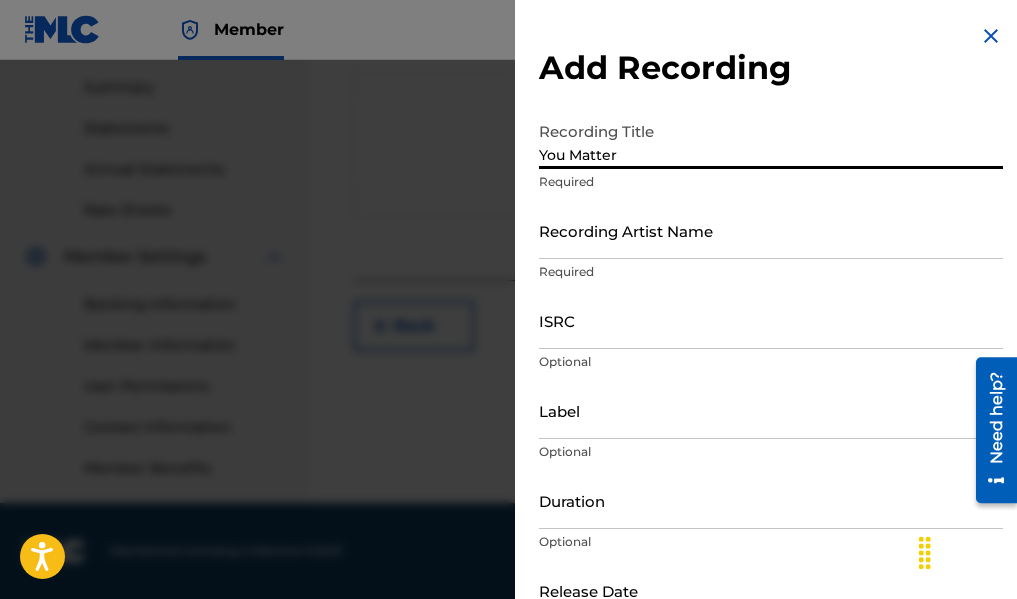 type on "You Matter" 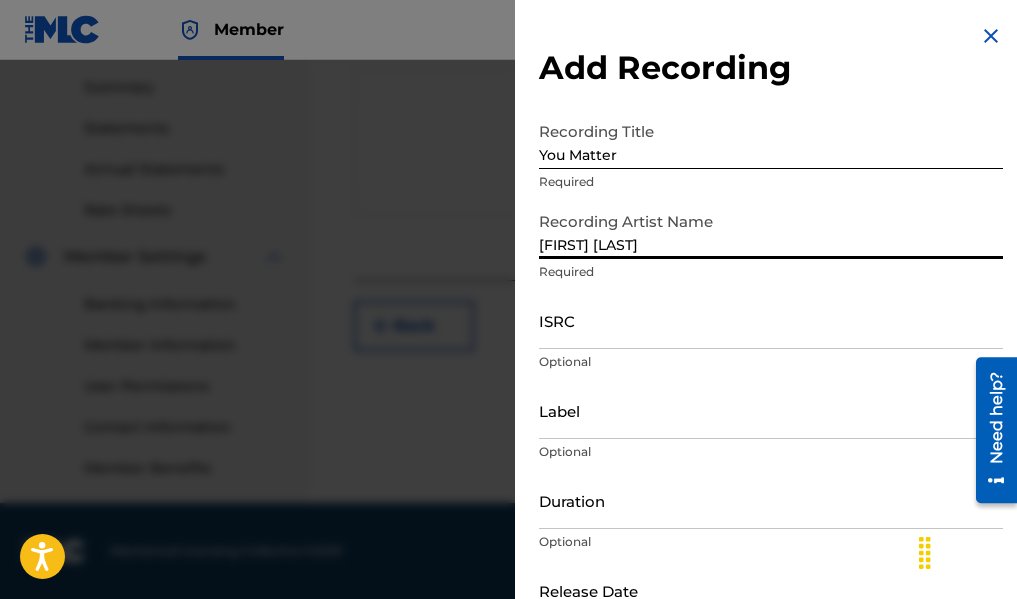 type on "[FIRST] [LAST]" 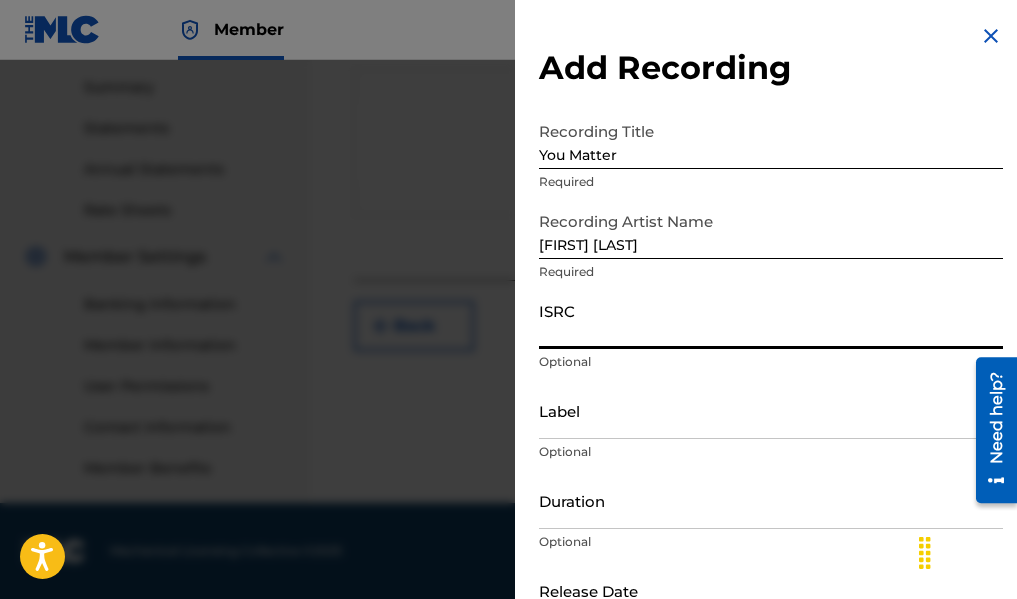 click on "ISRC" at bounding box center [771, 320] 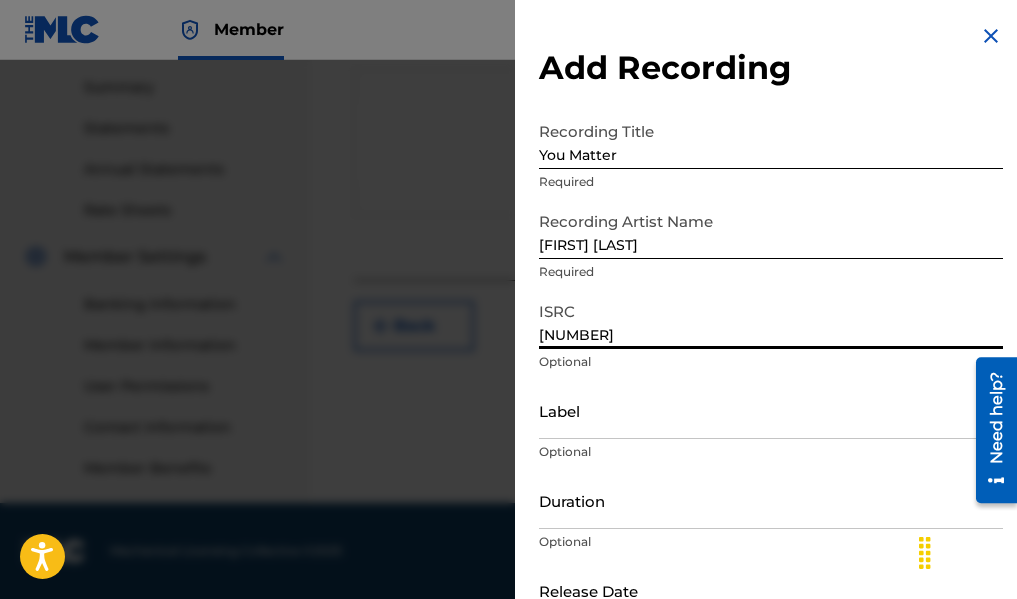 type on "[NUMBER]" 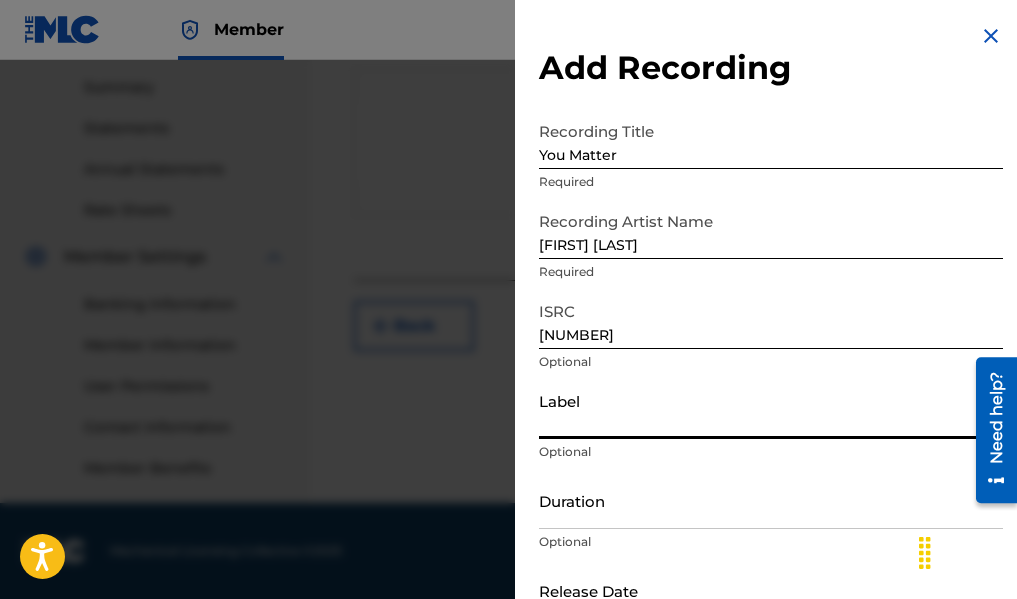 click on "Label" at bounding box center (771, 410) 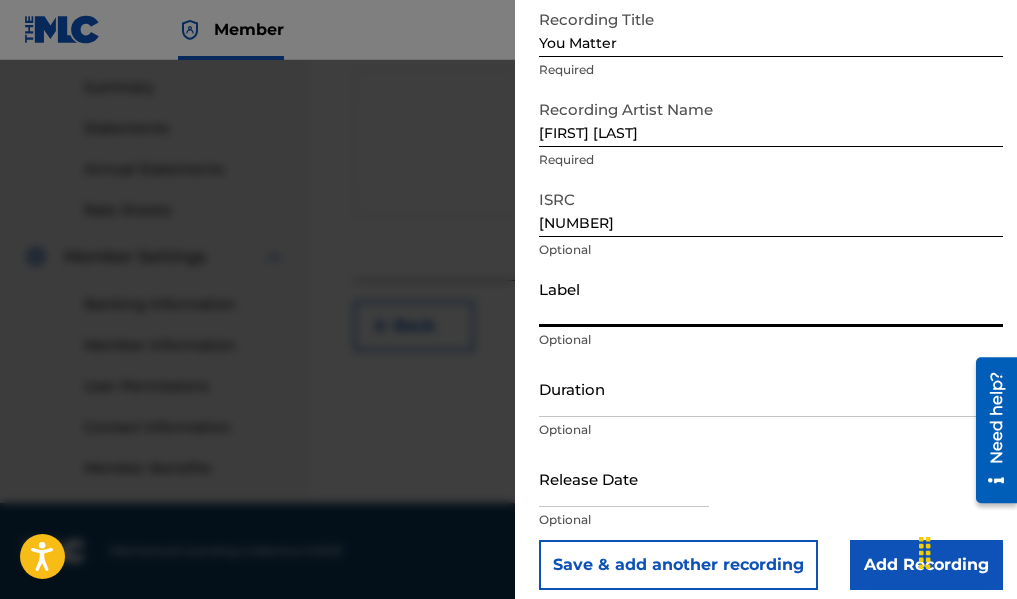 scroll, scrollTop: 132, scrollLeft: 0, axis: vertical 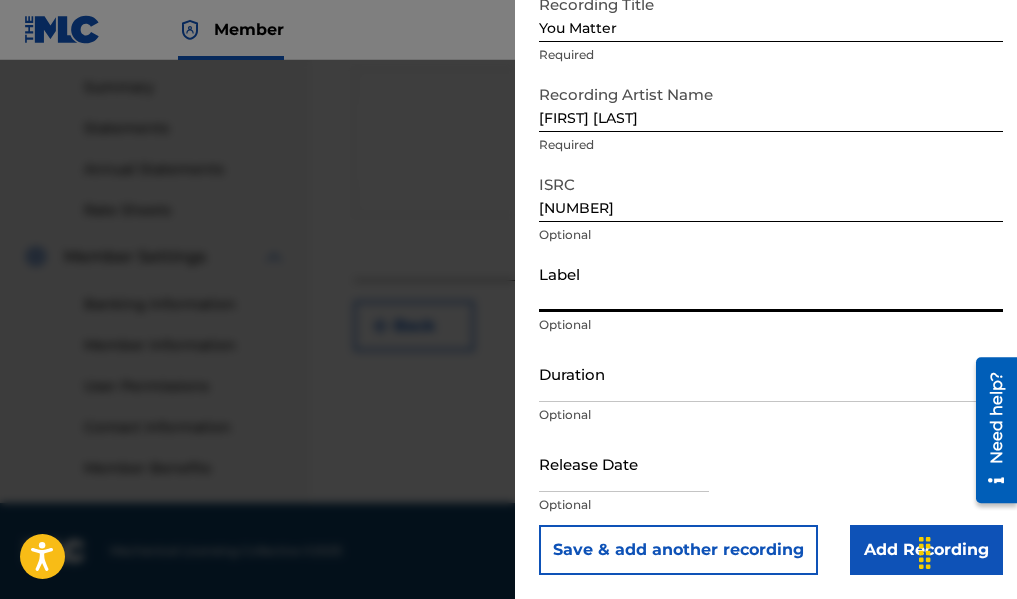 click on "Duration" at bounding box center (771, 373) 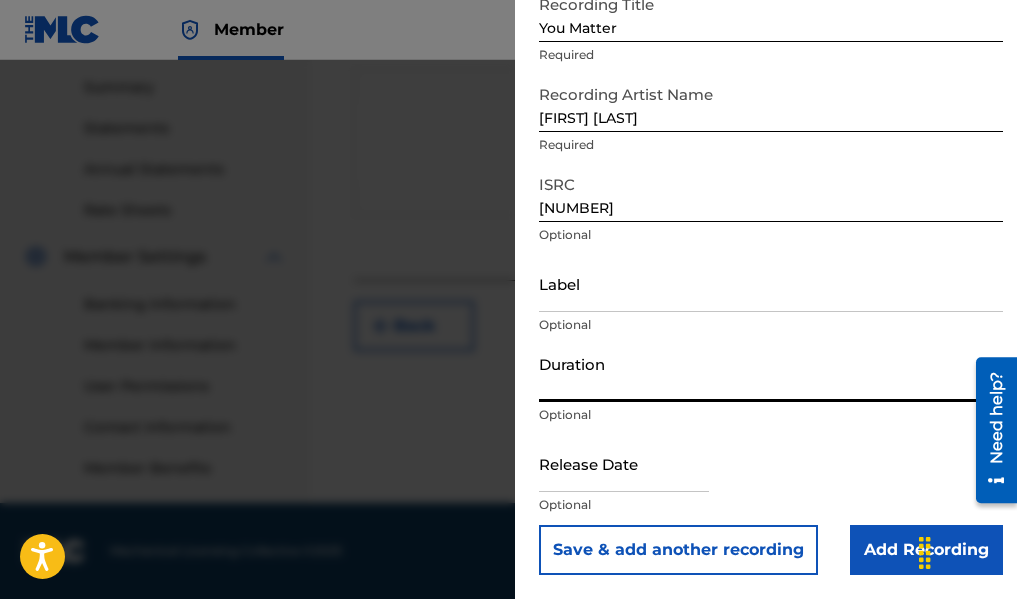 click at bounding box center (624, 463) 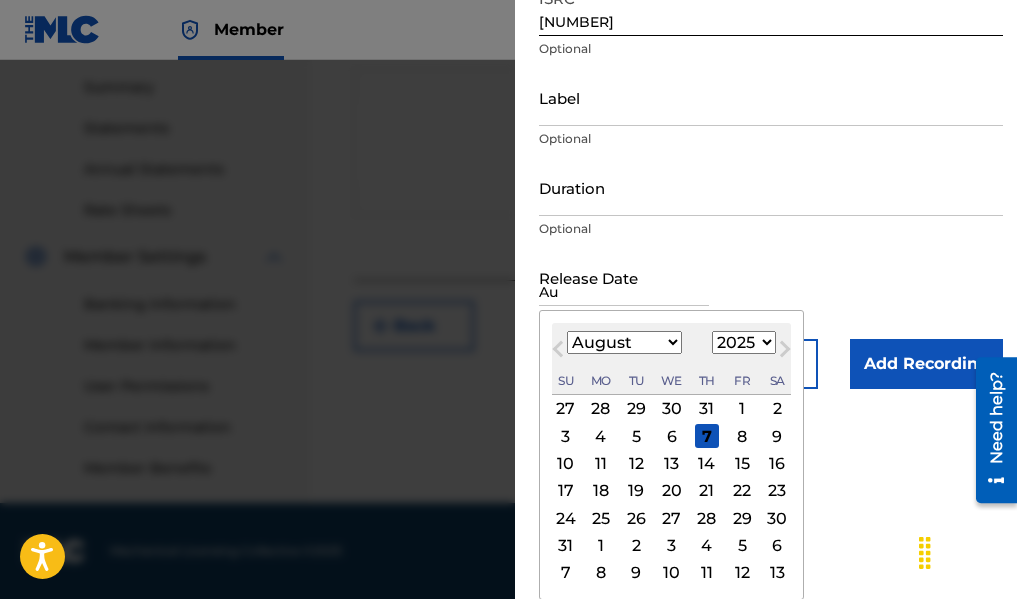 scroll, scrollTop: 319, scrollLeft: 0, axis: vertical 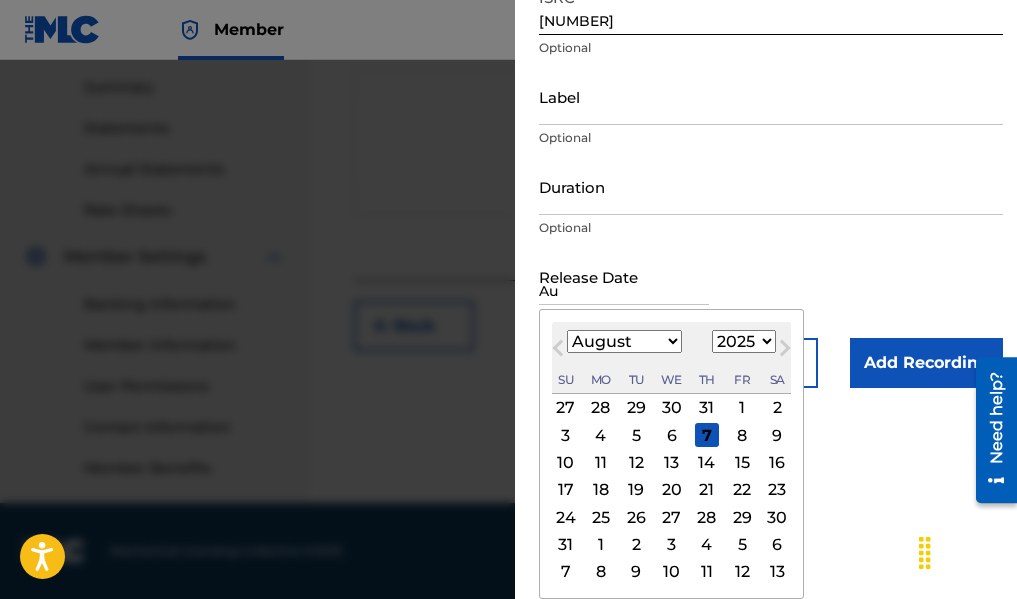click on "22" at bounding box center [742, 490] 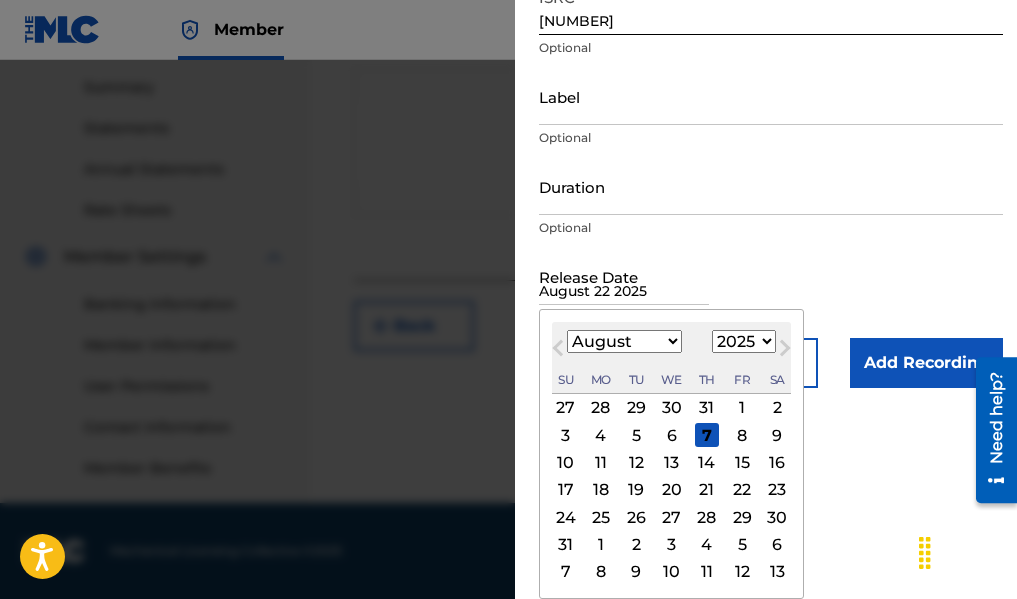 scroll, scrollTop: 132, scrollLeft: 0, axis: vertical 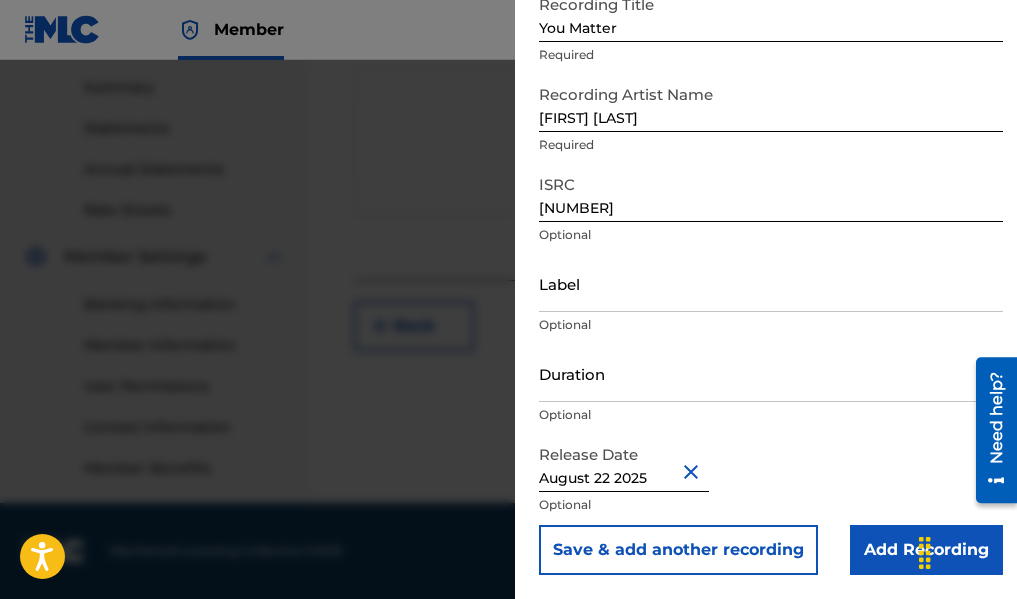 click on "Add Recording" at bounding box center [926, 550] 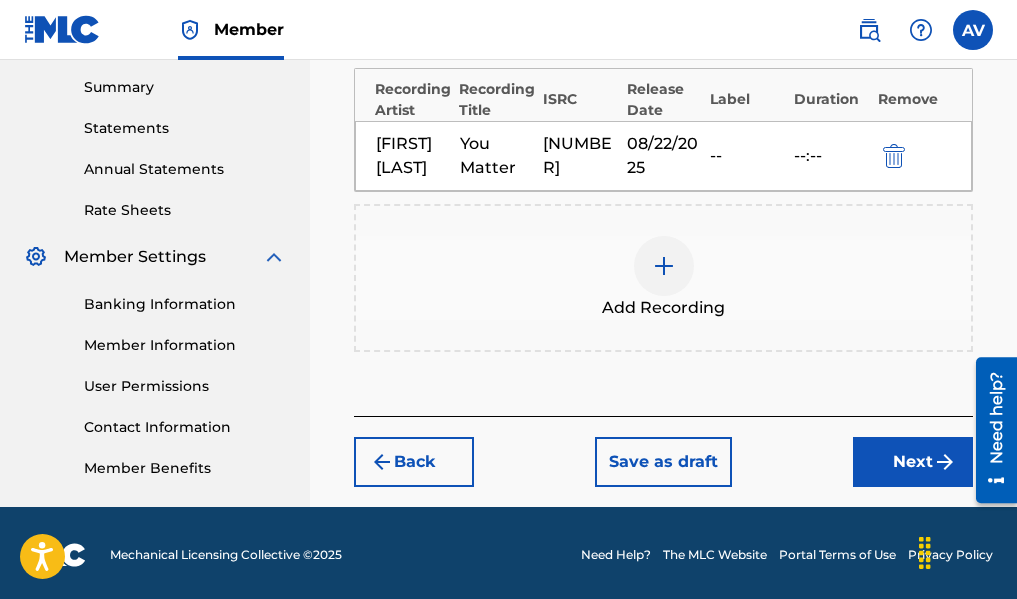 click on "Next" at bounding box center [913, 462] 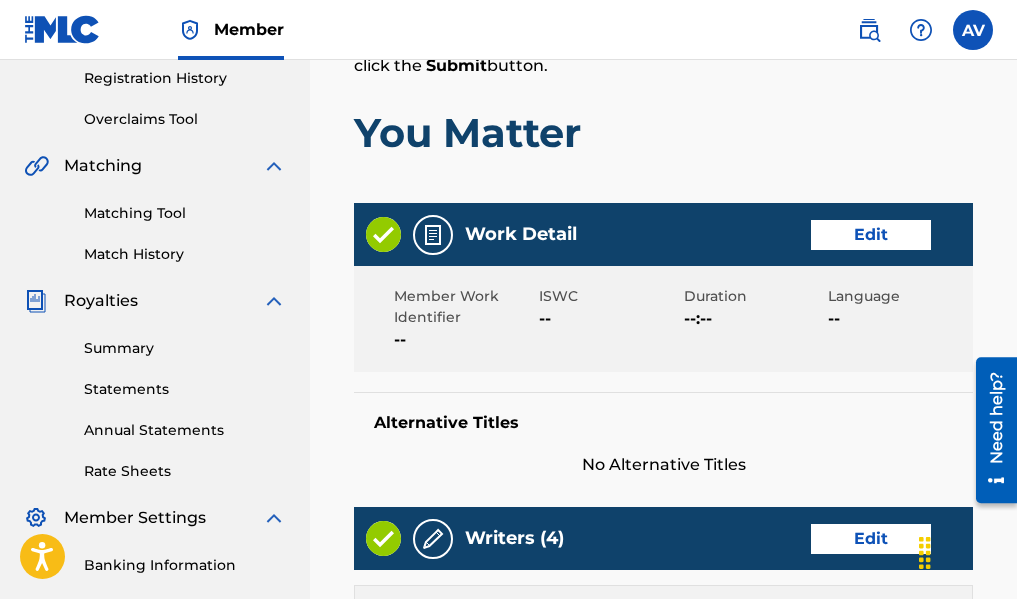 scroll, scrollTop: 390, scrollLeft: 0, axis: vertical 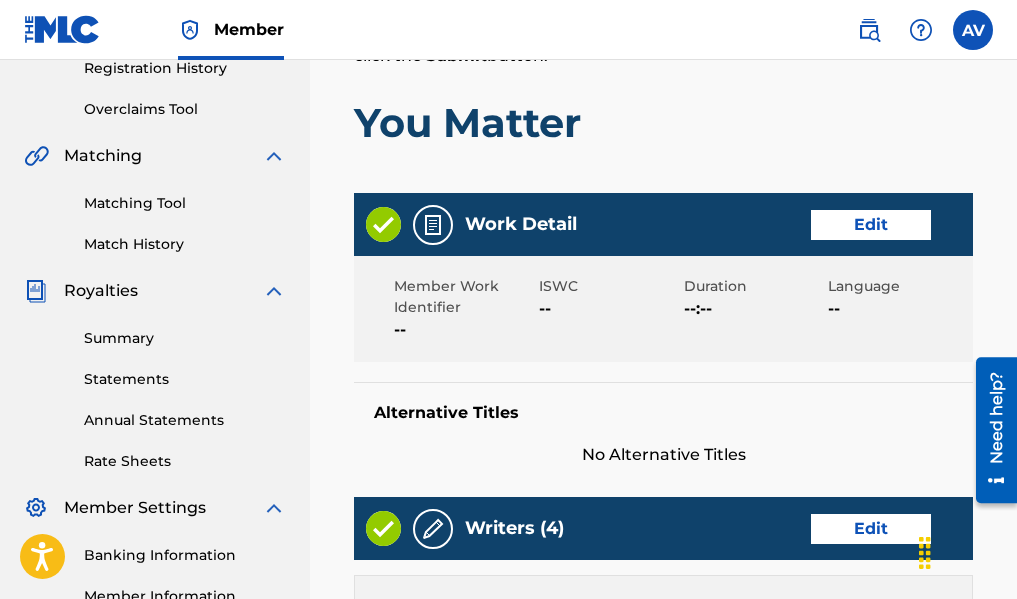 click on "Edit" at bounding box center (871, 225) 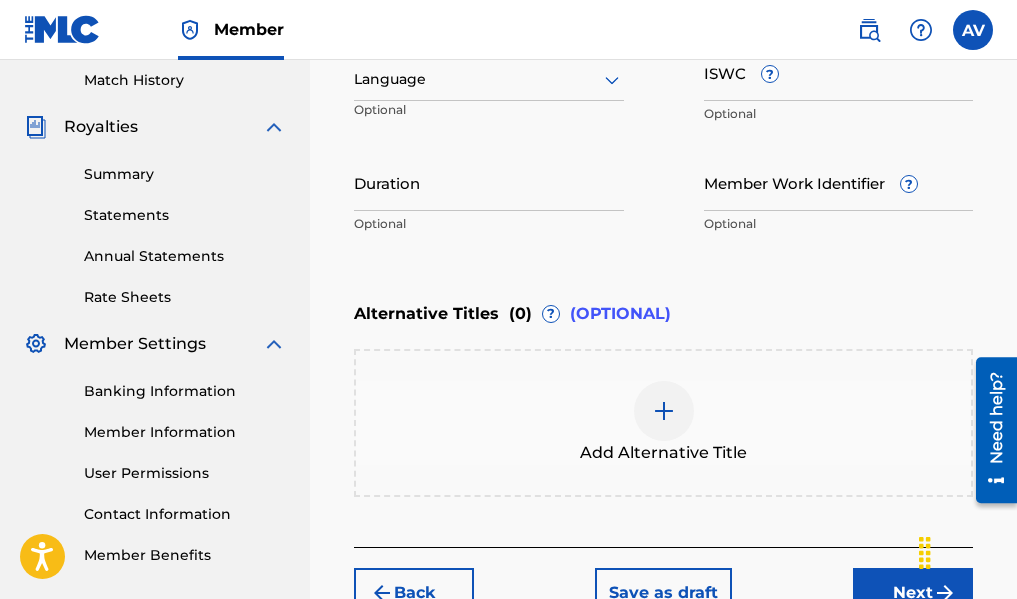 scroll, scrollTop: 590, scrollLeft: 0, axis: vertical 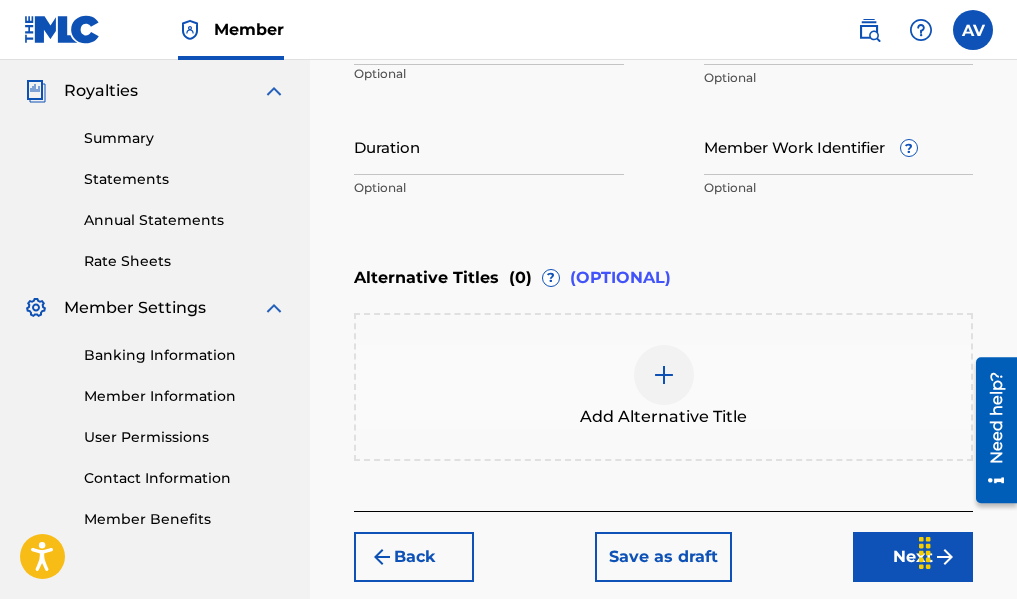 click on "Next" at bounding box center [913, 557] 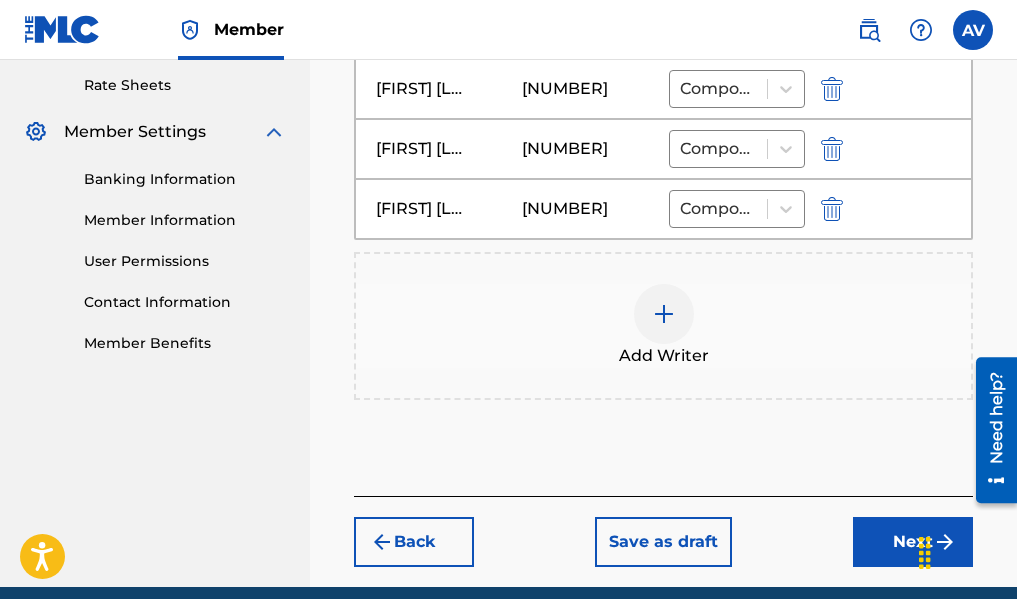 scroll, scrollTop: 865, scrollLeft: 0, axis: vertical 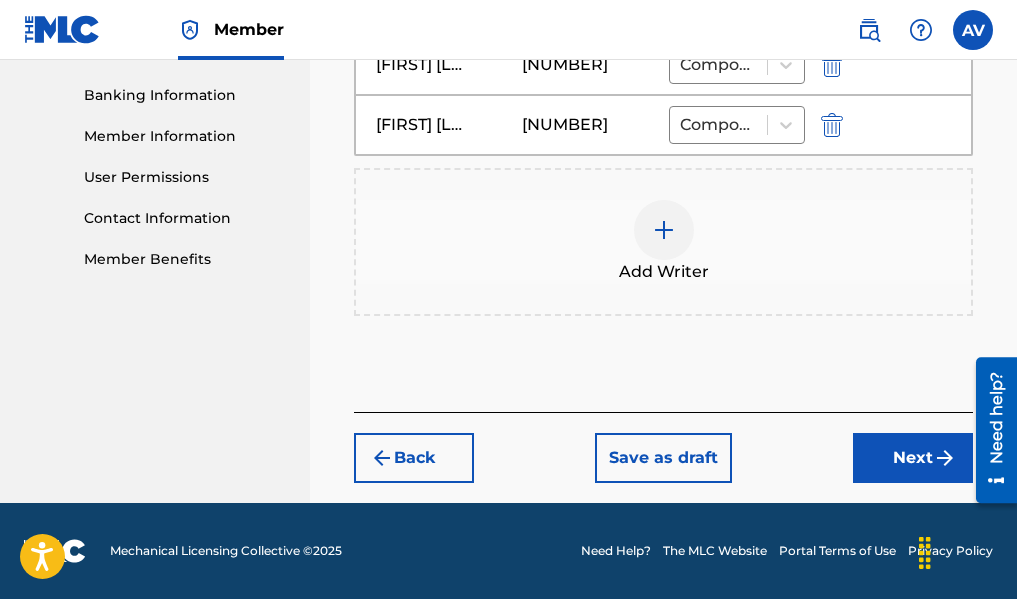 click on "Next" at bounding box center (913, 458) 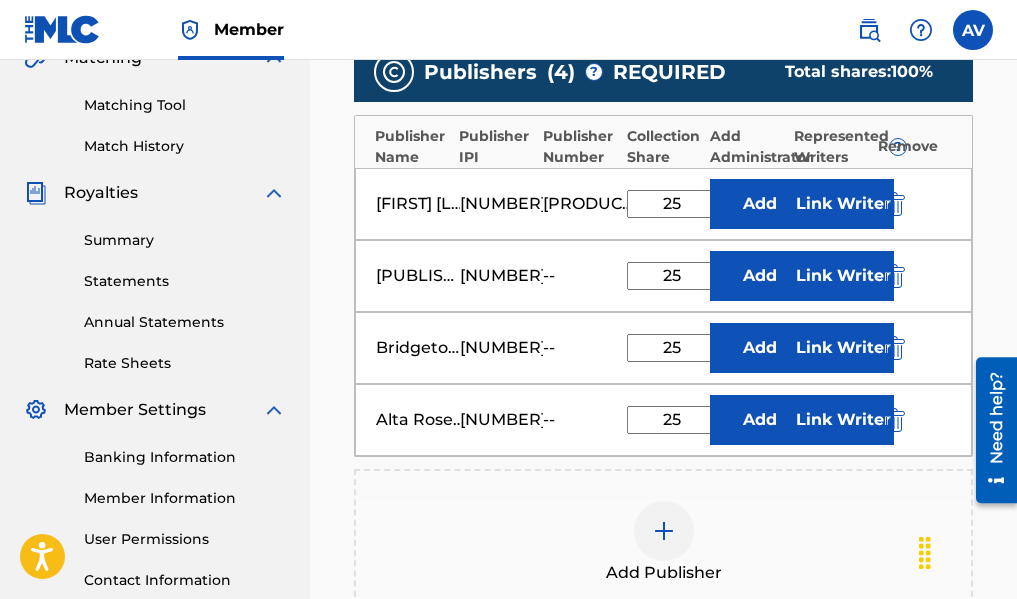 scroll, scrollTop: 490, scrollLeft: 0, axis: vertical 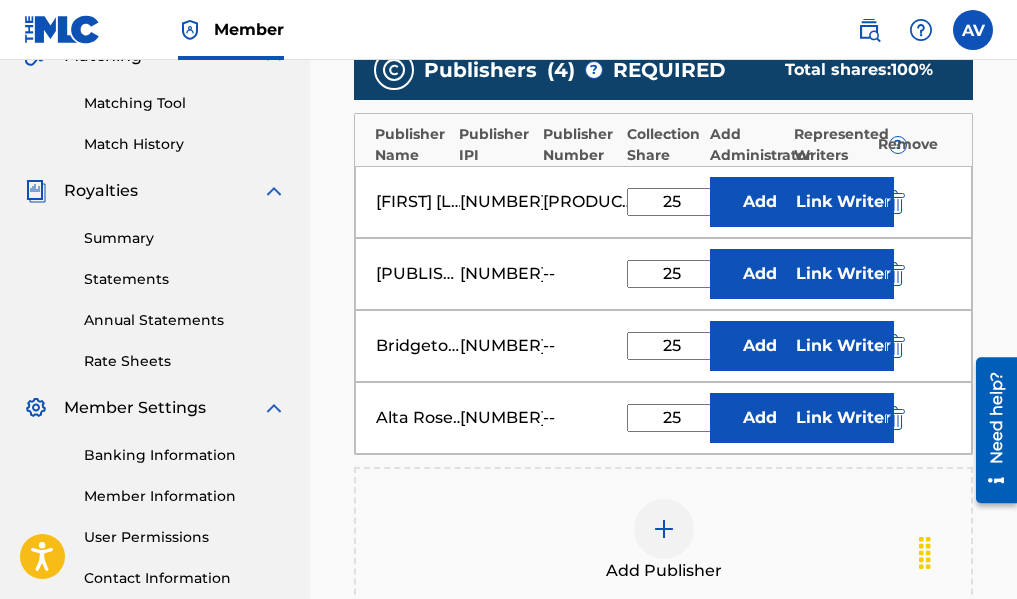 click on "Add" at bounding box center [760, 202] 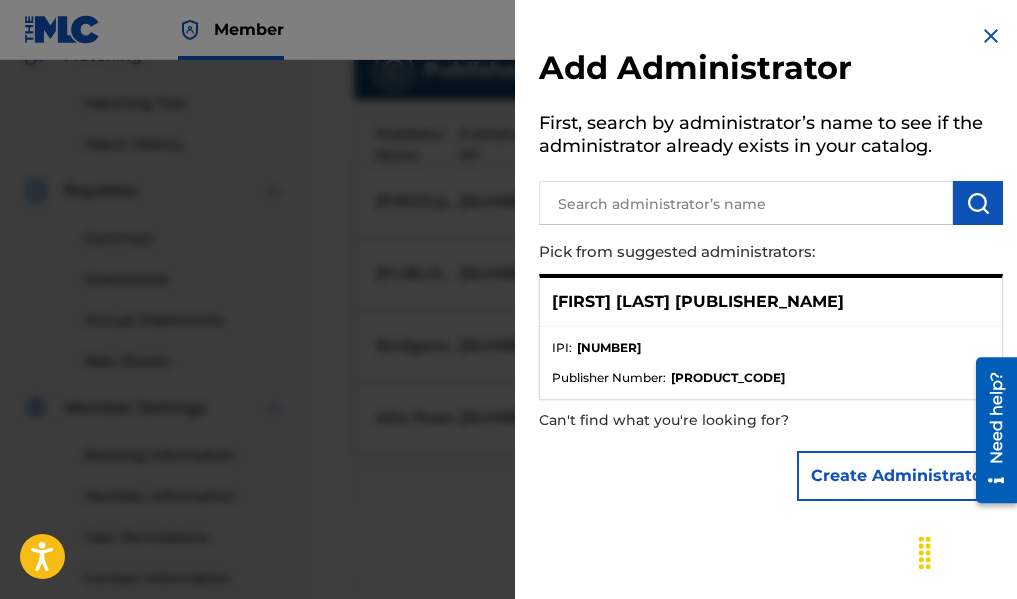 click on "[FIRST] [LAST] [PUBLISHER_NAME]" at bounding box center [698, 302] 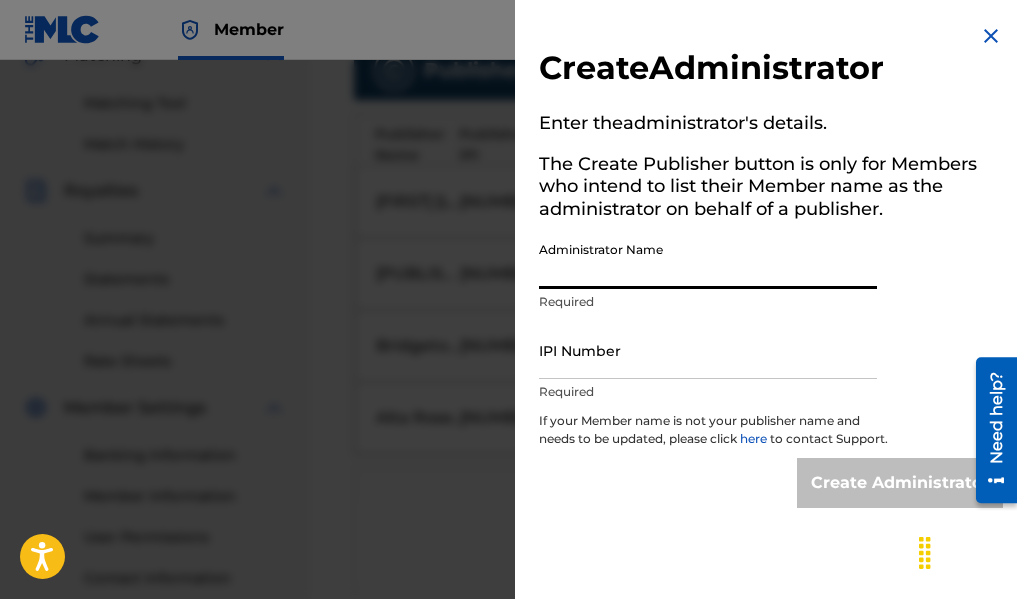 click on "Administrator Name" at bounding box center [708, 260] 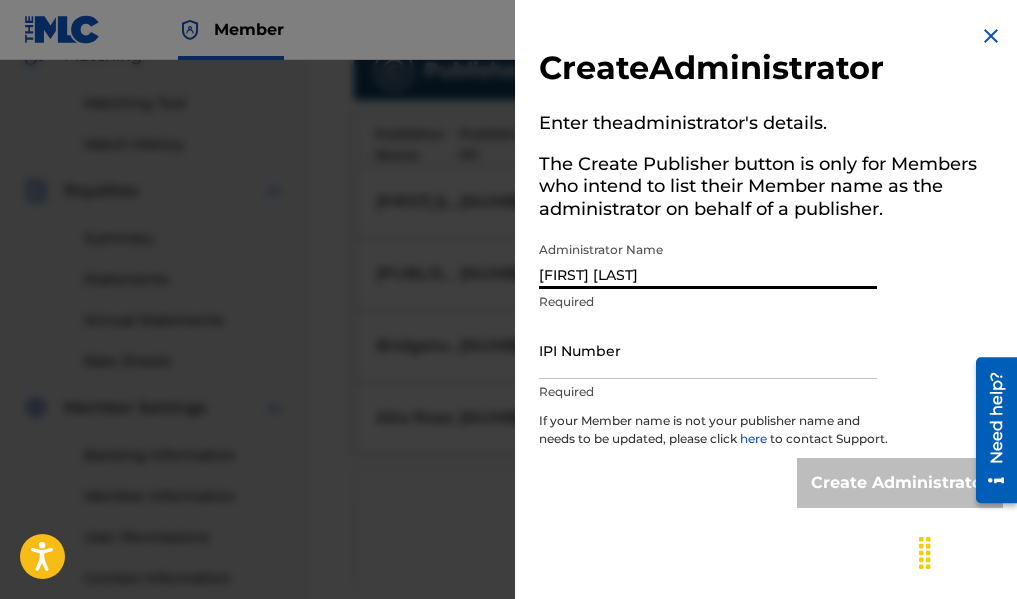 type on "[FIRST] [LAST]" 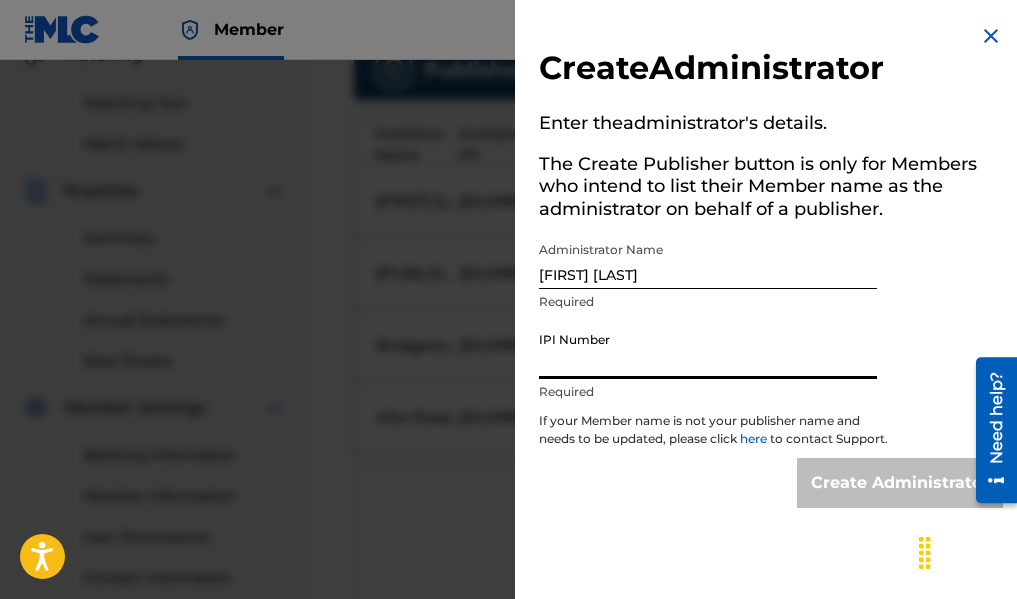 click on "IPI Number" at bounding box center [708, 350] 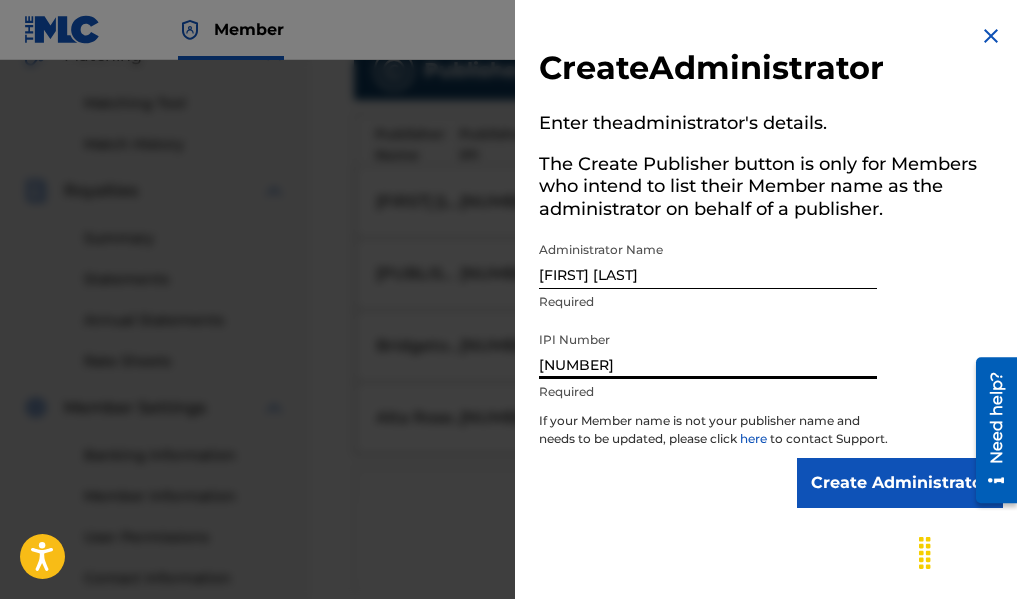 type on "[NUMBER]" 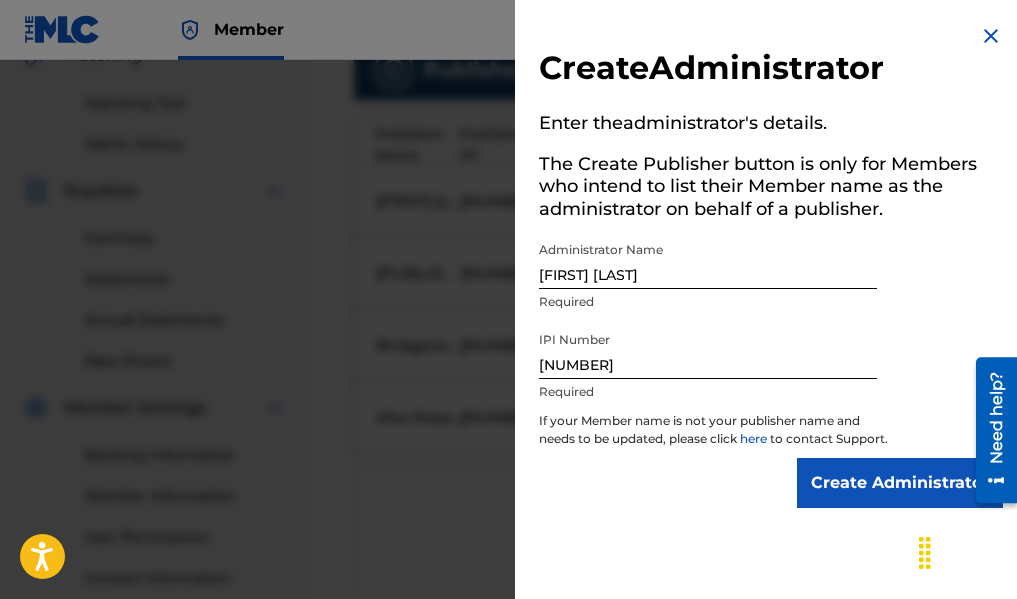 click on "Create Administrator Enter the administrator's details. The Create Publisher button is only for Members who intend to list their Member name as the administrator on behalf of a publisher. Administrator Name [FIRST] [LAST] Required IPI Number [NUMBER] Required If your Member name is not your publisher name and needs to be updated, please click here to contact Support. Create Administrator" at bounding box center (771, 299) 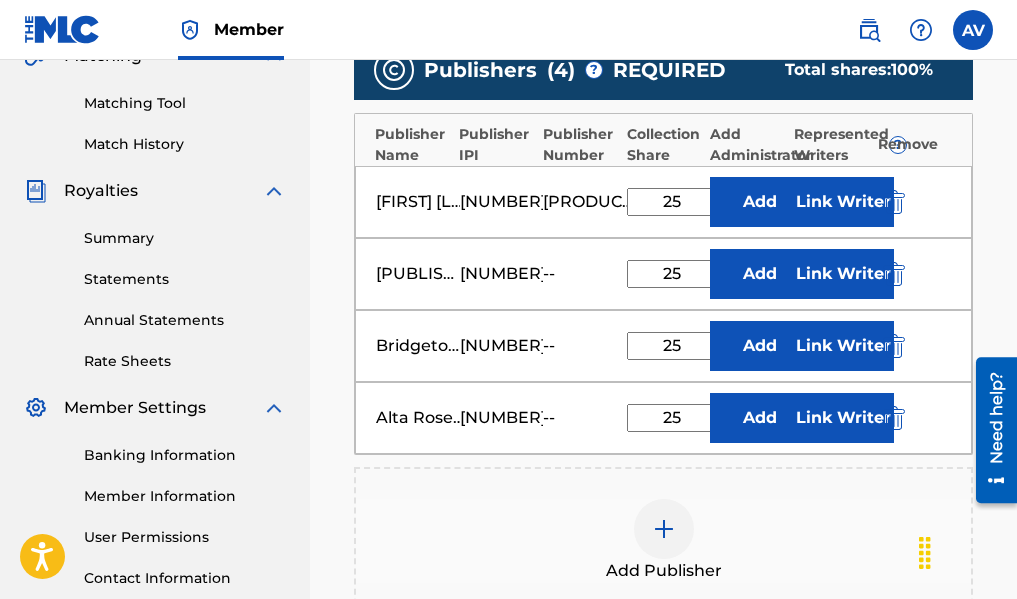 click on "Add Publisher" at bounding box center (663, 541) 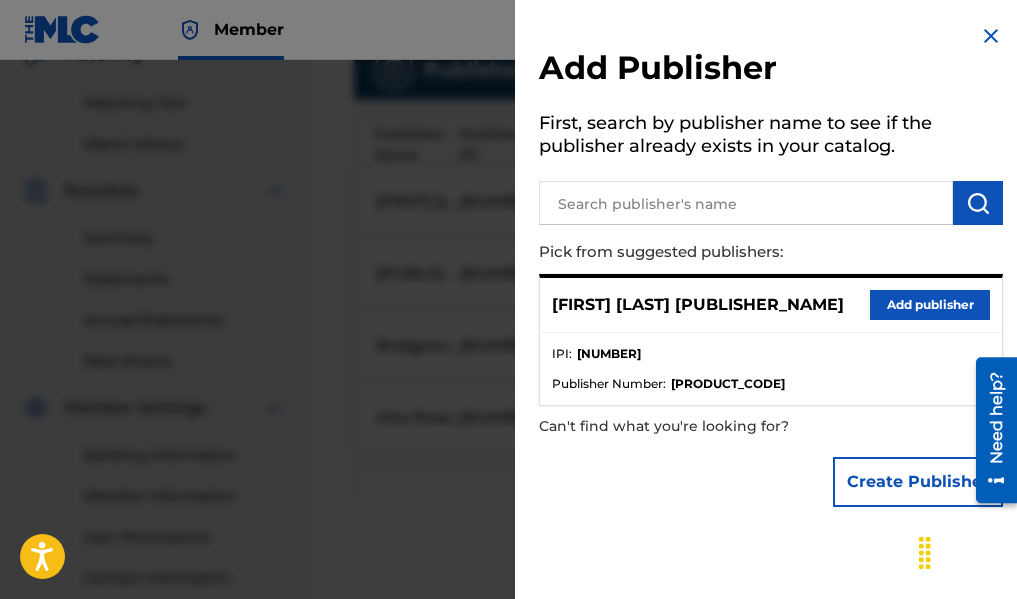 click at bounding box center (991, 36) 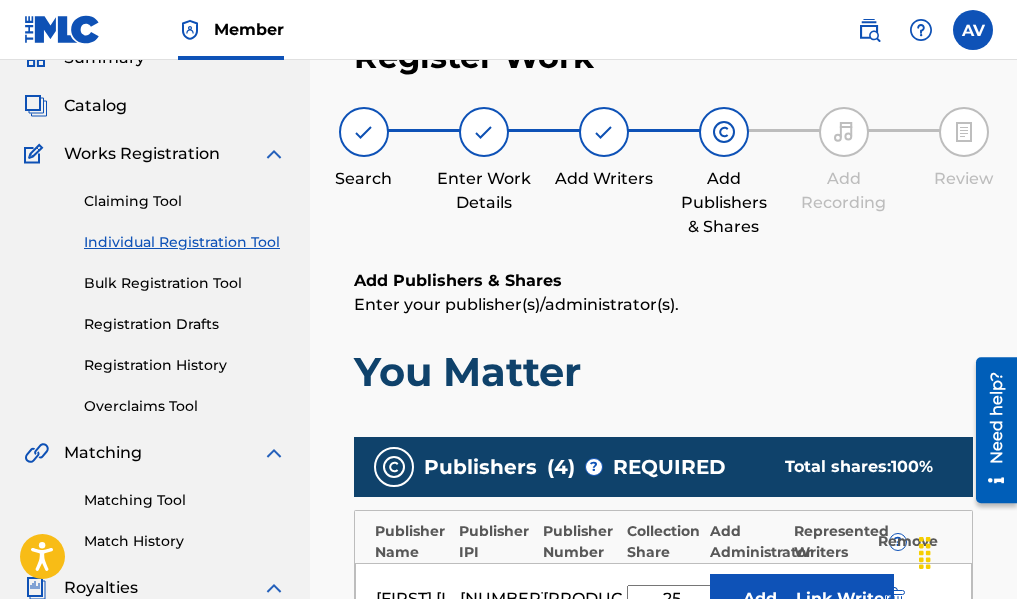 scroll, scrollTop: 90, scrollLeft: 0, axis: vertical 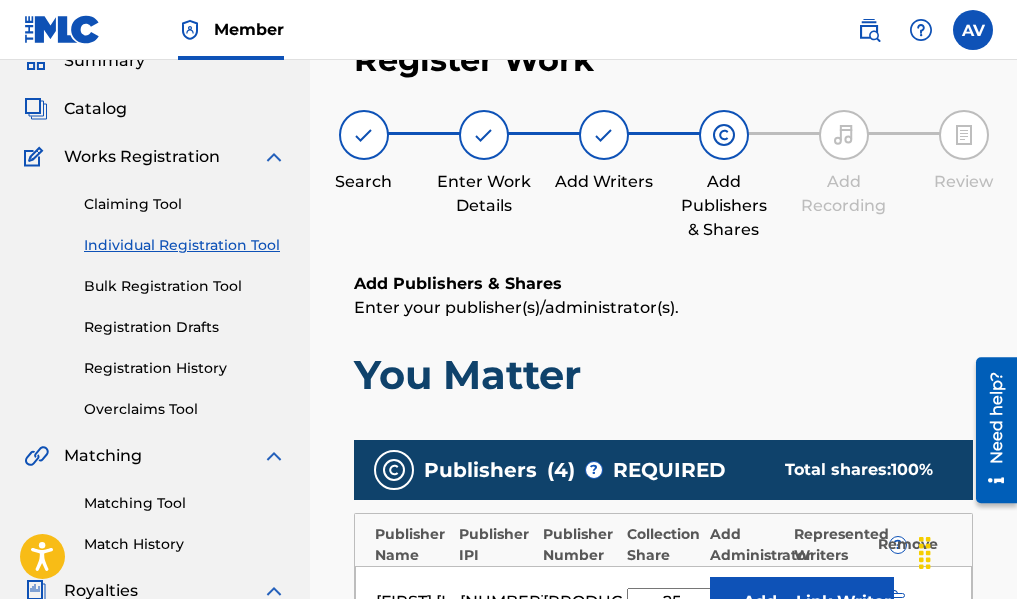click on "You Matter" at bounding box center [663, 375] 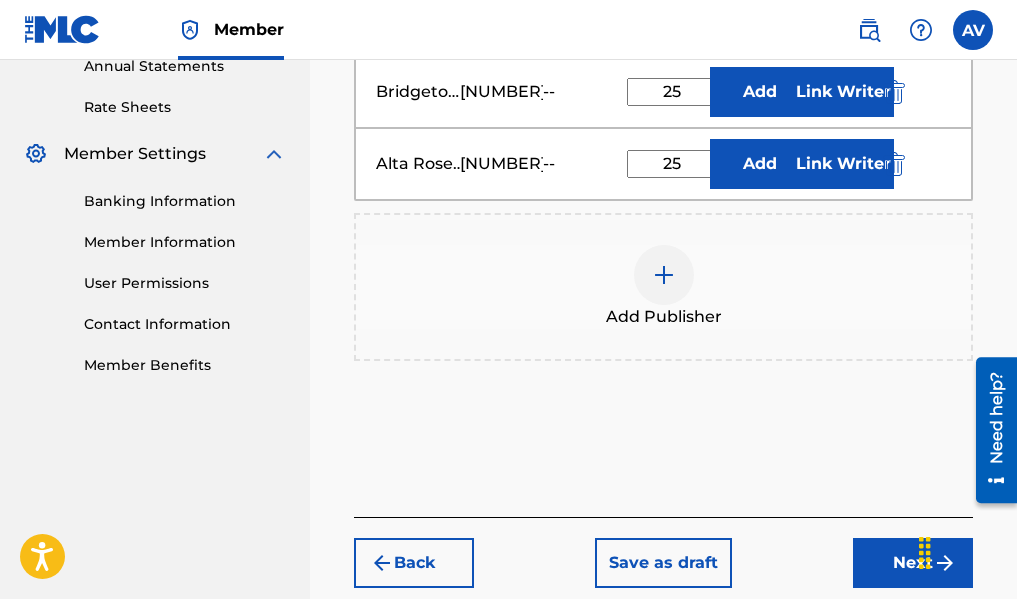 scroll, scrollTop: 790, scrollLeft: 0, axis: vertical 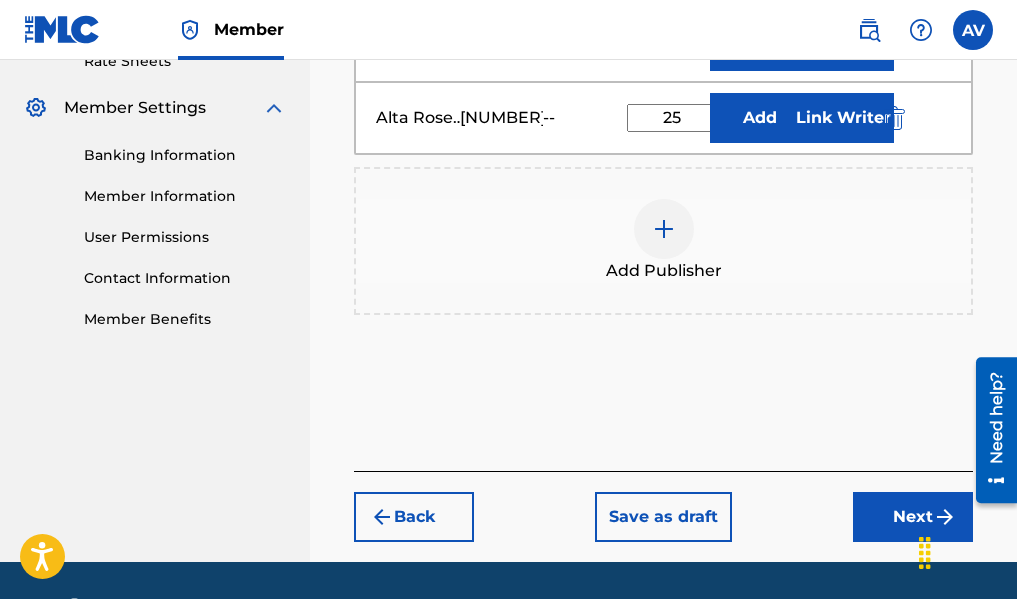 click on "Next" at bounding box center (913, 517) 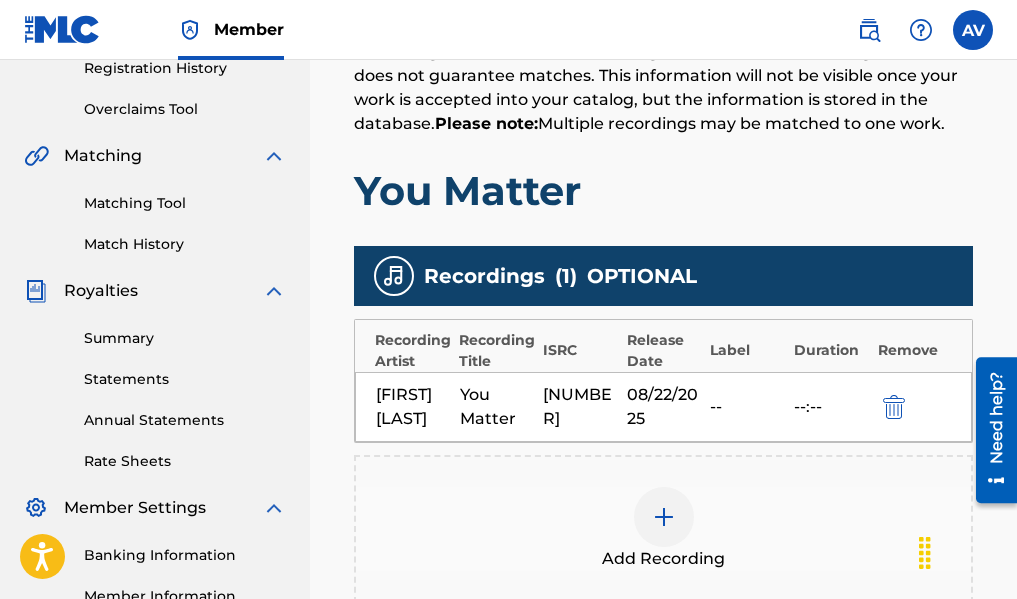 scroll, scrollTop: 590, scrollLeft: 0, axis: vertical 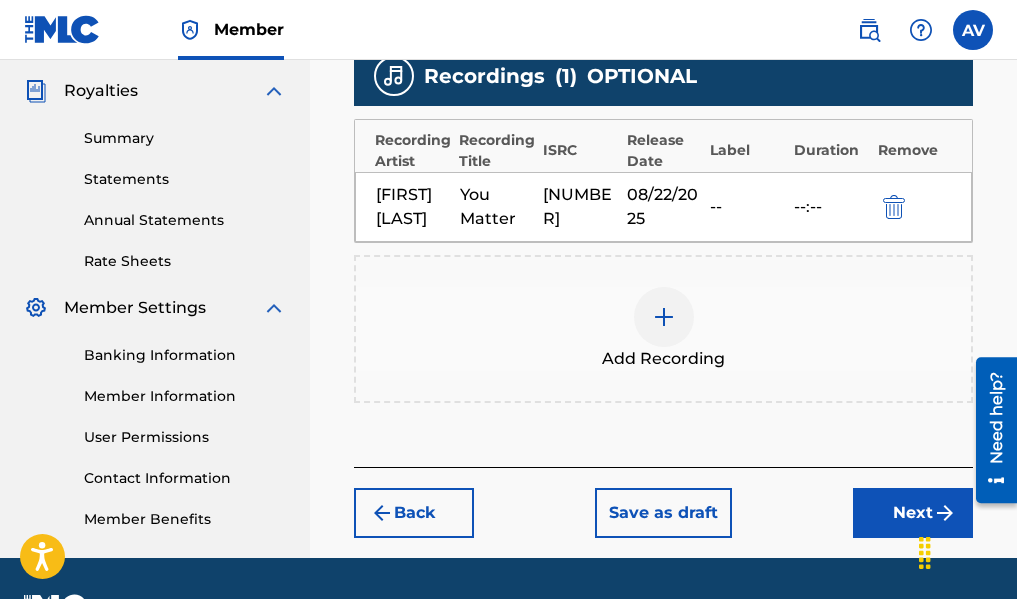 click on "Next" at bounding box center [913, 513] 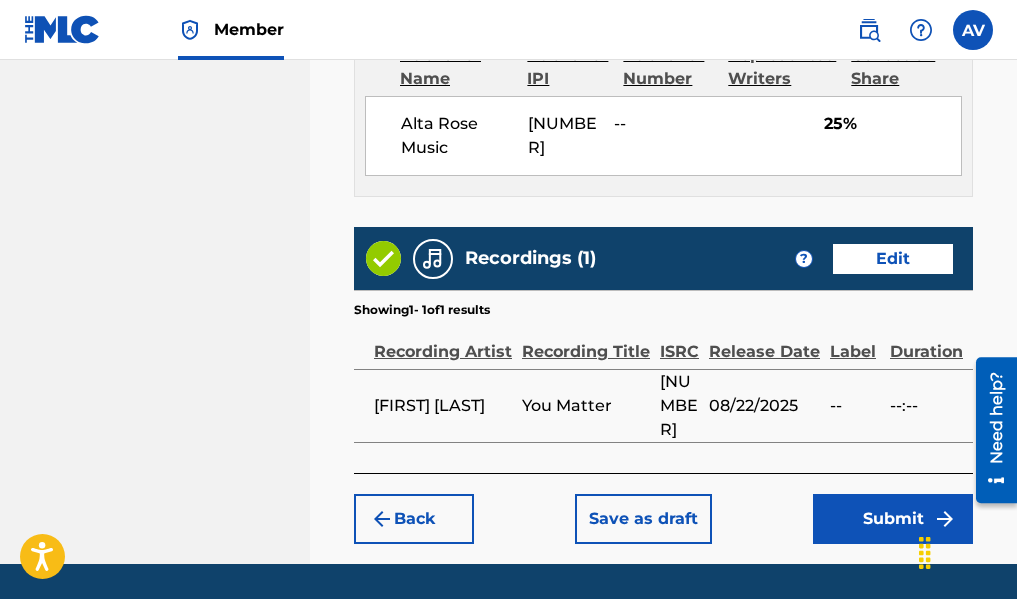 scroll, scrollTop: 2059, scrollLeft: 0, axis: vertical 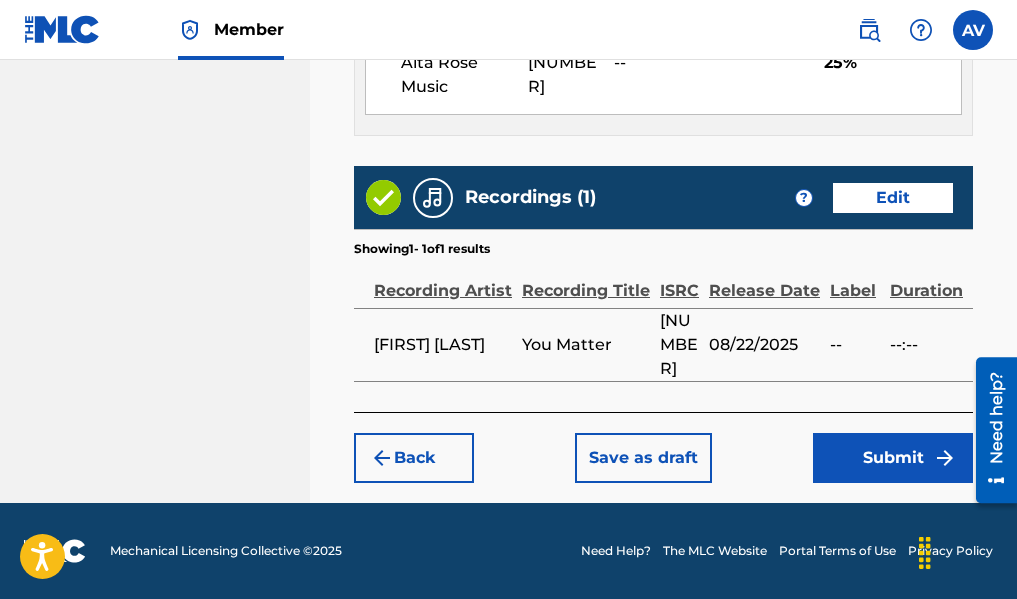 click on "Submit" at bounding box center [893, 458] 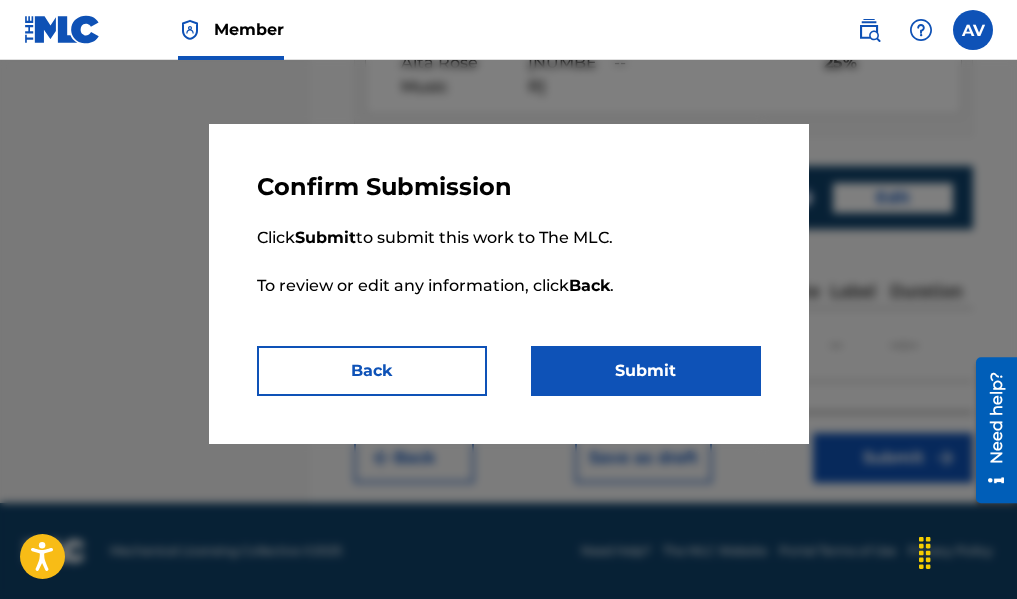 click on "Submit" at bounding box center [646, 371] 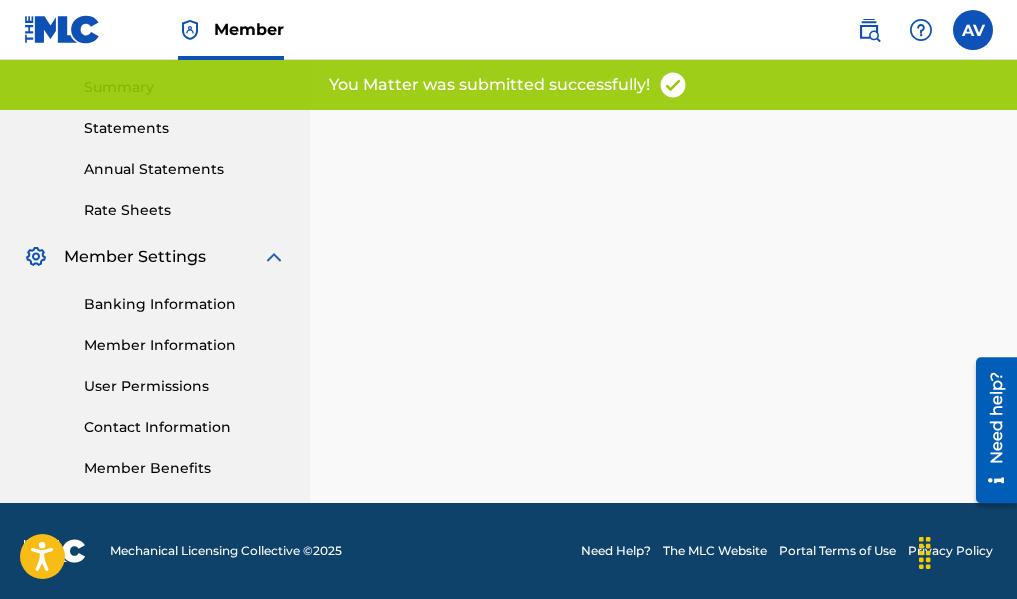 scroll, scrollTop: 0, scrollLeft: 0, axis: both 